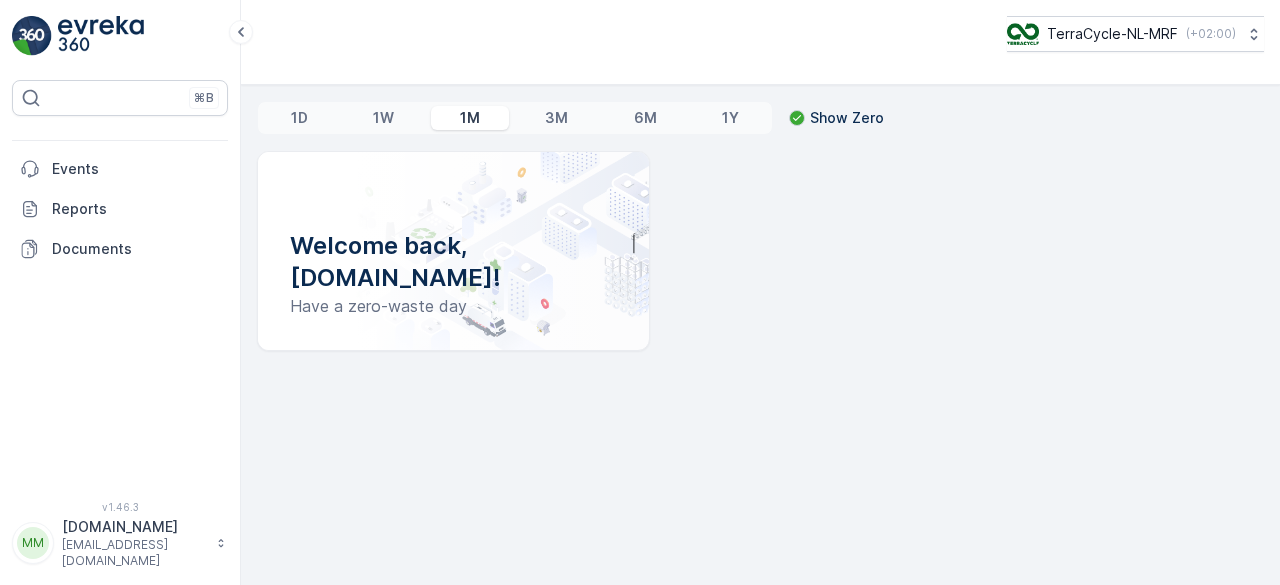 scroll, scrollTop: 0, scrollLeft: 0, axis: both 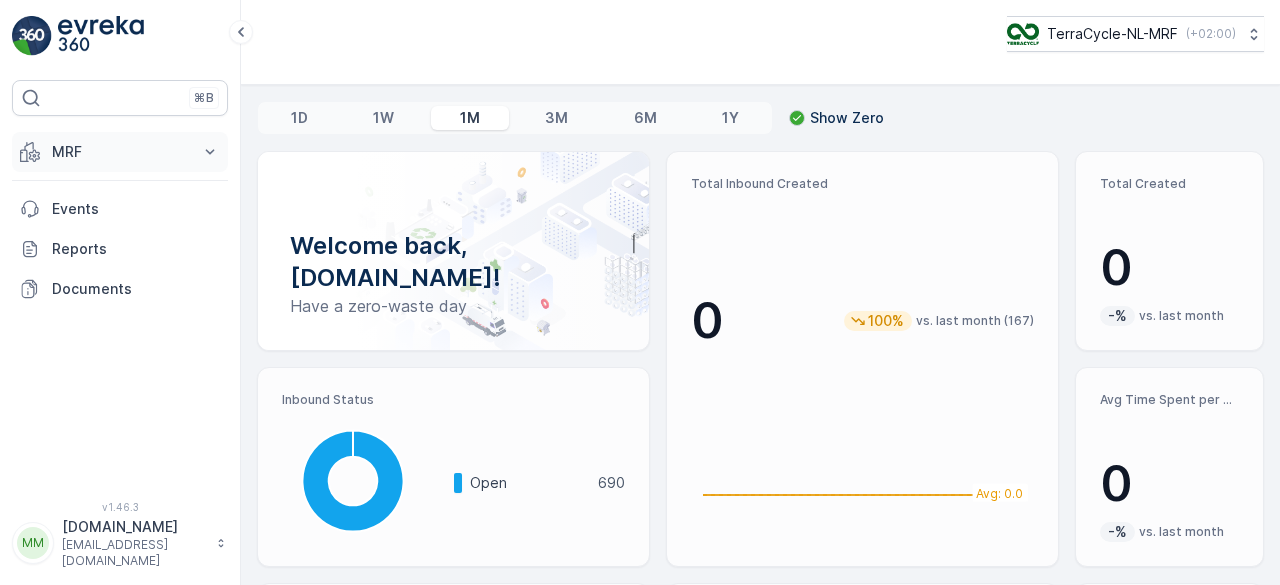 click 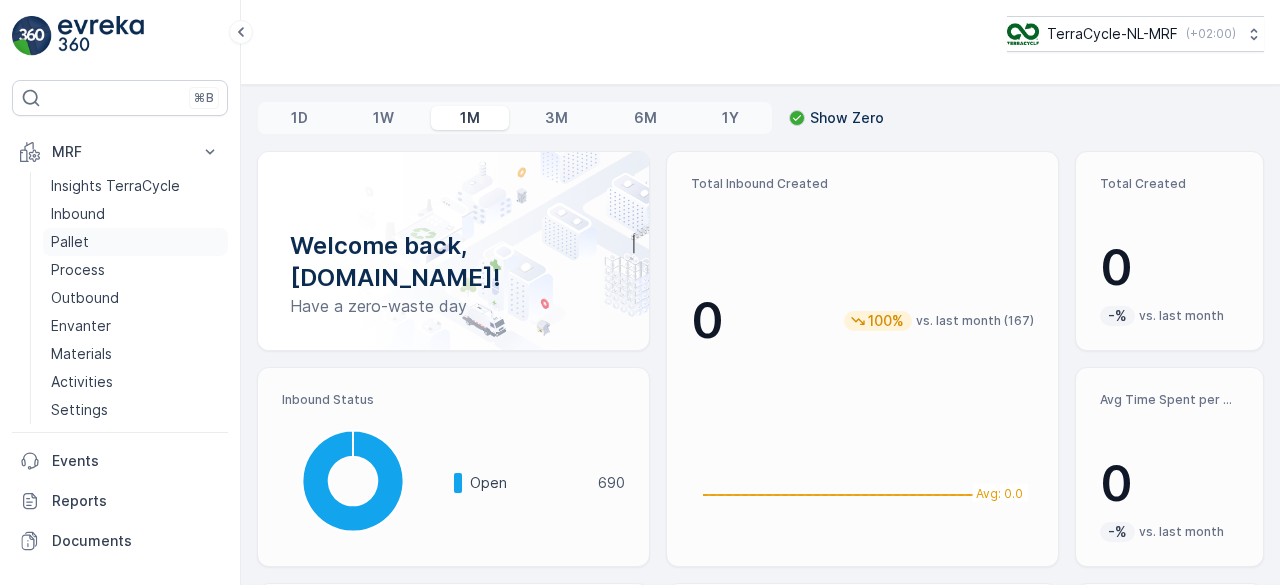 click on "Pallet" at bounding box center [70, 242] 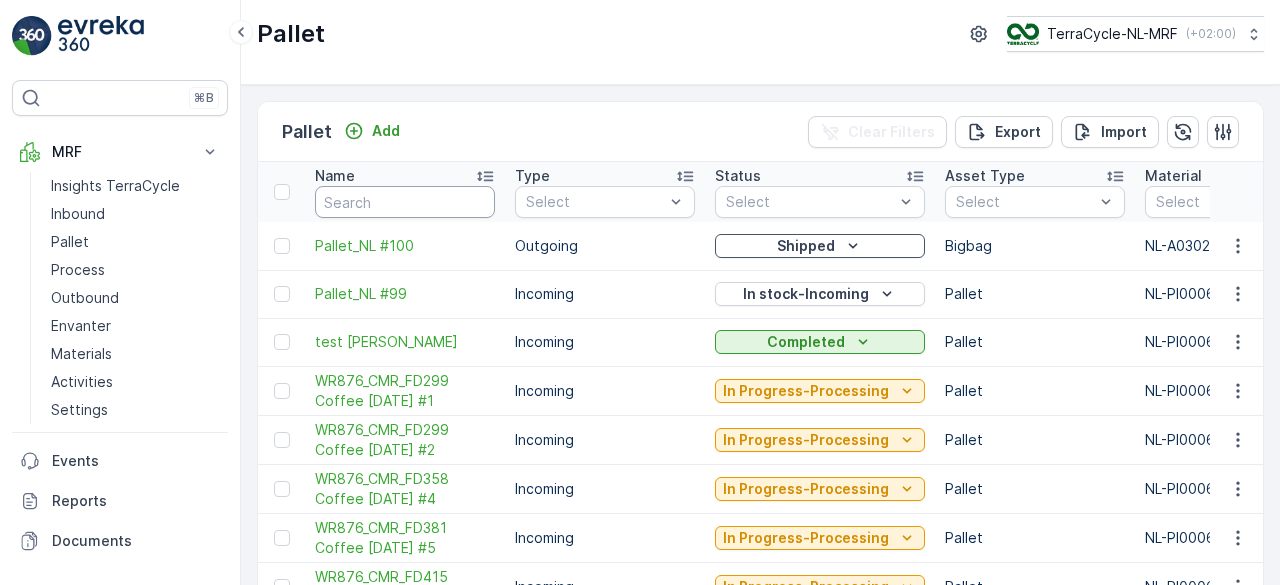 click at bounding box center (405, 202) 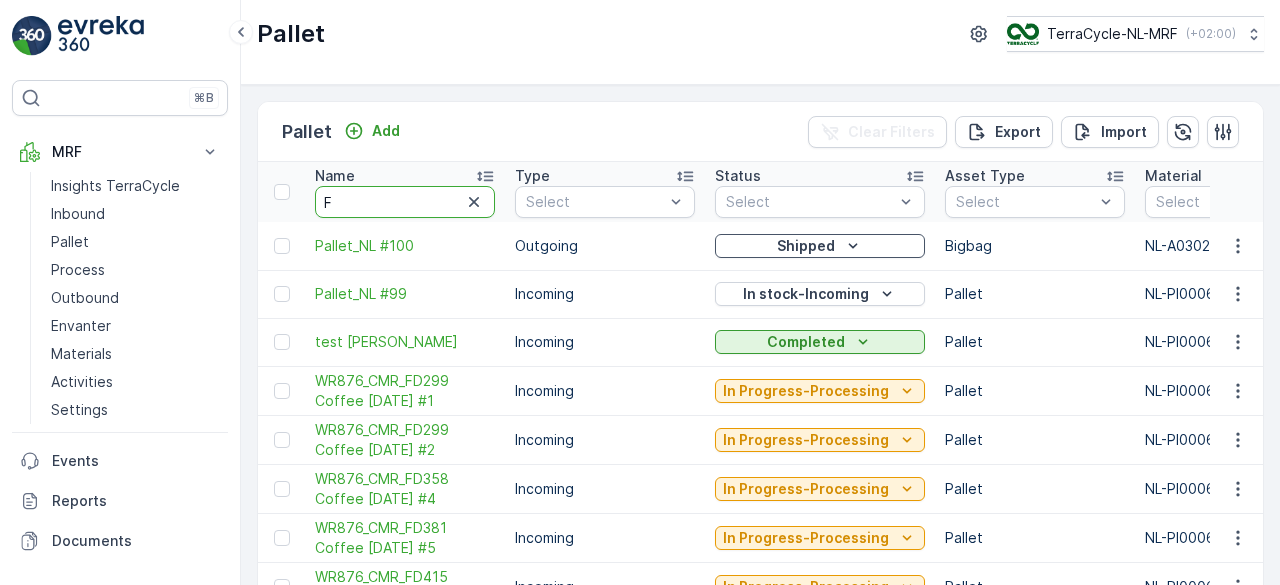 type on "FD" 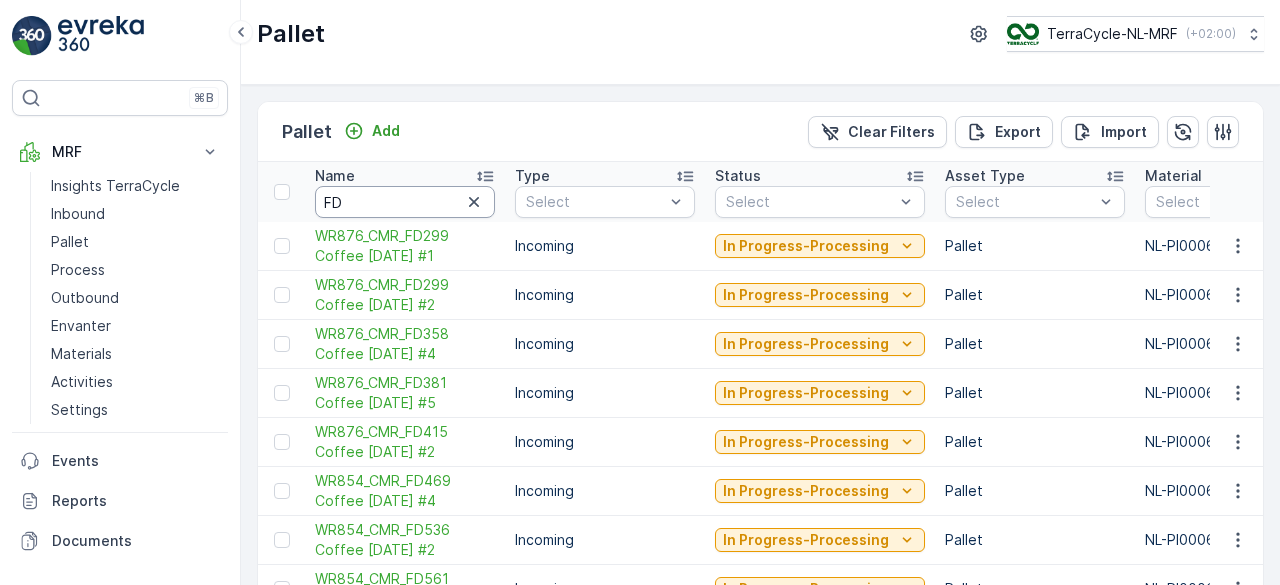 click on "FD" at bounding box center (405, 202) 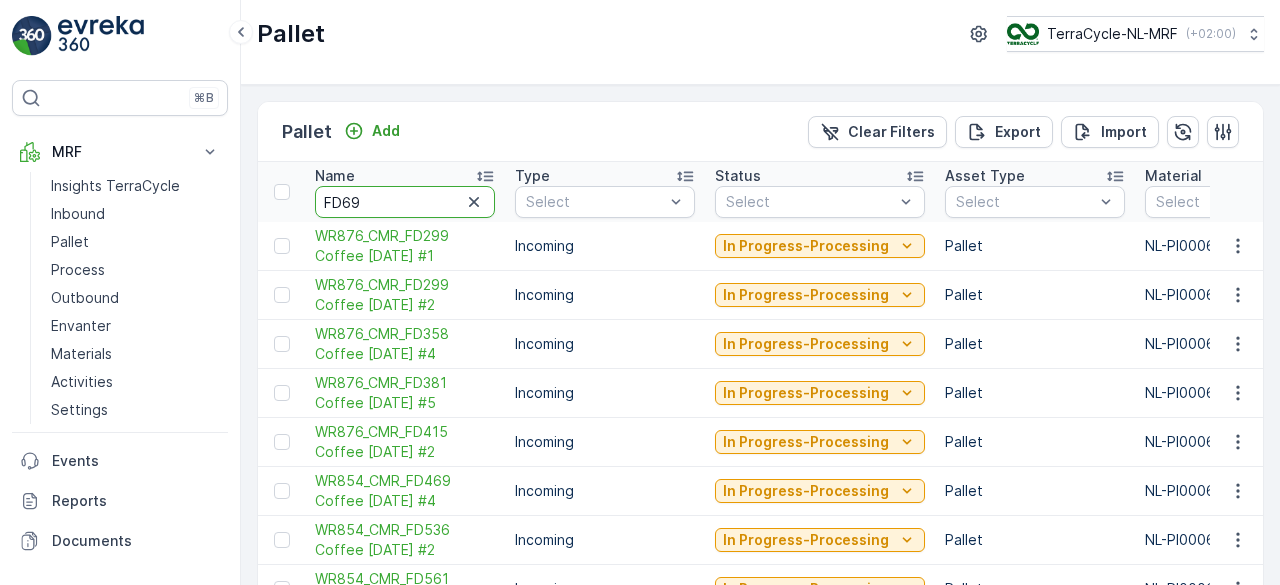 type on "FD694" 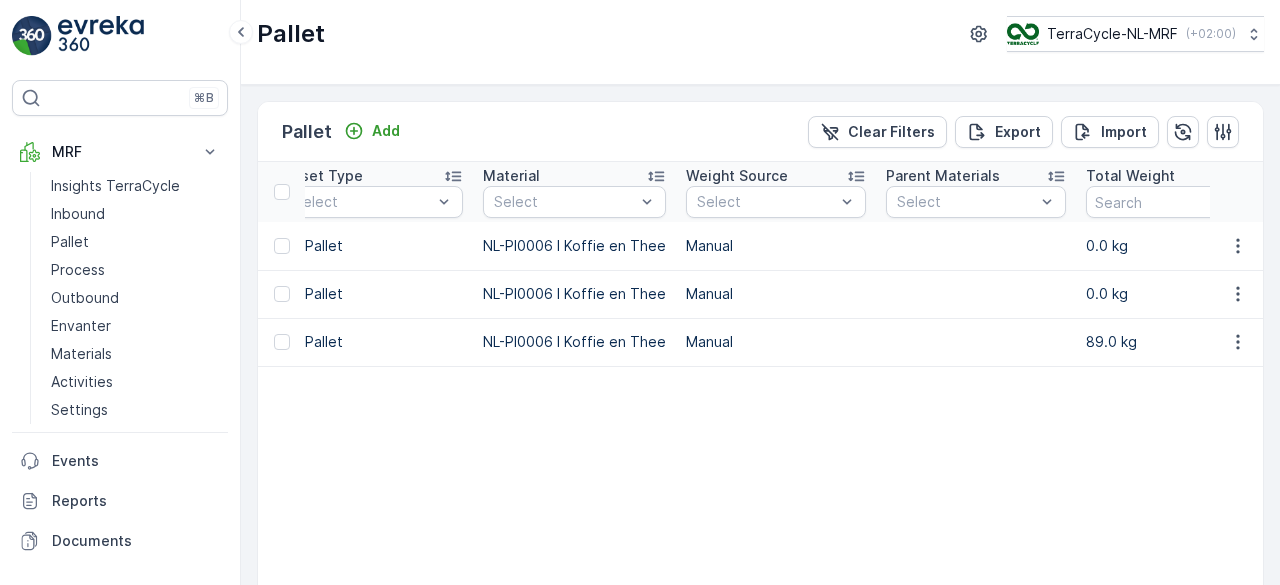 scroll, scrollTop: 0, scrollLeft: 625, axis: horizontal 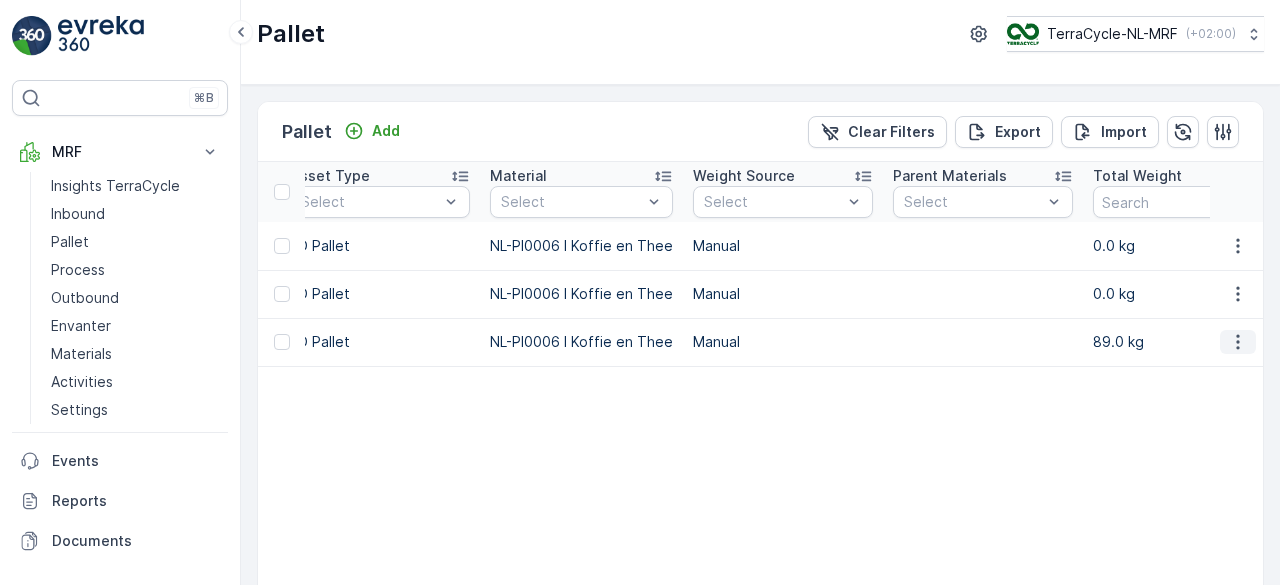 click 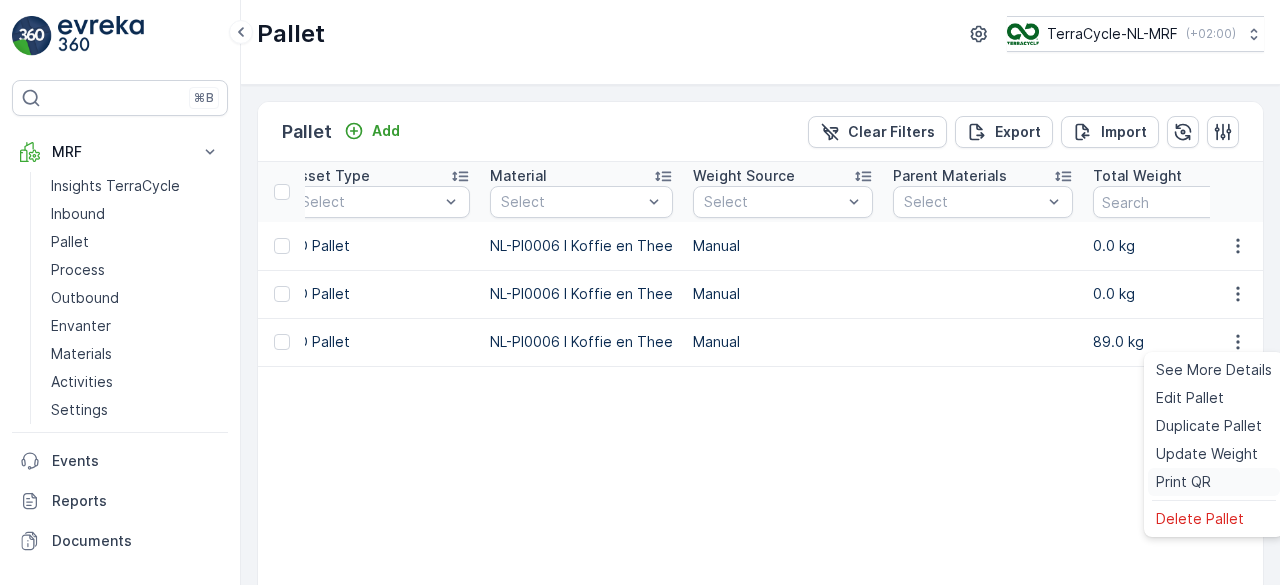 click on "Print QR" at bounding box center [1183, 482] 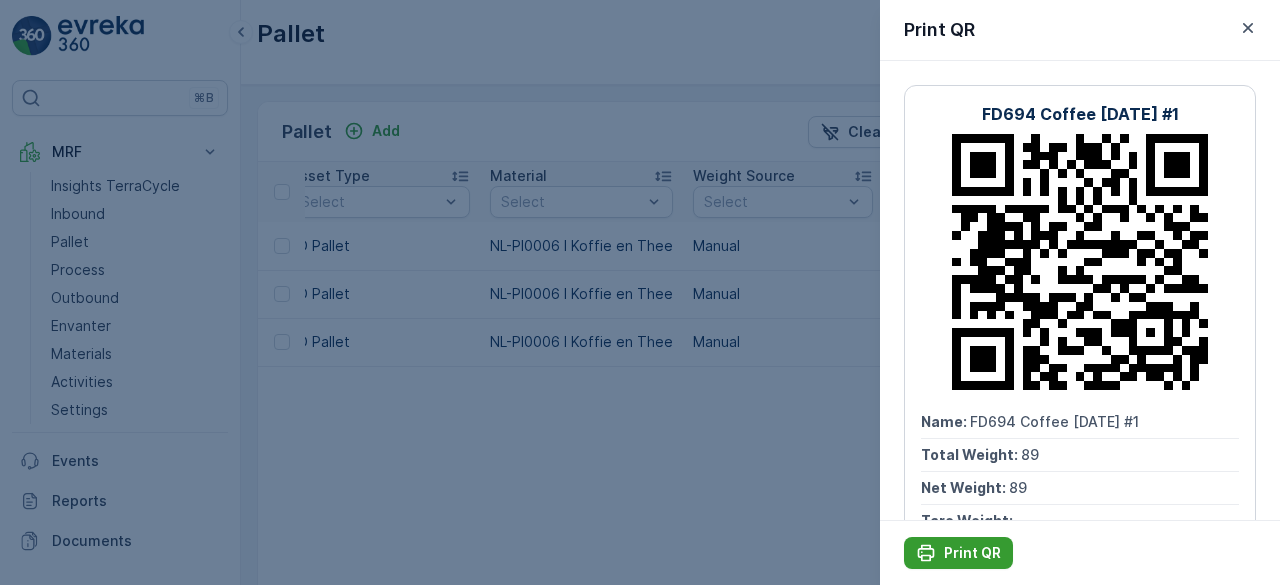 click on "Print QR" at bounding box center (958, 553) 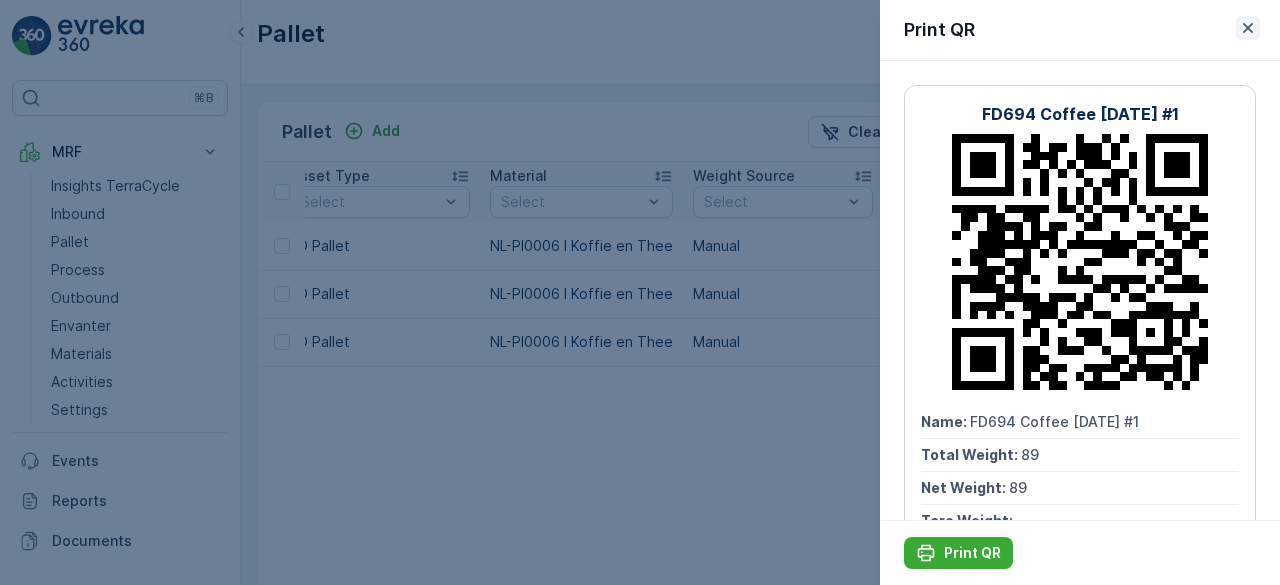 click 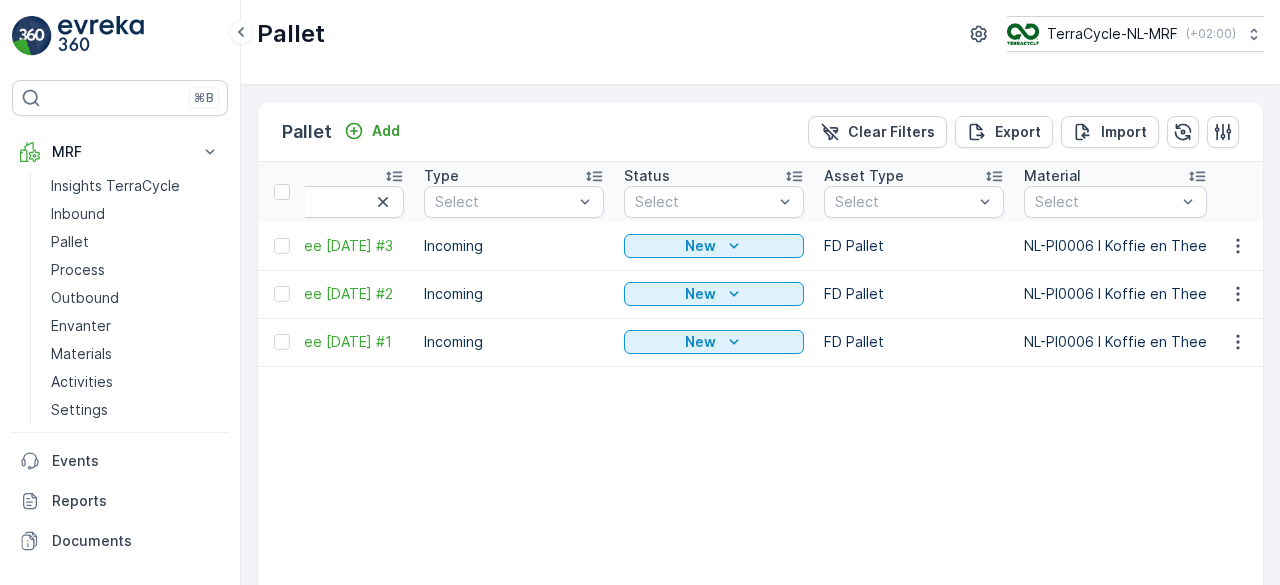 scroll, scrollTop: 0, scrollLeft: 0, axis: both 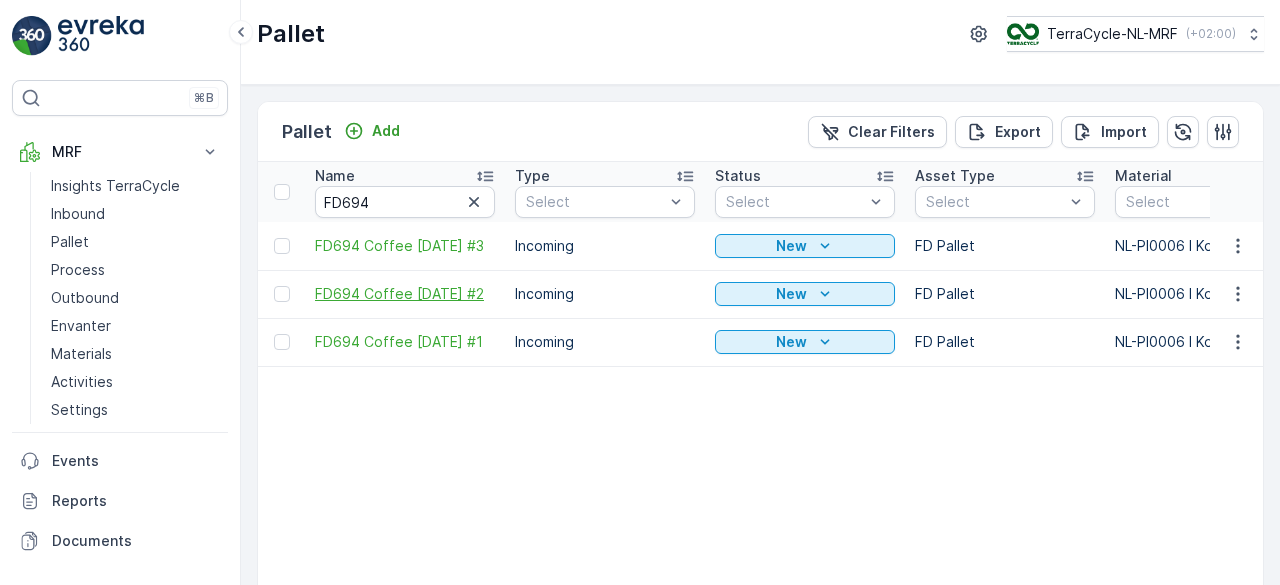 click on "FD694 Coffee [DATE] #2" at bounding box center (405, 294) 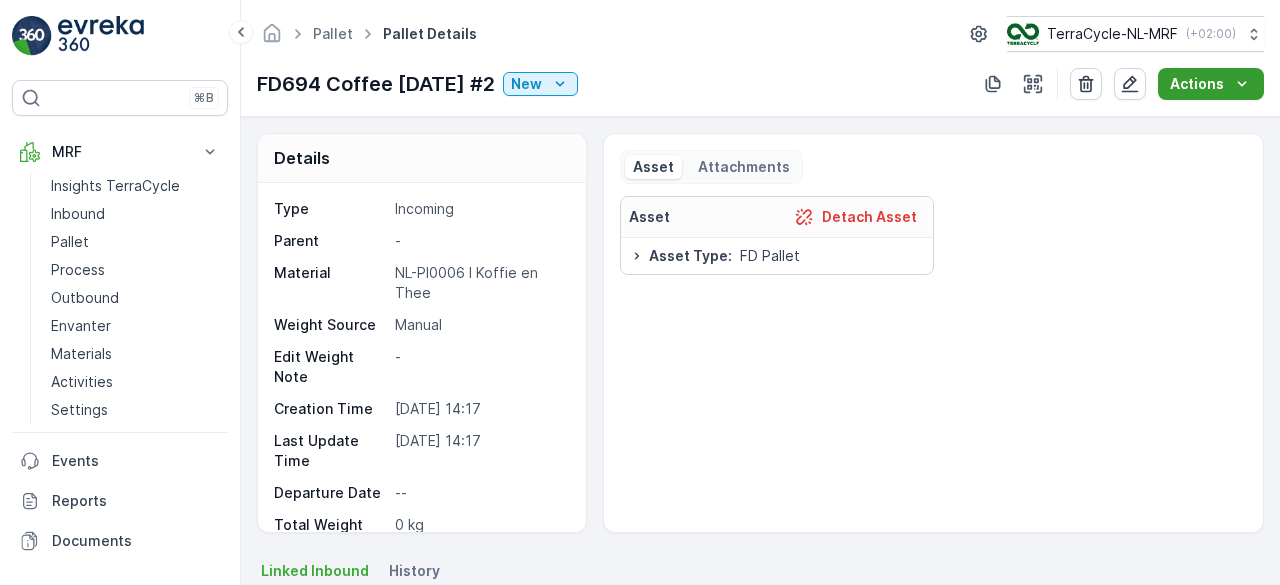 click on "Actions" at bounding box center (1197, 84) 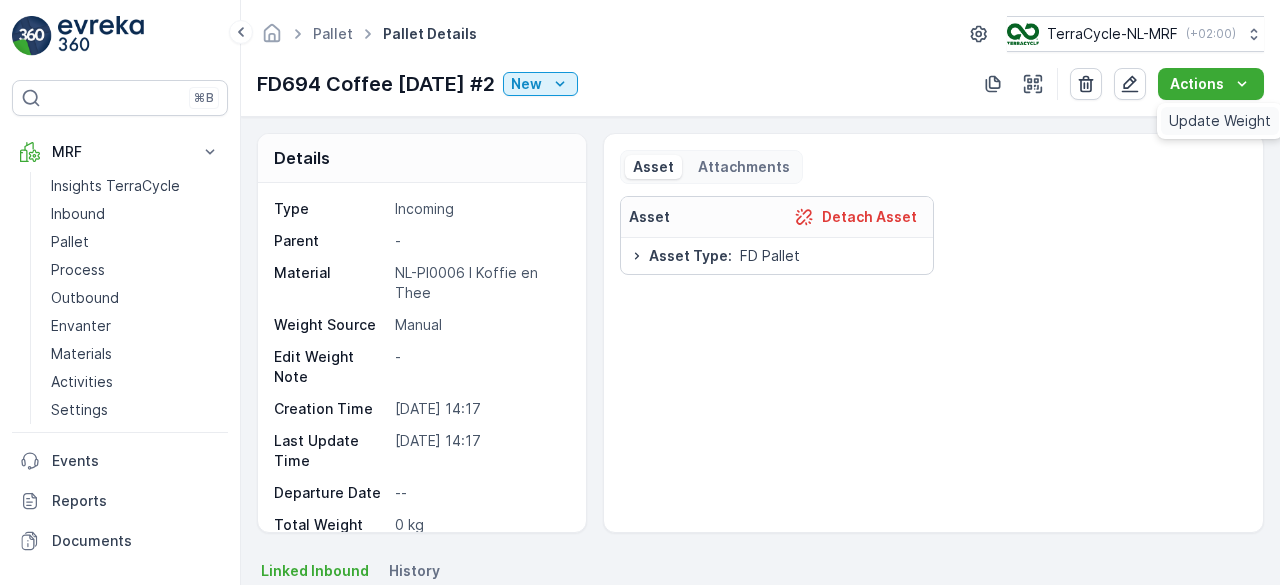 click on "Update Weight" at bounding box center (1220, 121) 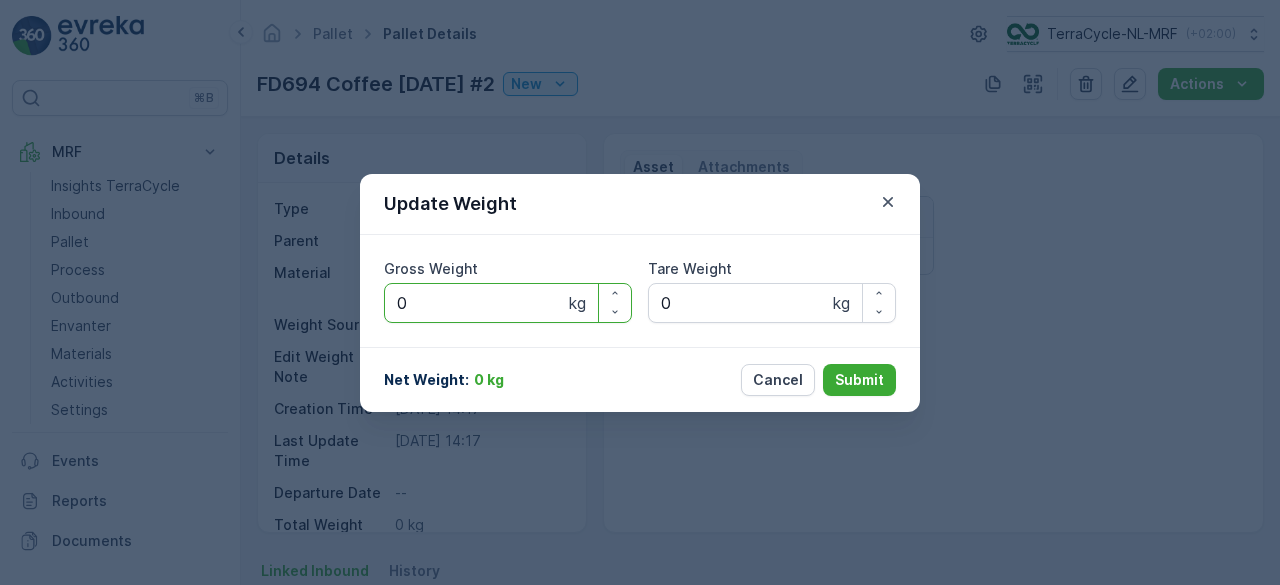 click on "0" at bounding box center [508, 303] 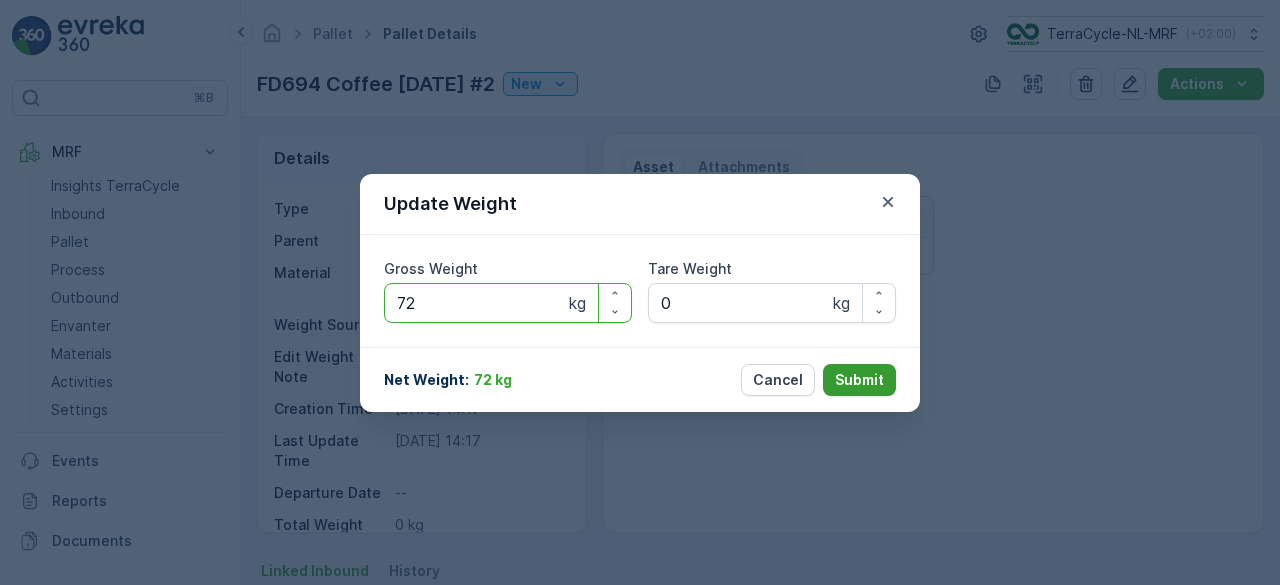 type on "72" 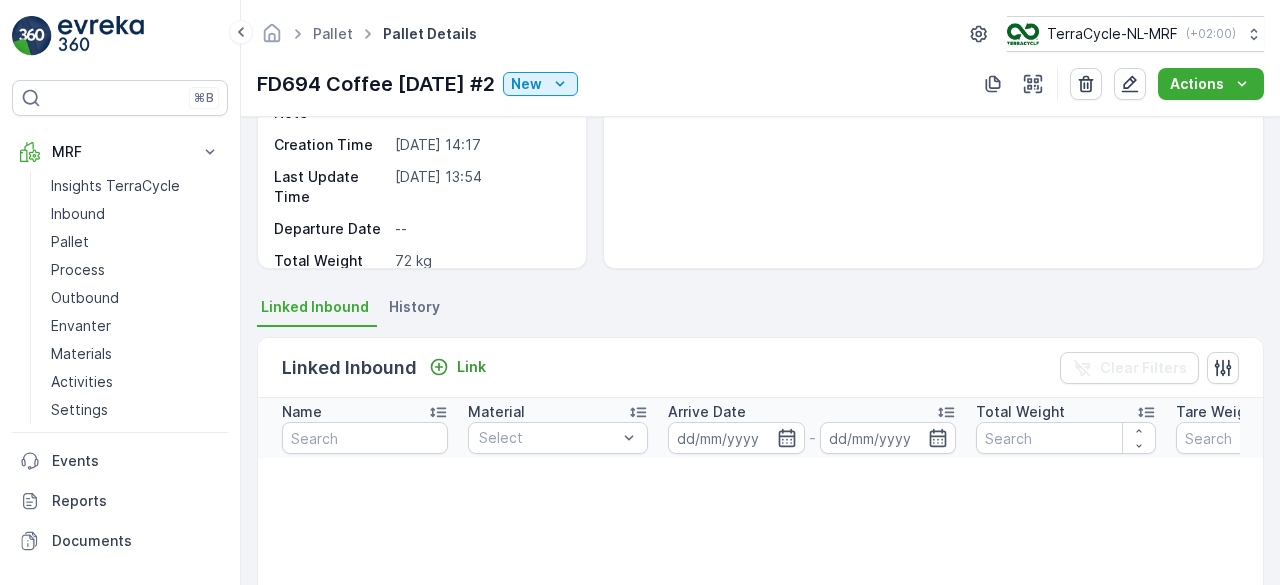 scroll, scrollTop: 286, scrollLeft: 0, axis: vertical 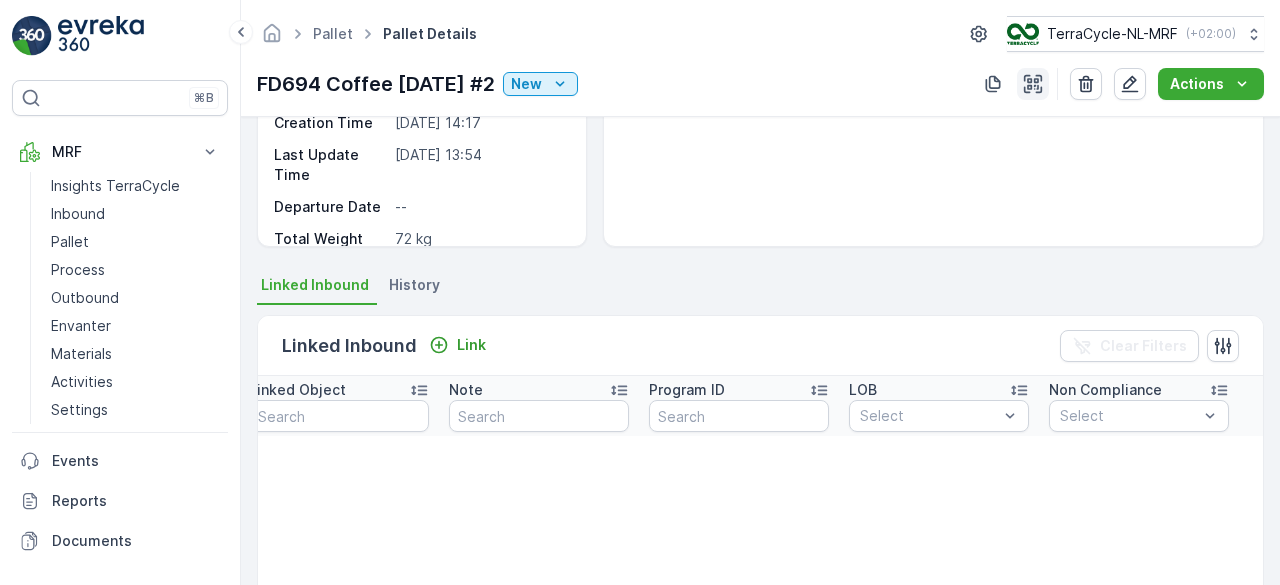 click 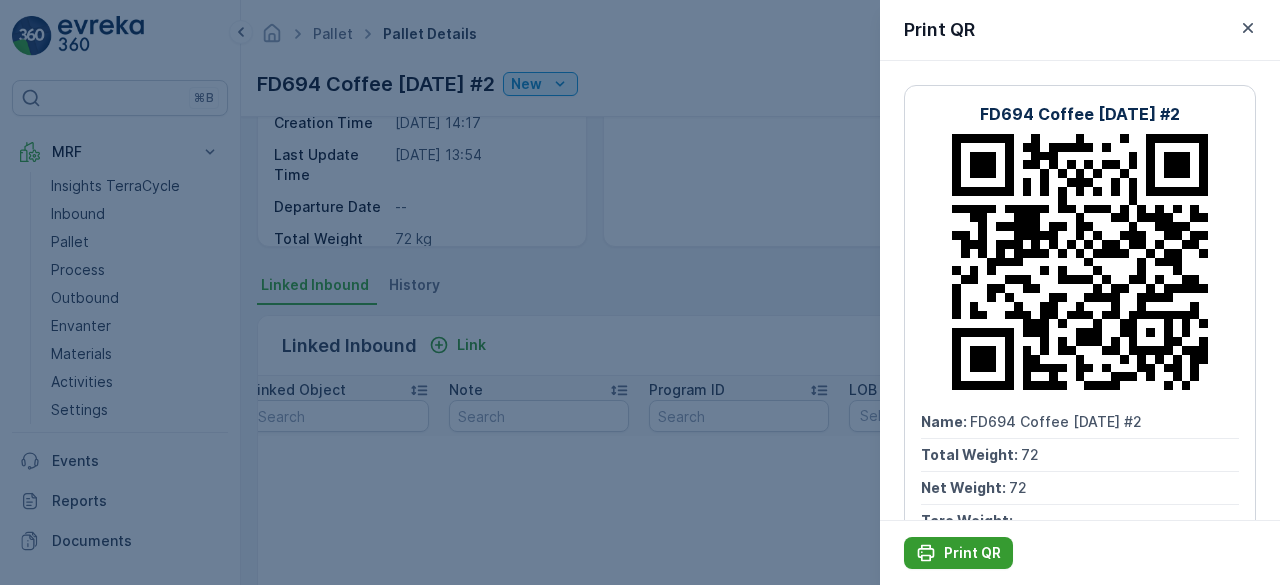 click on "Print QR" at bounding box center (972, 553) 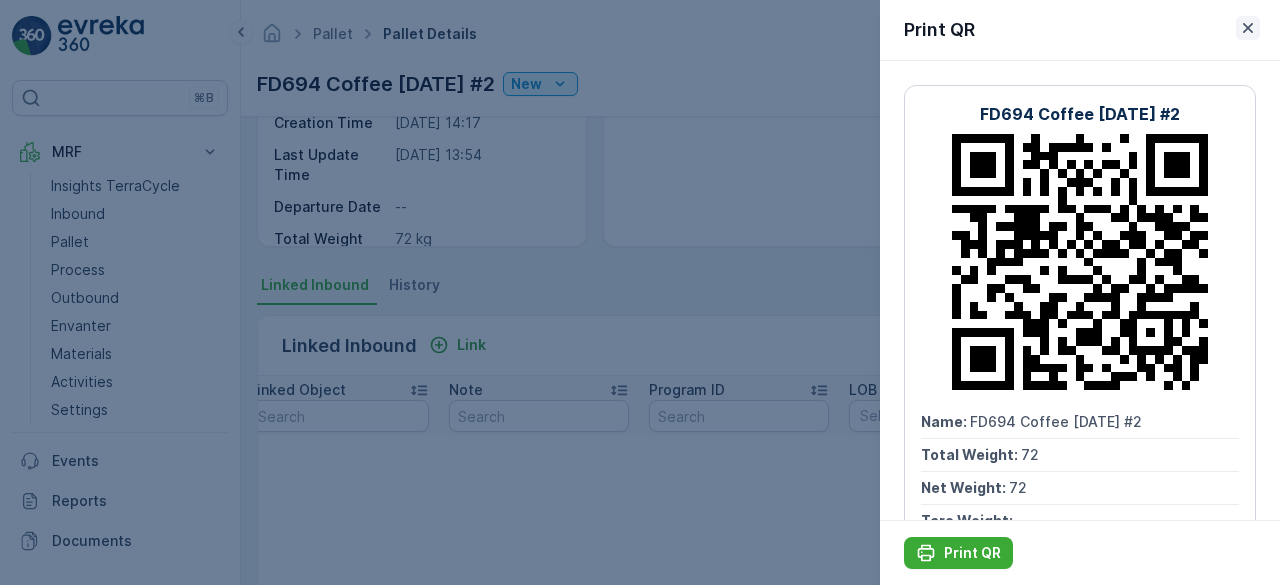 click 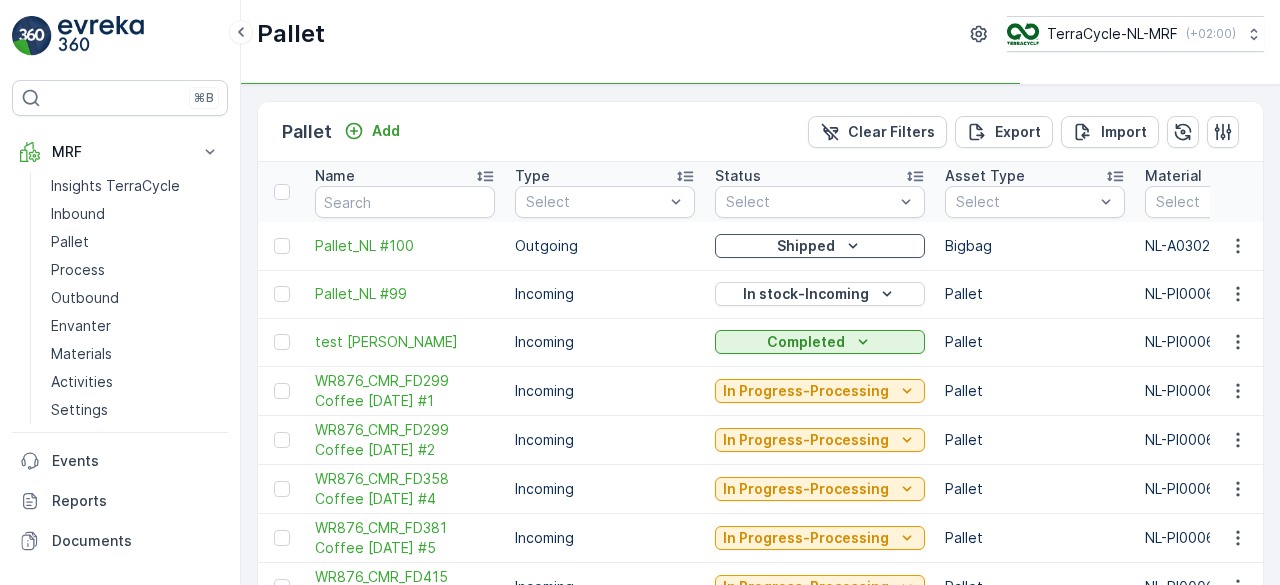 type on "FD694" 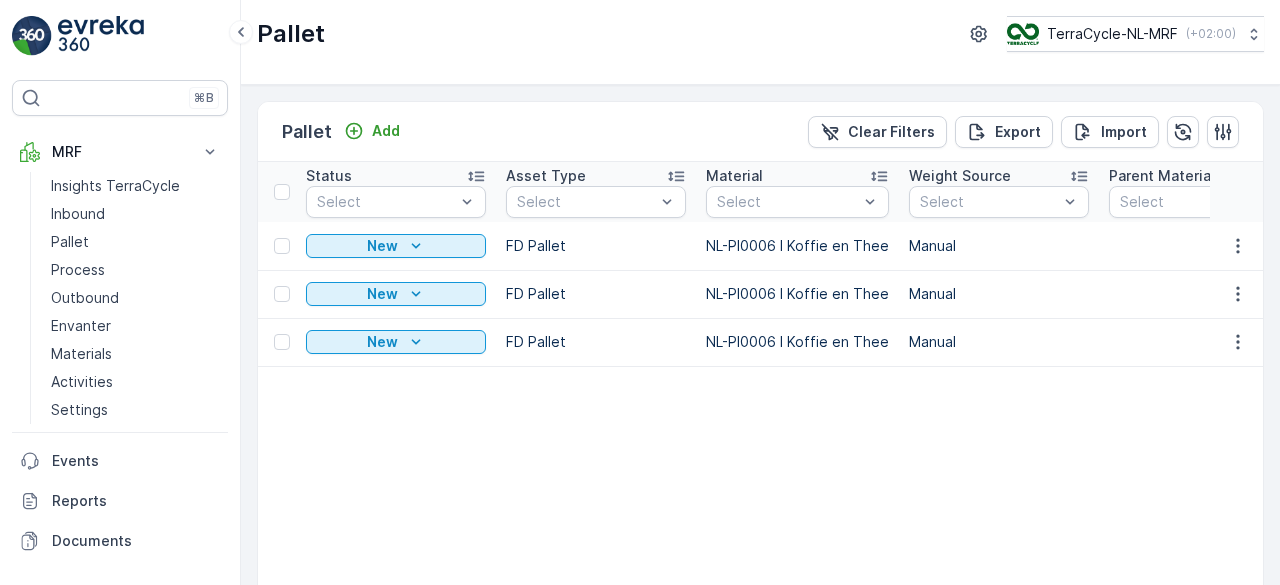 scroll, scrollTop: 0, scrollLeft: 0, axis: both 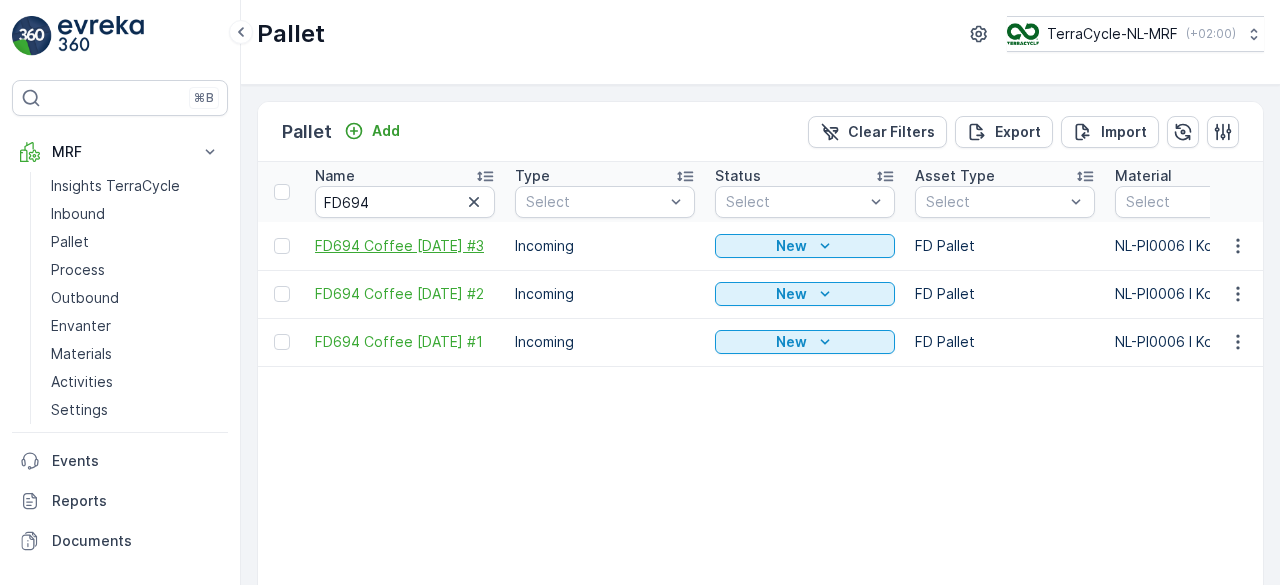 click on "FD694 Coffee [DATE] #3" at bounding box center [405, 246] 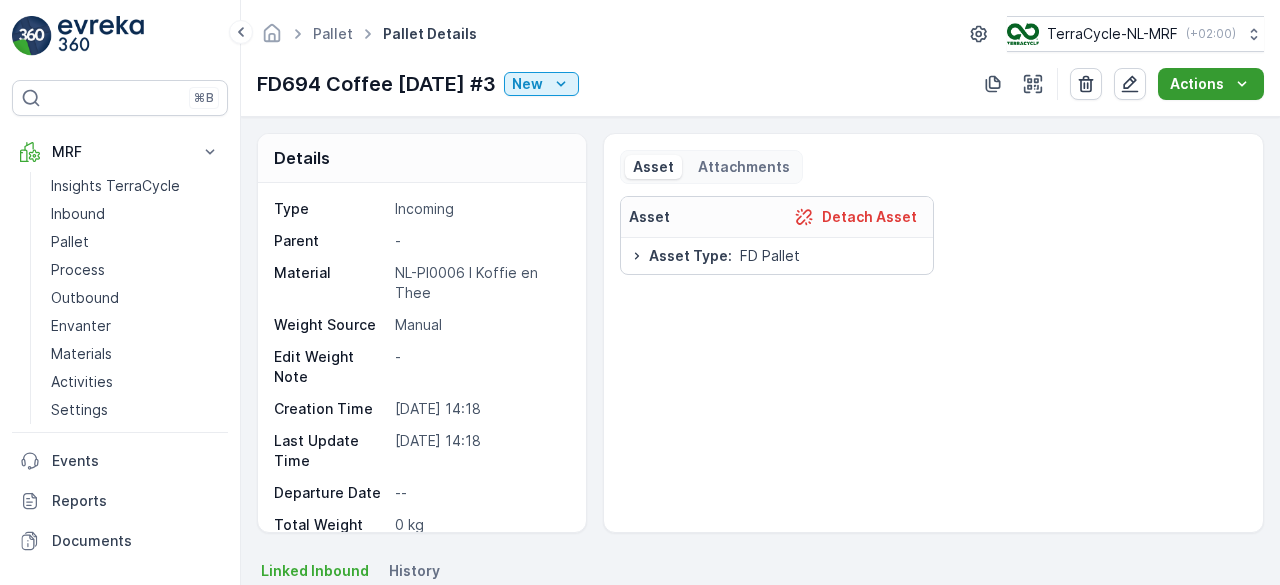 click on "Actions" at bounding box center (1211, 84) 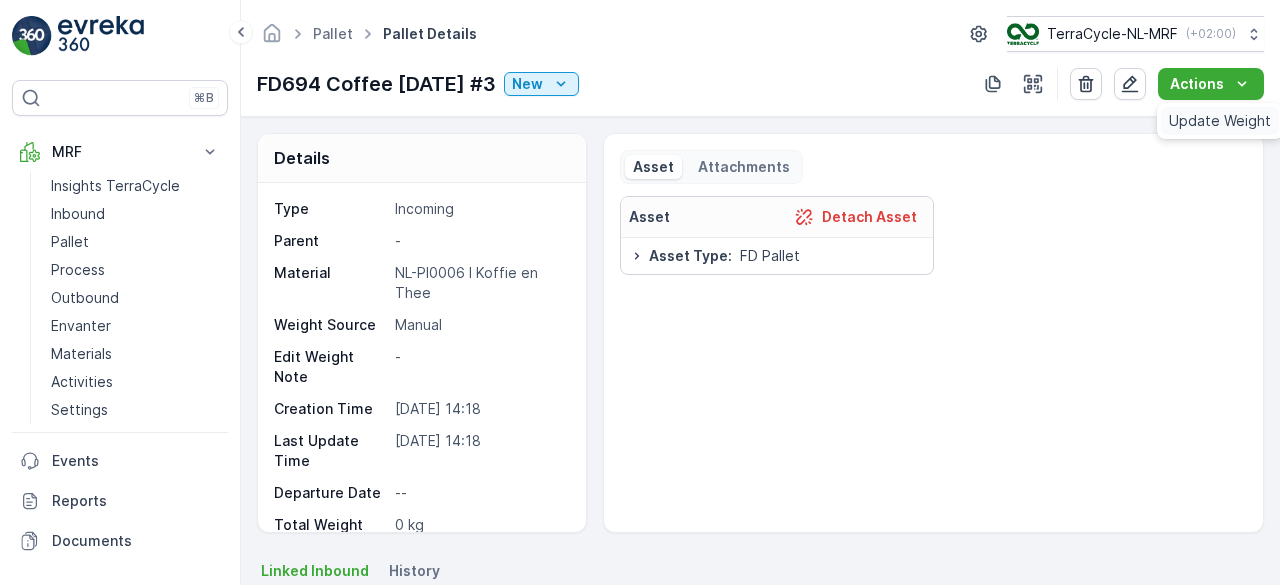 click on "Update Weight" at bounding box center [1220, 121] 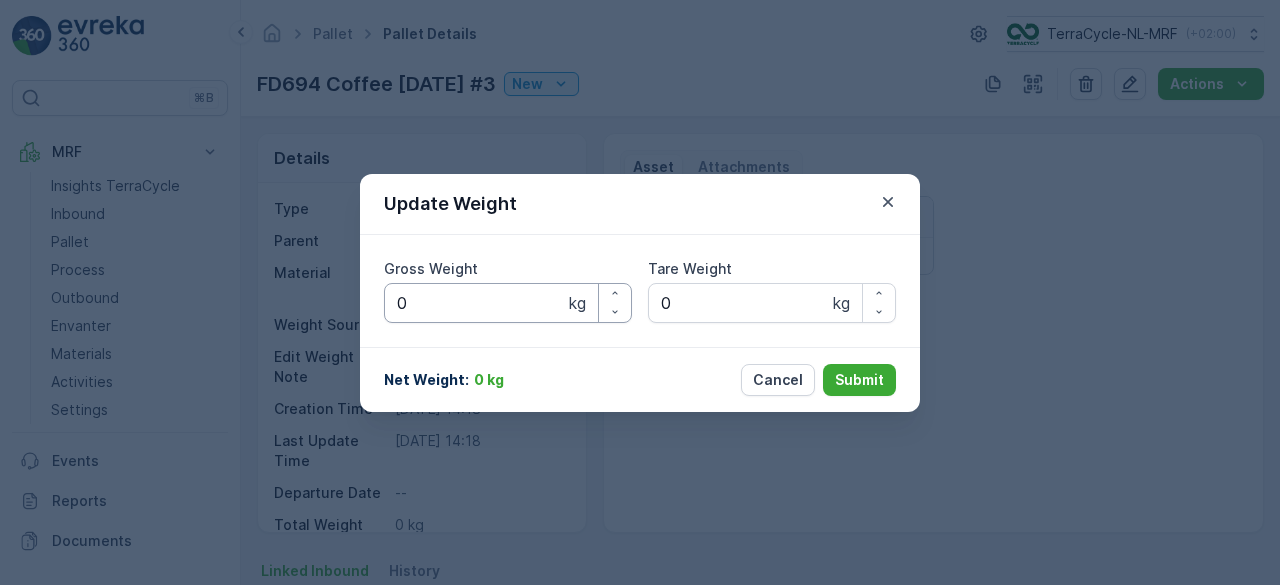 click on "0" at bounding box center (508, 303) 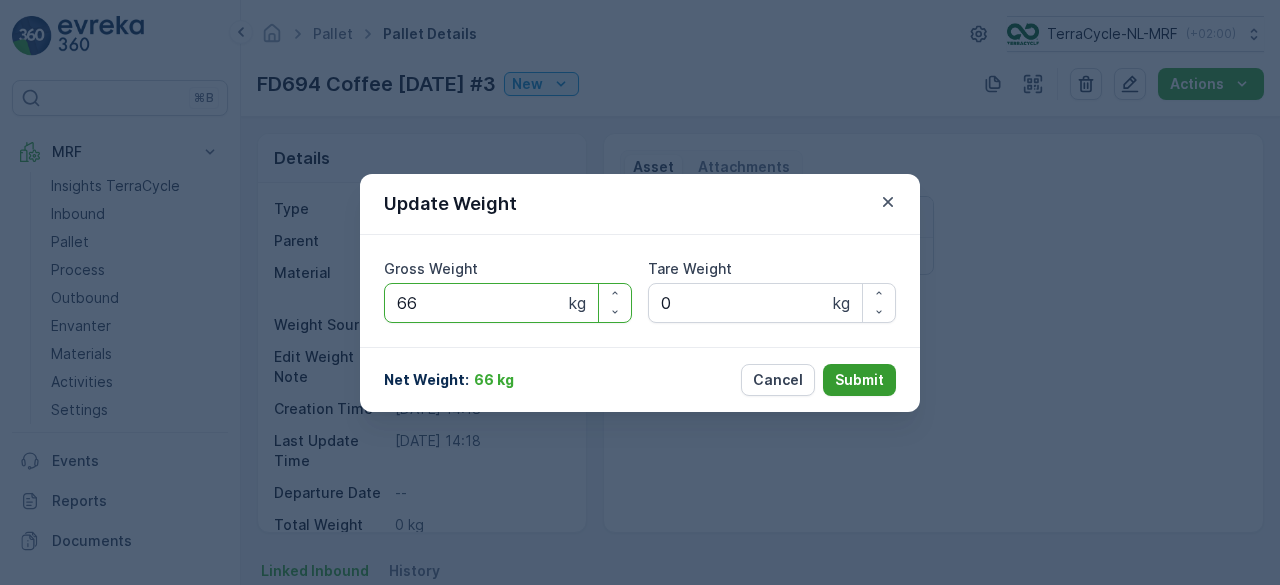 type on "66" 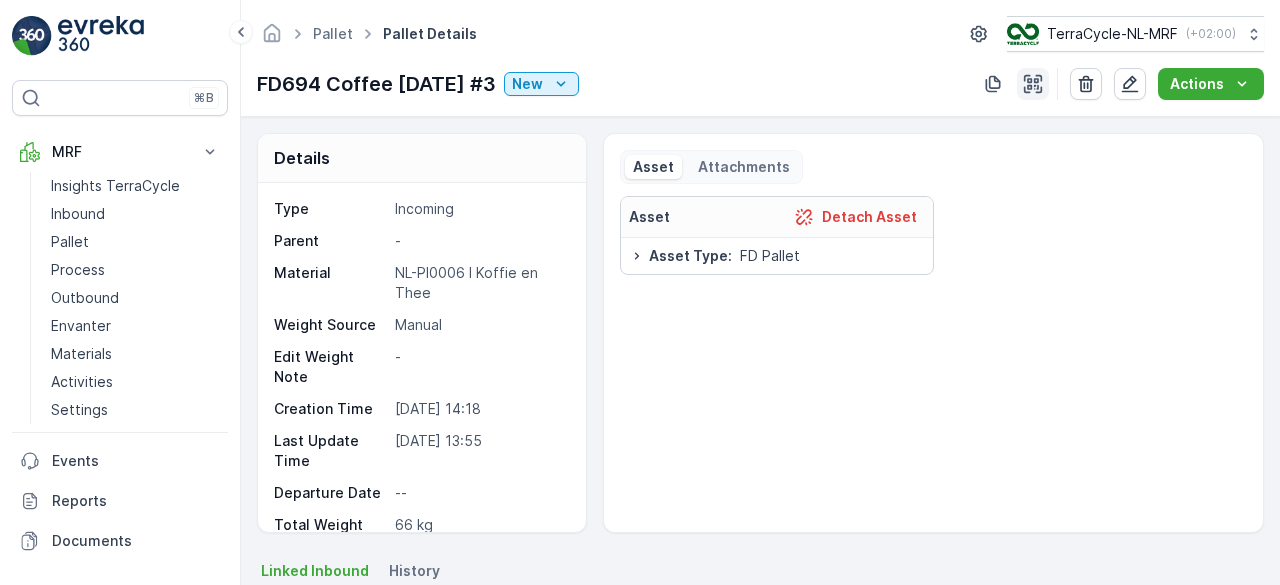 click 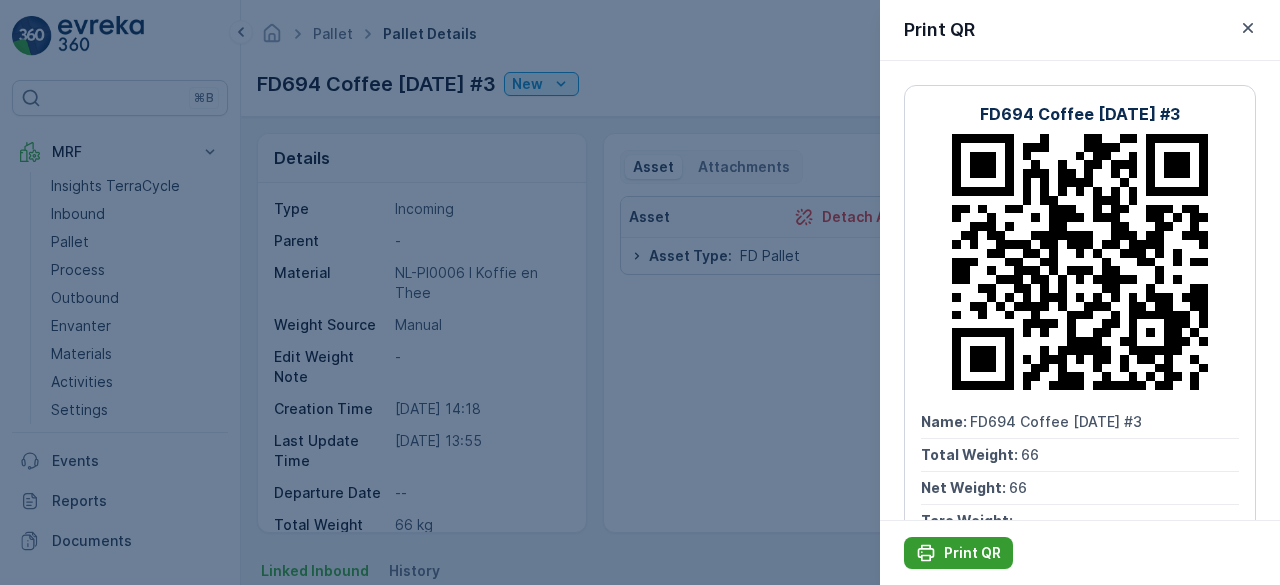 click on "Print QR" at bounding box center (972, 553) 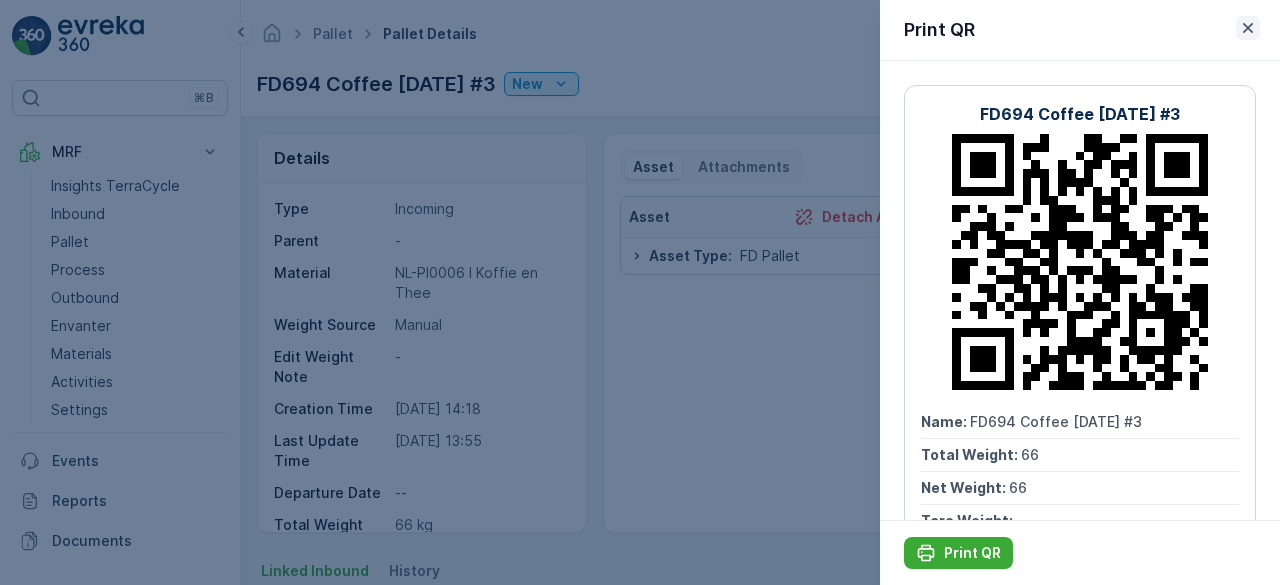click 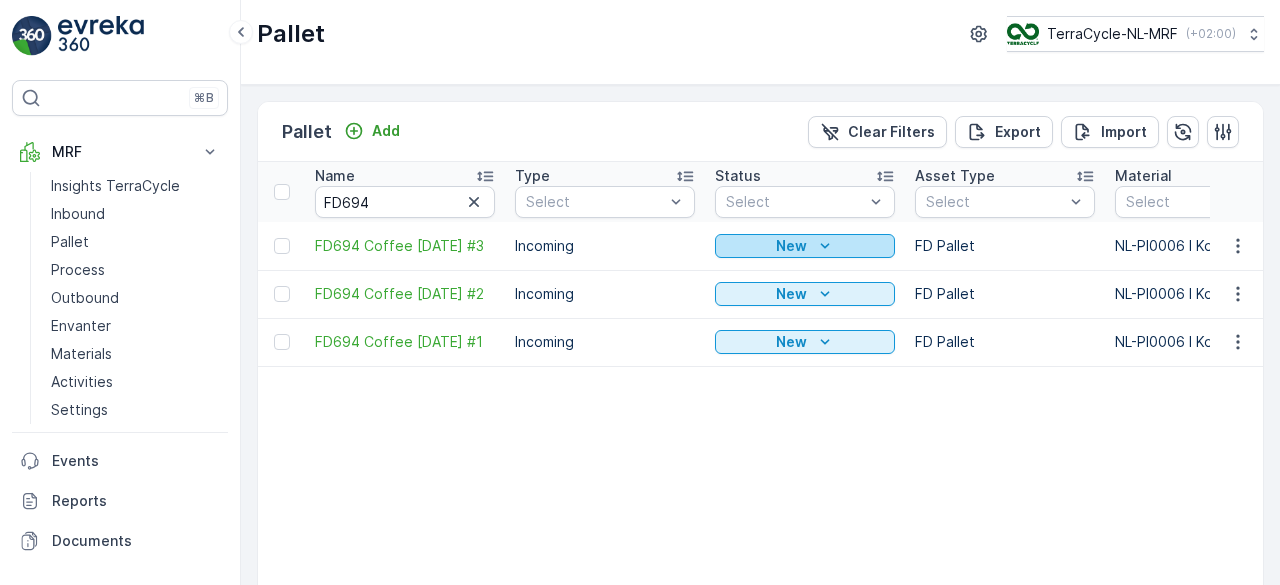 click on "New" at bounding box center [805, 246] 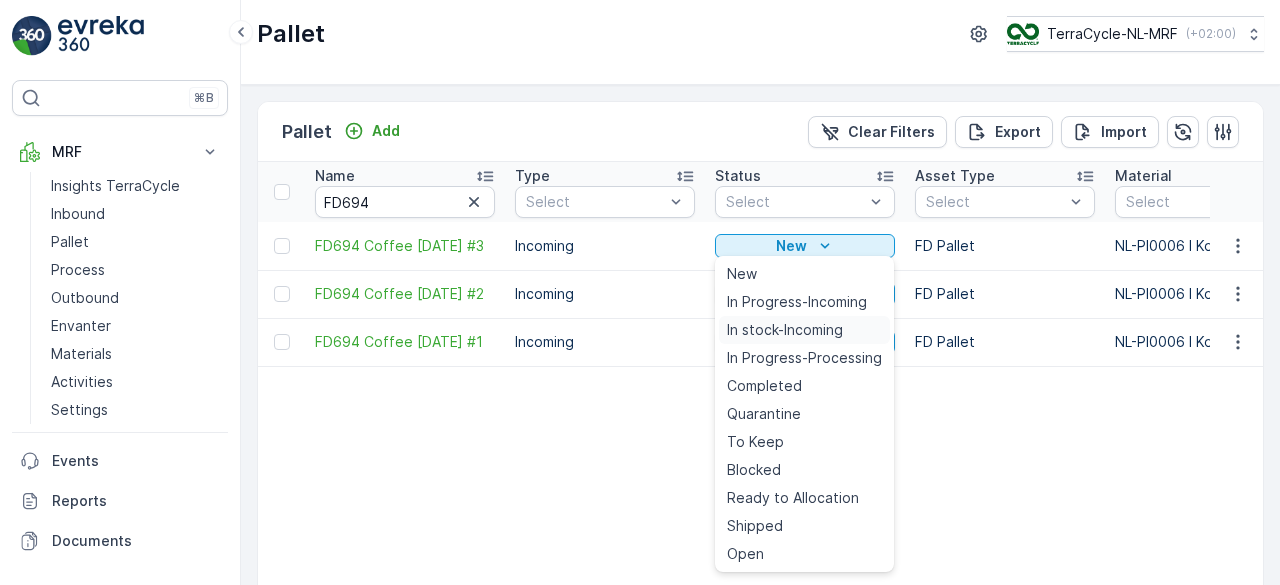 click on "In stock-Incoming" at bounding box center (785, 330) 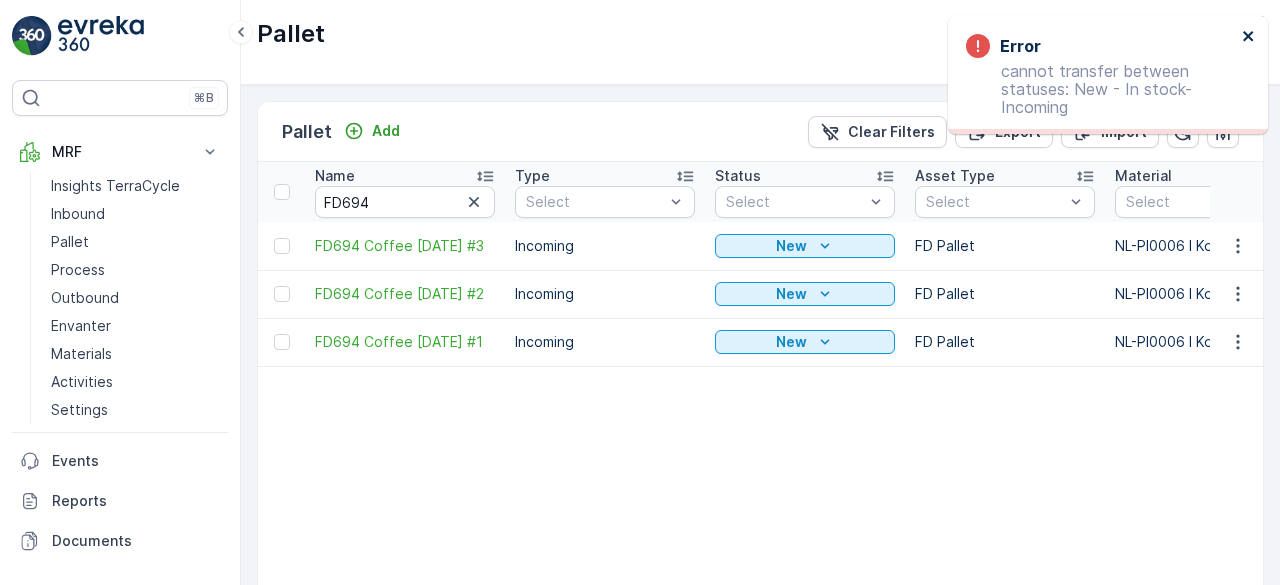 click 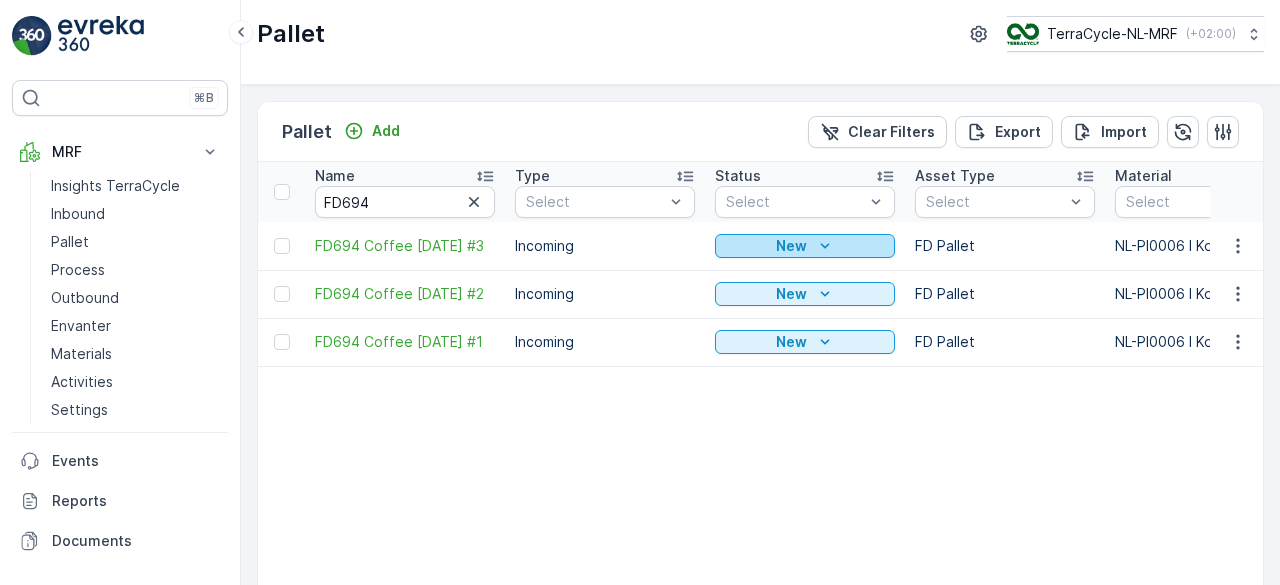 click on "New" at bounding box center (805, 246) 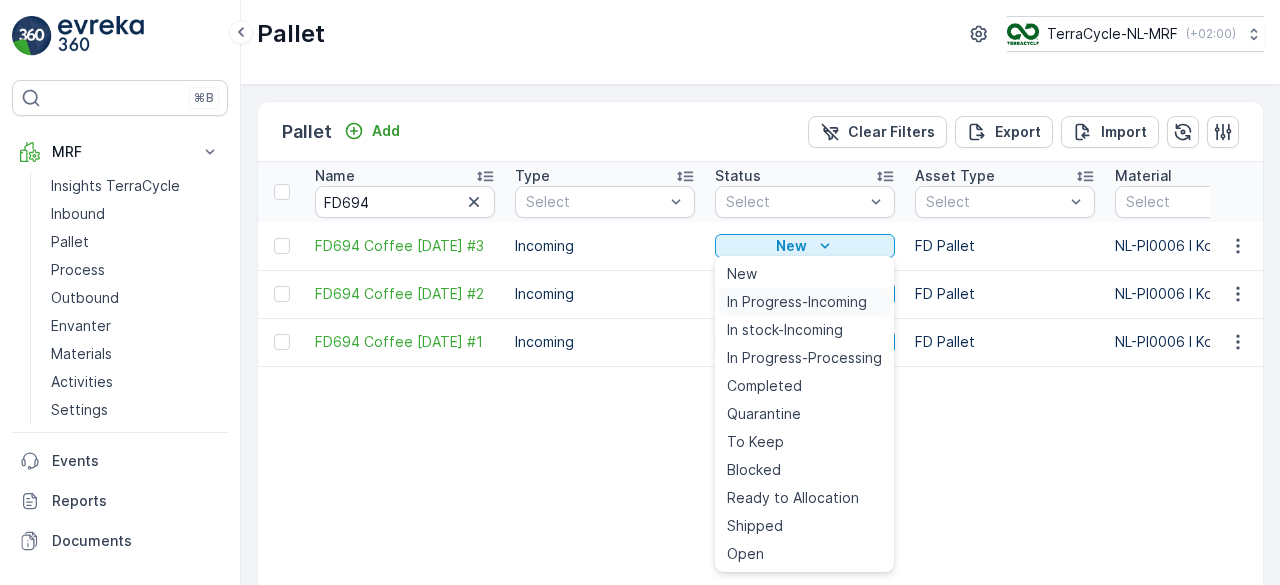 click on "In Progress-Incoming" at bounding box center [797, 302] 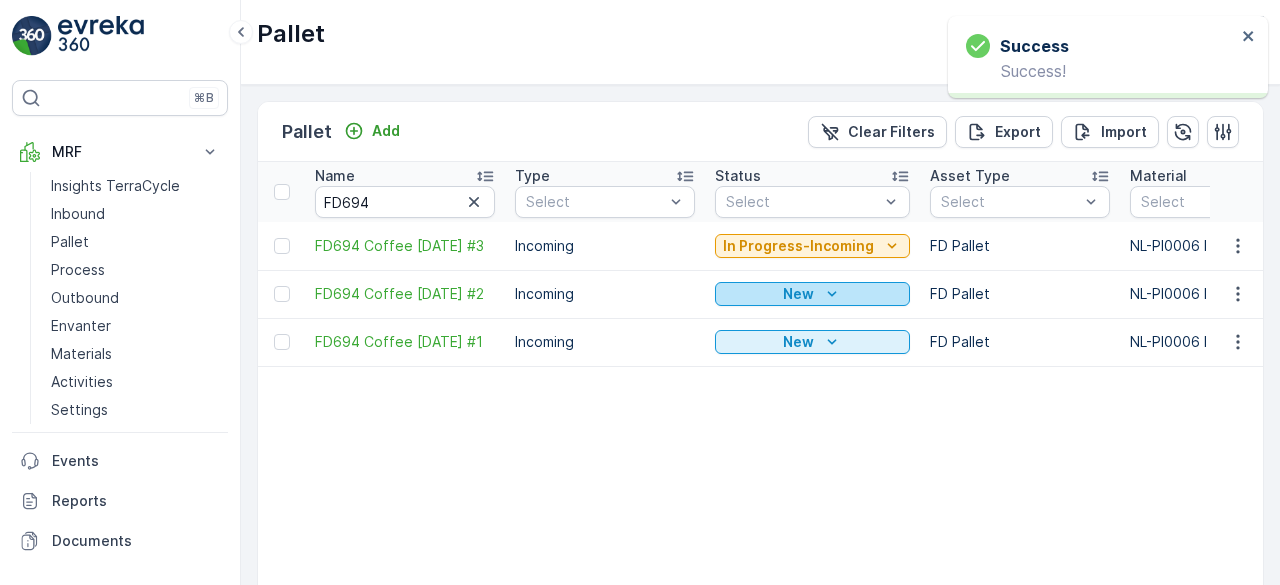 click on "New" at bounding box center [812, 294] 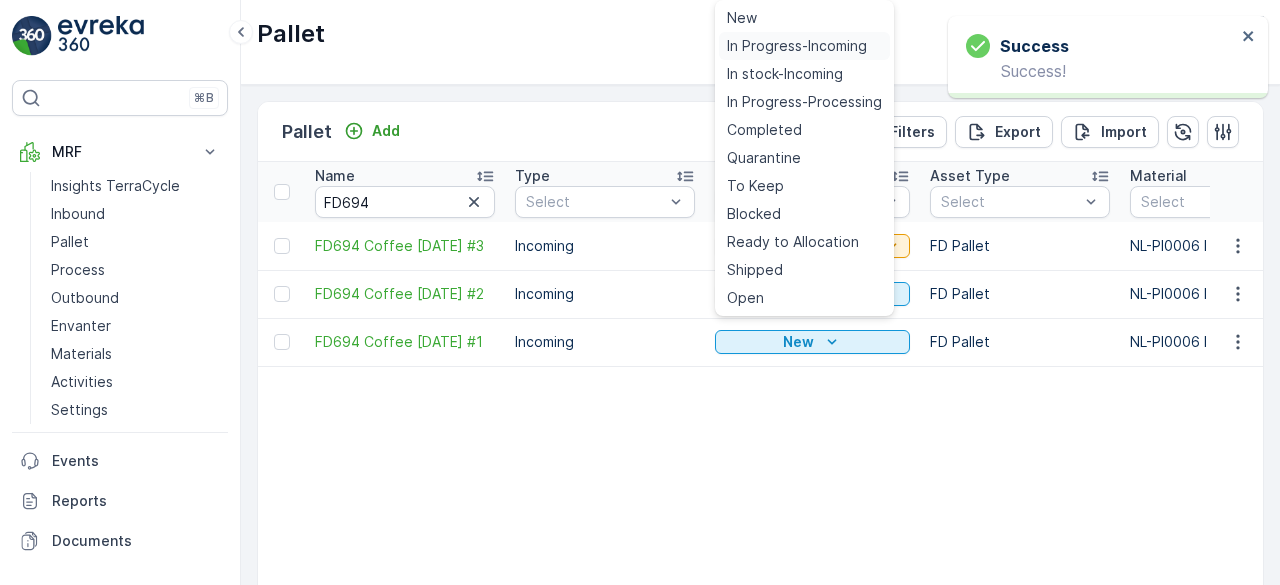 click on "In Progress-Incoming" at bounding box center (797, 46) 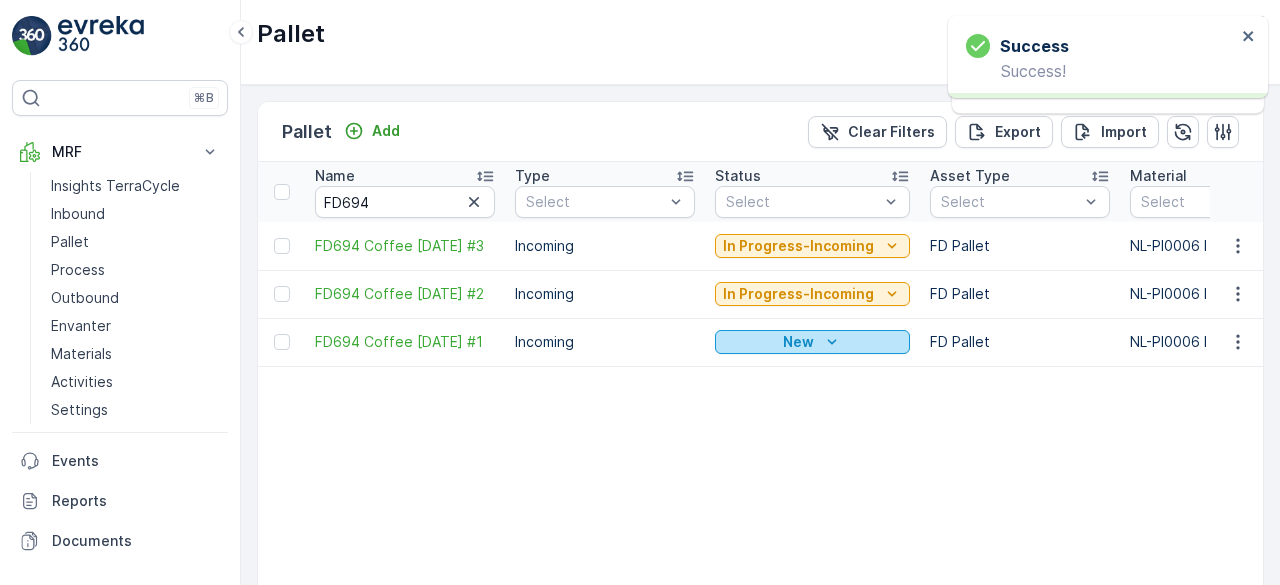 click on "New" at bounding box center (812, 342) 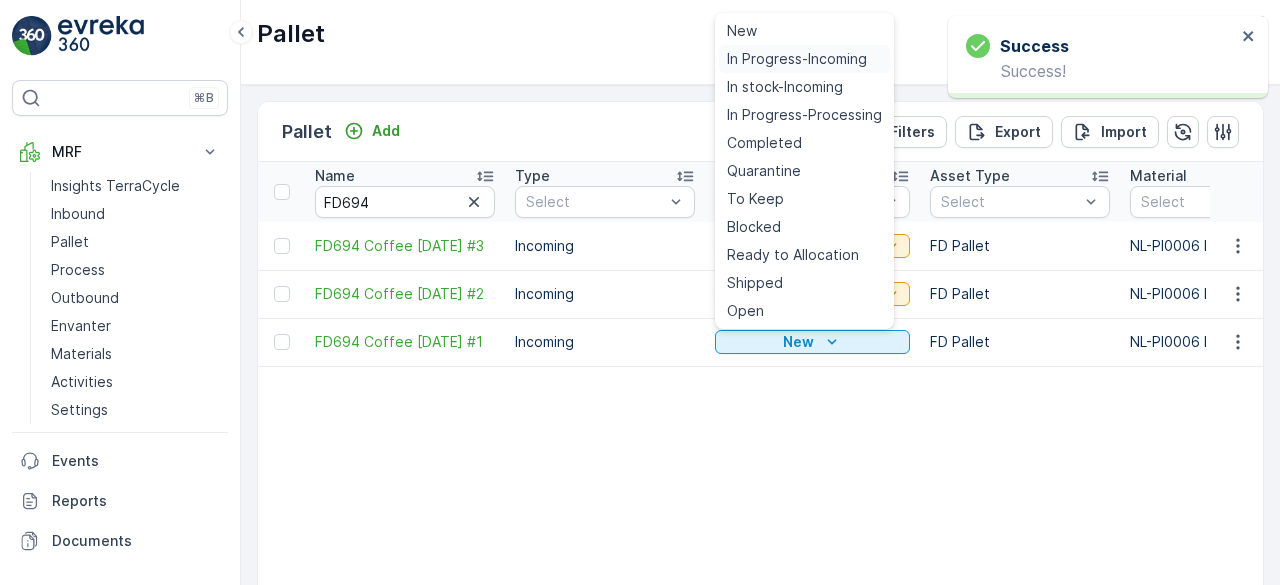 click on "In Progress-Incoming" at bounding box center [797, 59] 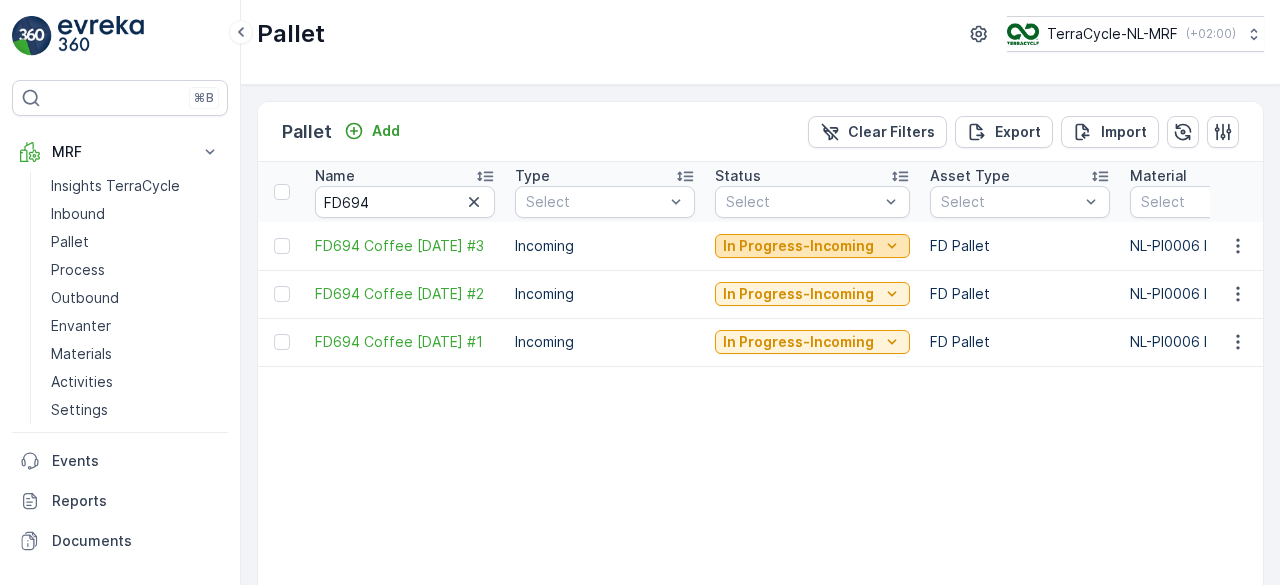 click on "In Progress-Incoming" at bounding box center (812, 246) 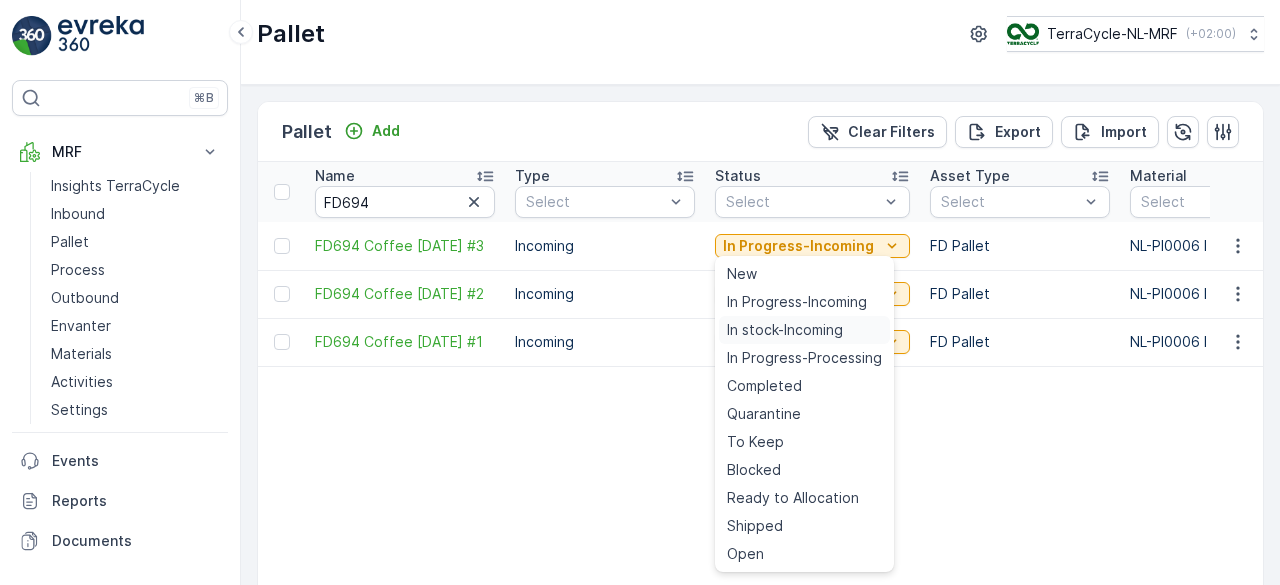 click on "In stock-Incoming" at bounding box center [785, 330] 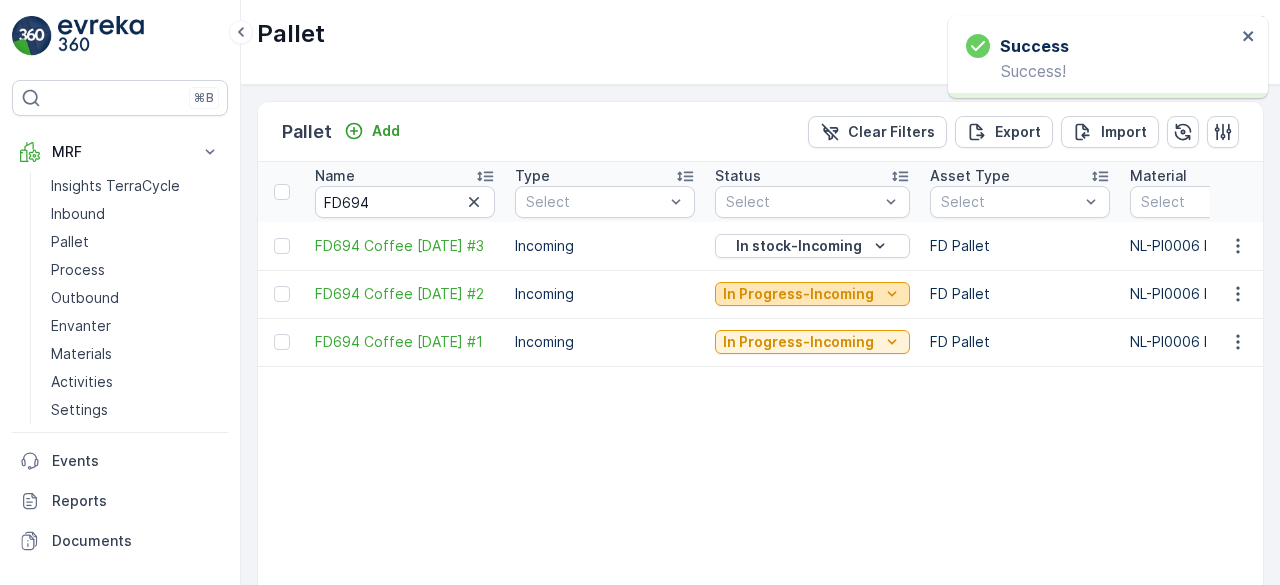 click on "In Progress-Incoming" at bounding box center (798, 294) 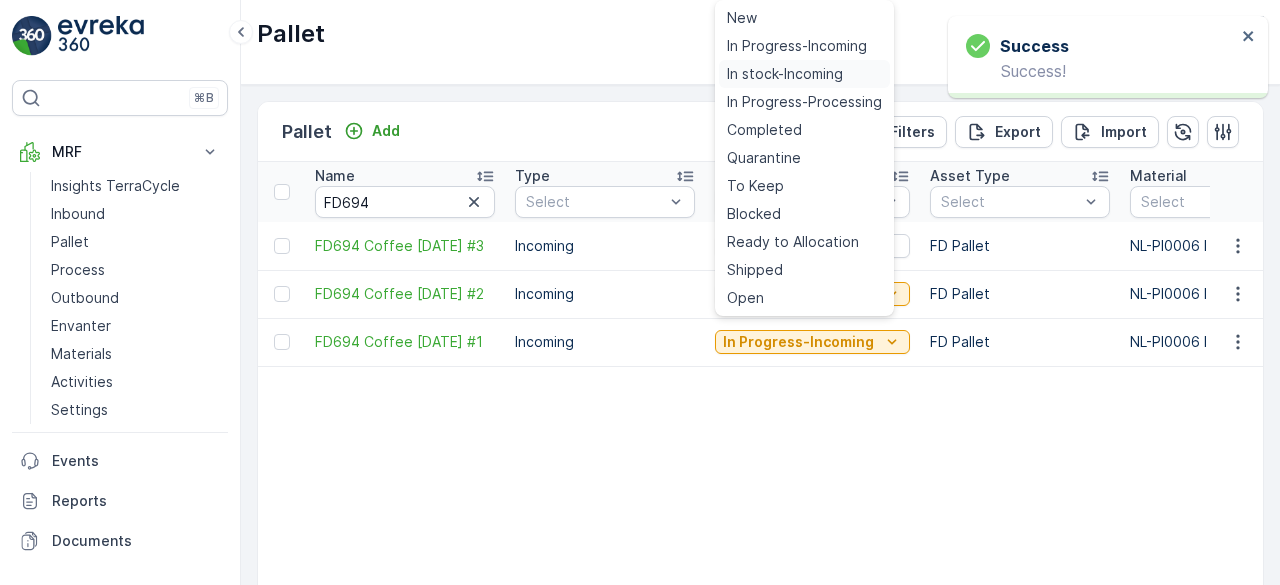 click on "In stock-Incoming" at bounding box center [785, 74] 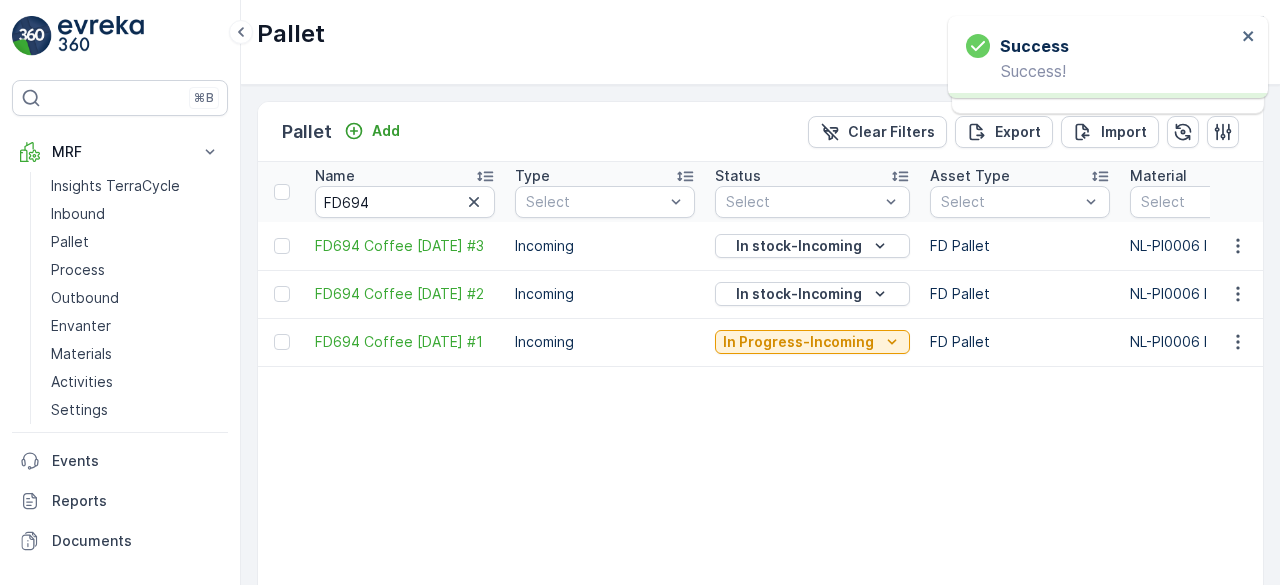 click on "In Progress-Incoming" at bounding box center [798, 342] 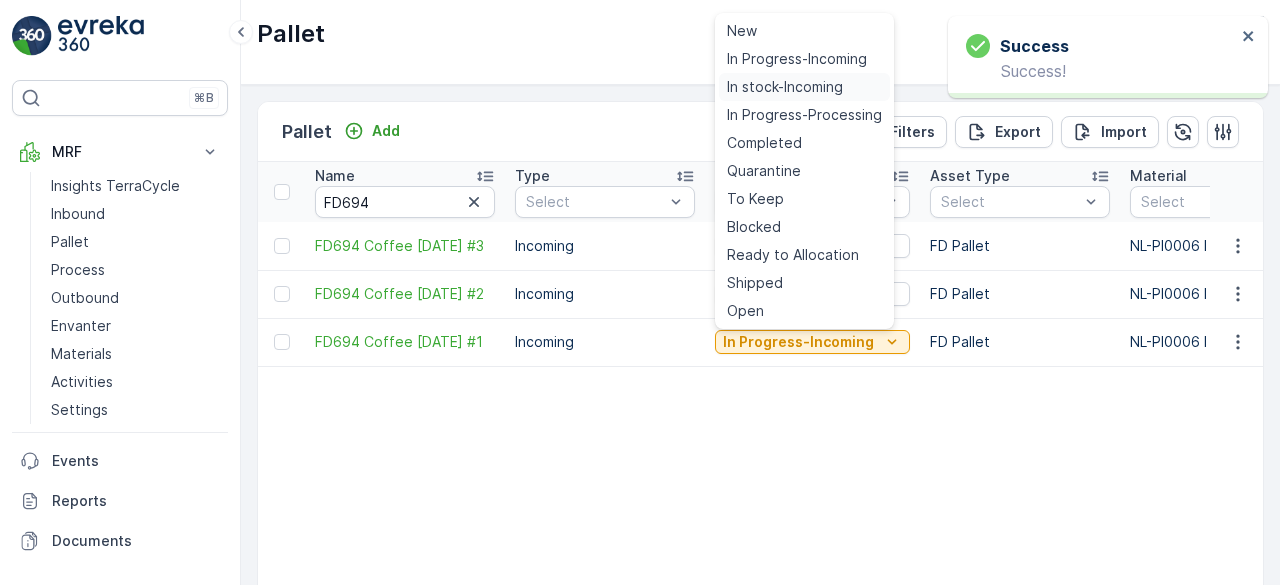 click on "In stock-Incoming" at bounding box center [785, 87] 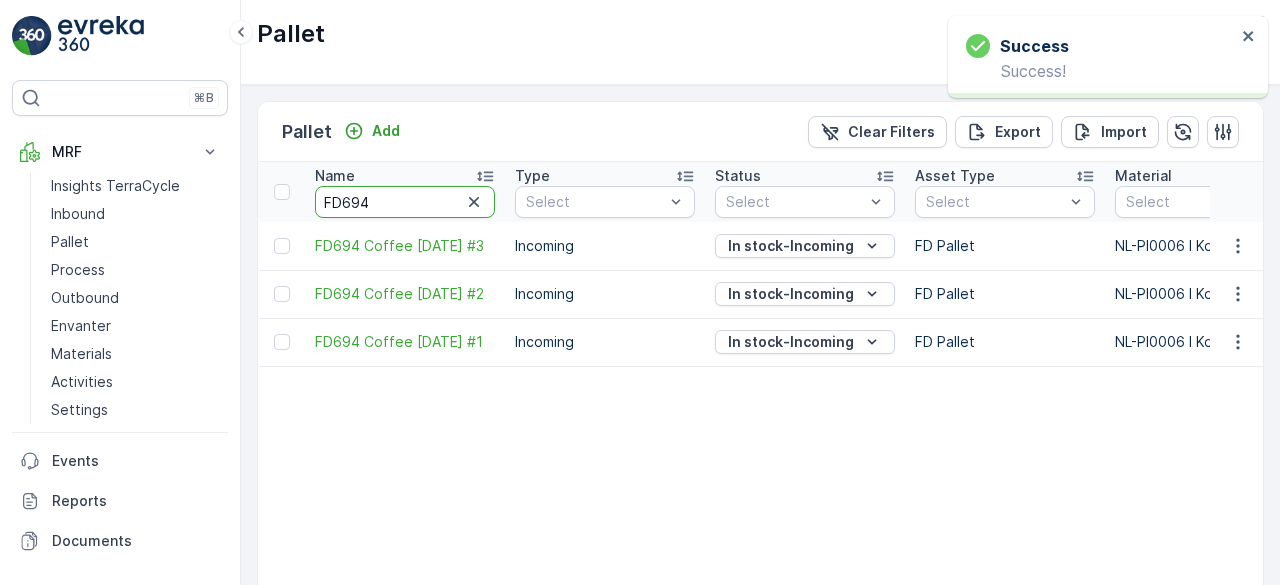 click on "FD694" at bounding box center [405, 202] 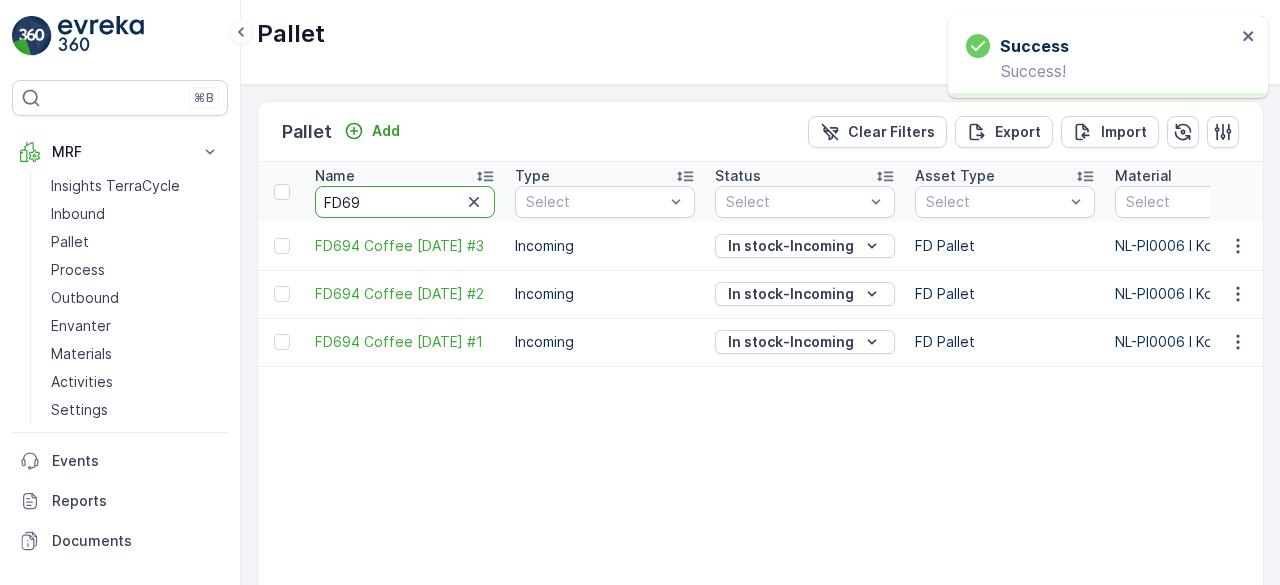 type on "FD695" 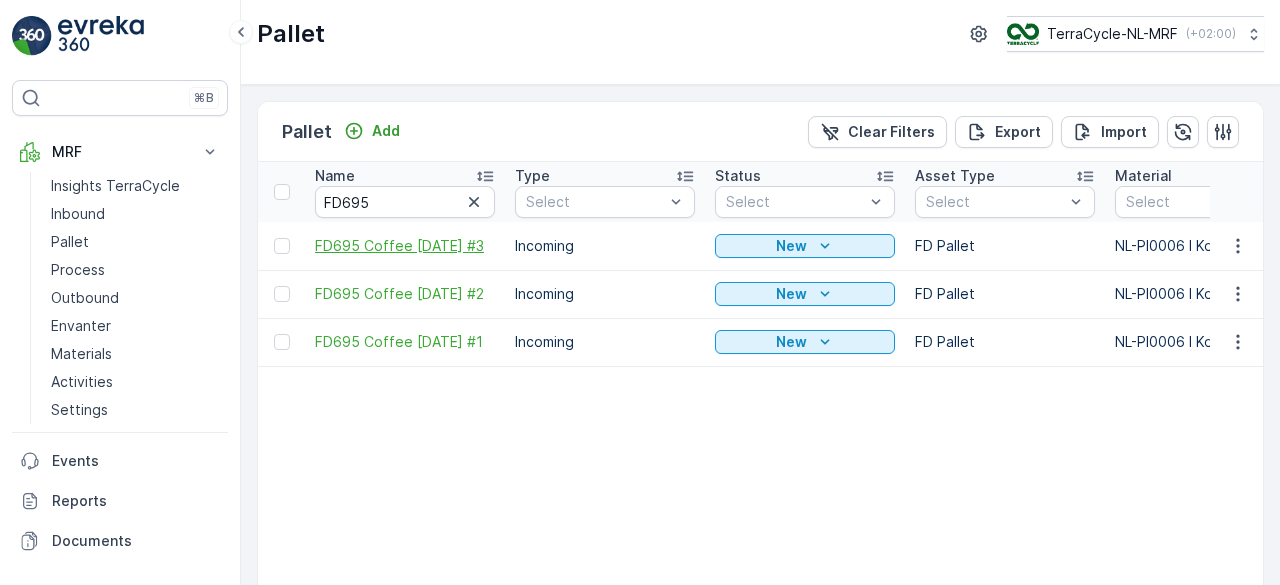 click on "FD695 Coffee [DATE] #3" at bounding box center (405, 246) 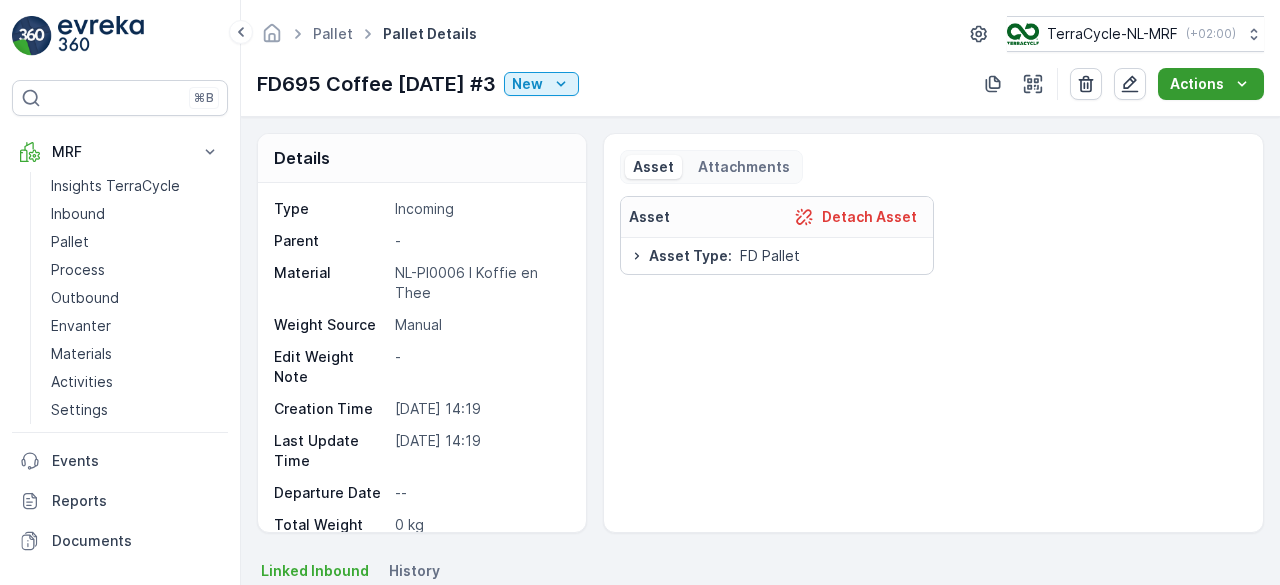 click on "Actions" at bounding box center [1197, 84] 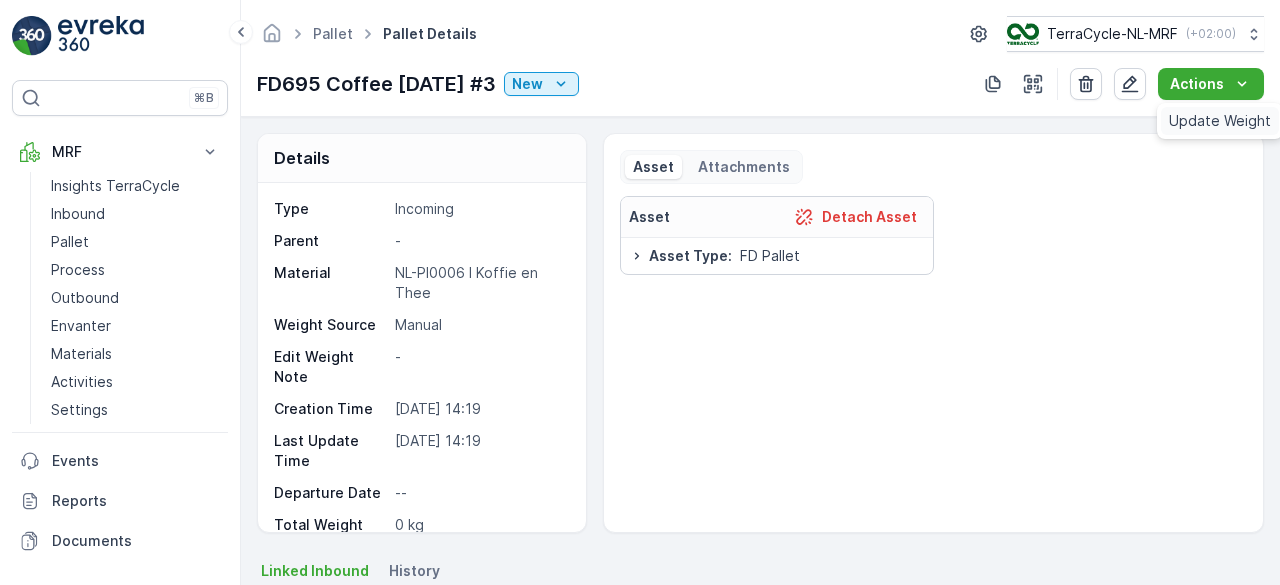 click on "Update Weight" at bounding box center [1220, 121] 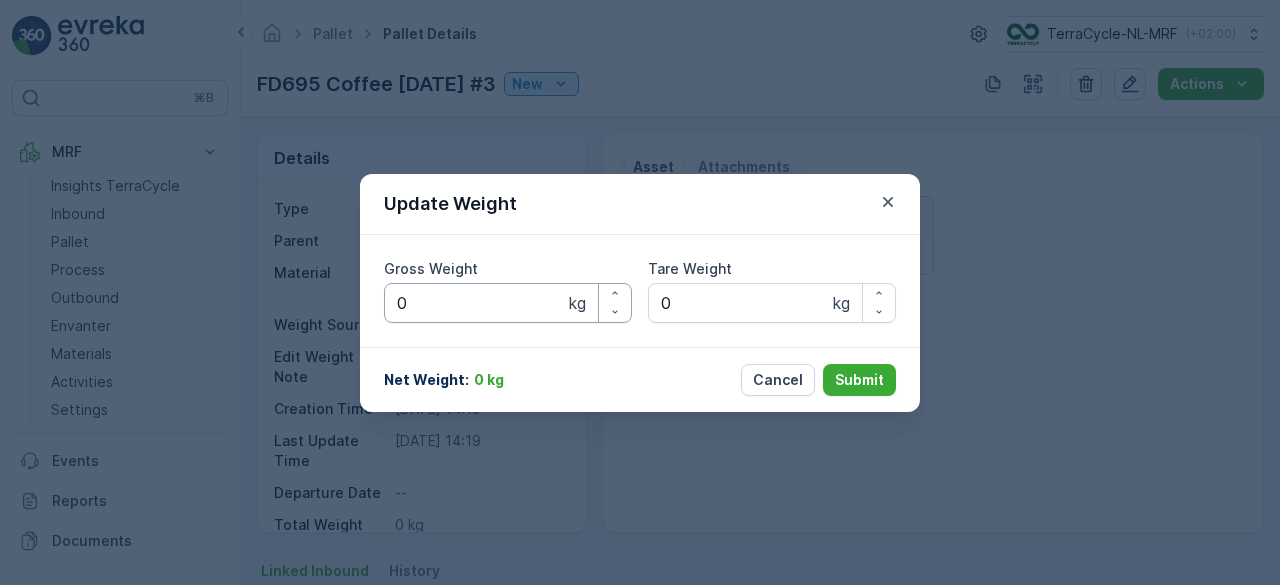 click on "0" at bounding box center [508, 303] 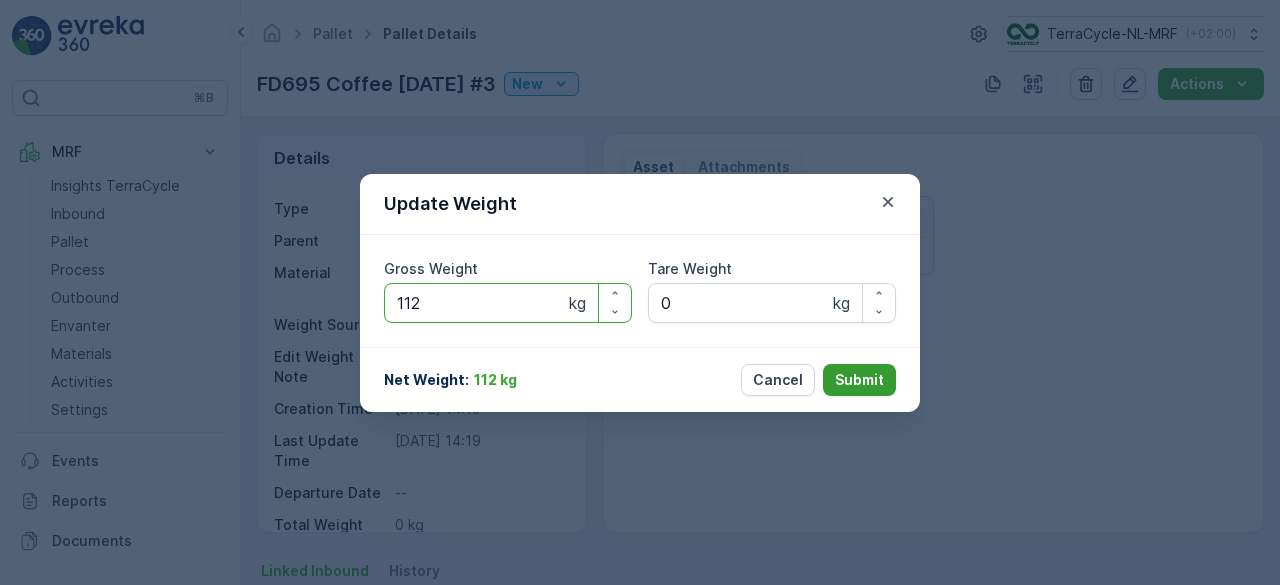 type on "112" 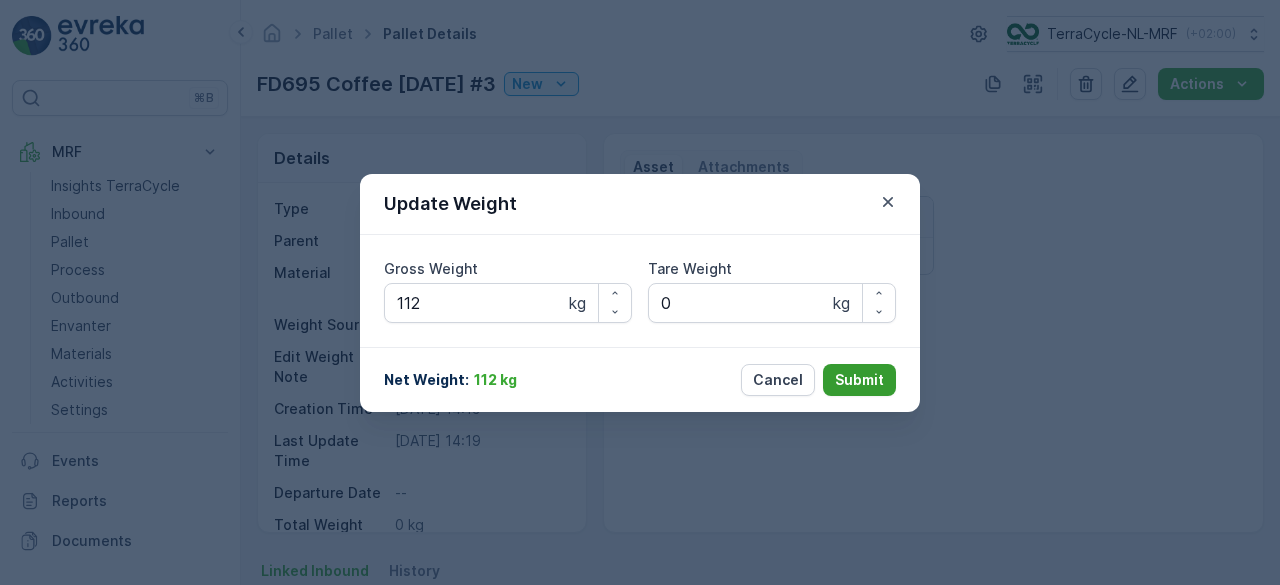 click on "Submit" at bounding box center [859, 380] 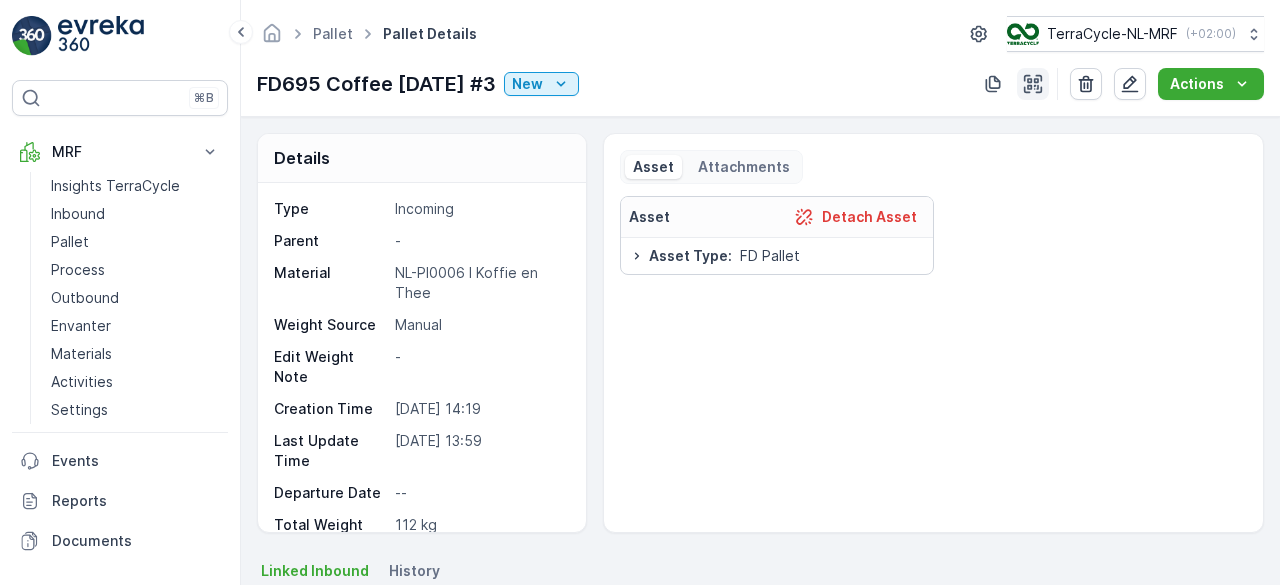 click 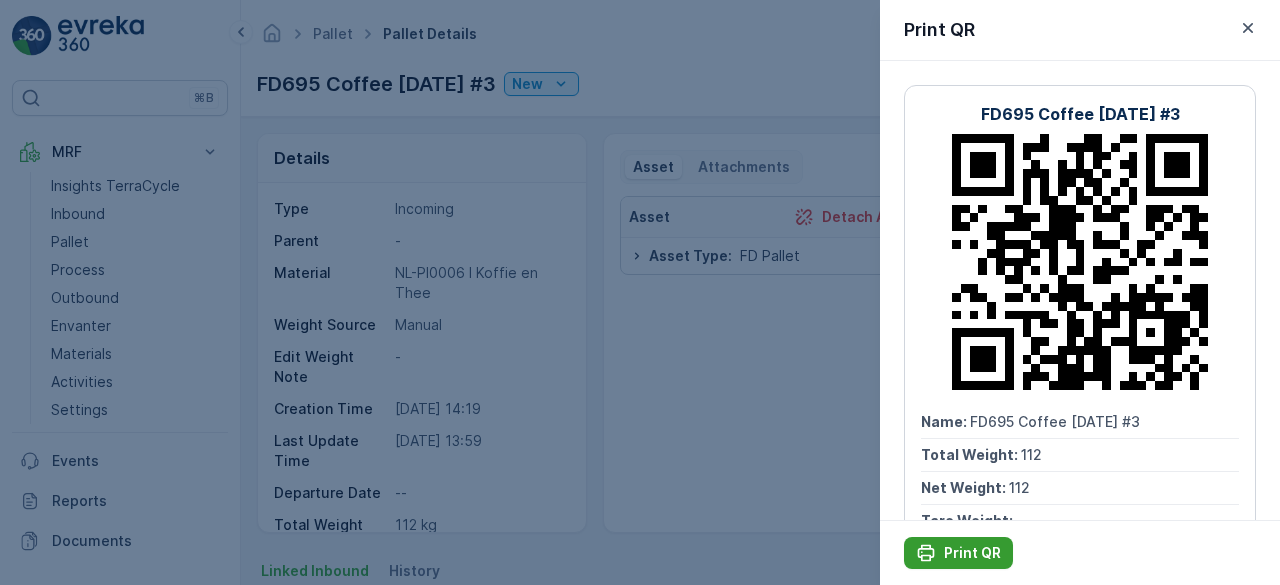 click on "Print QR" at bounding box center (958, 553) 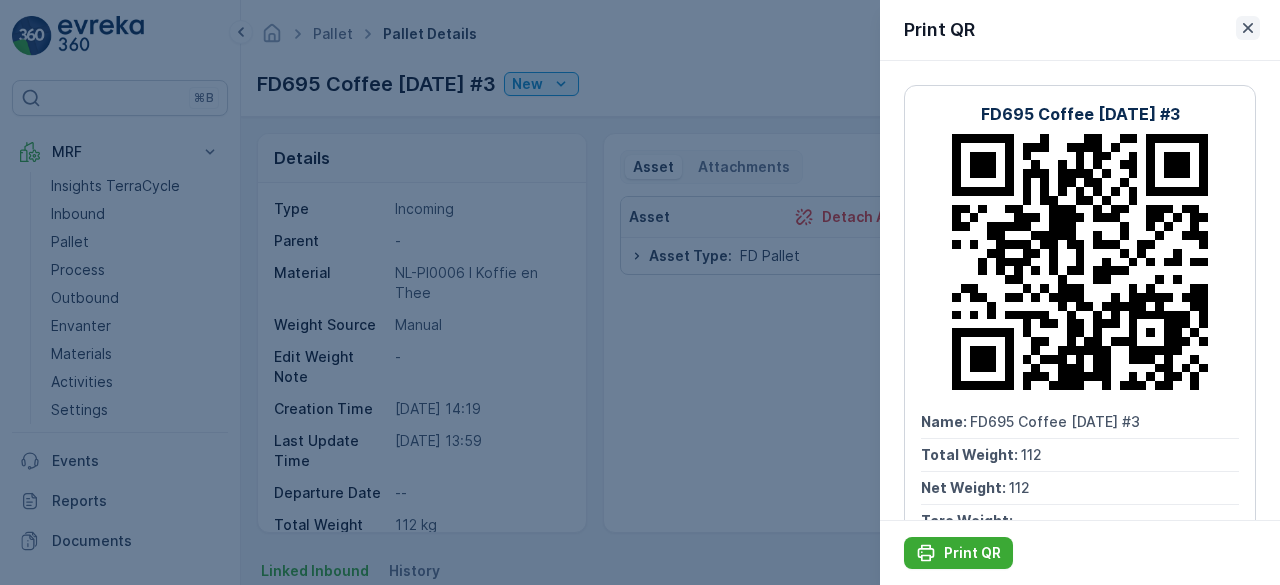 click 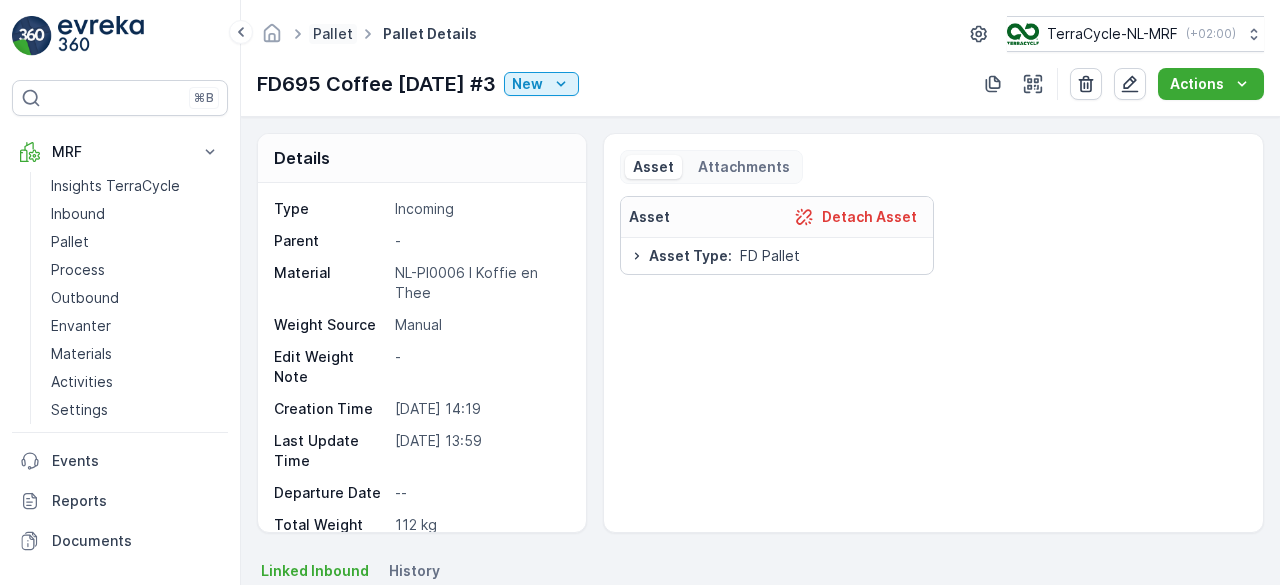 click on "Pallet" at bounding box center [333, 33] 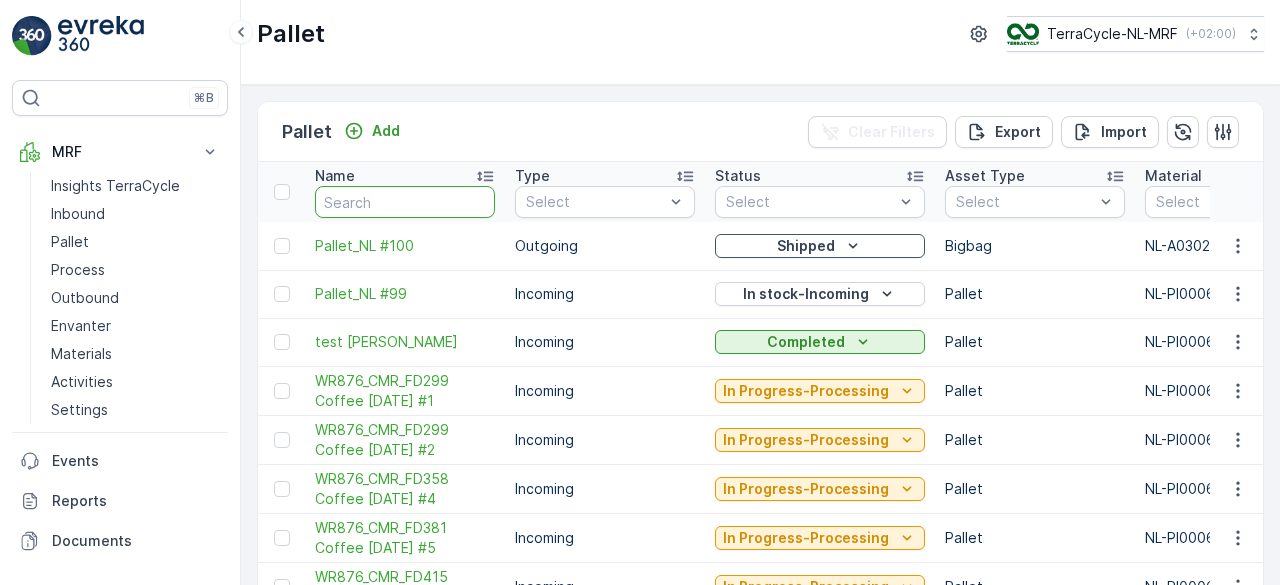 click at bounding box center (405, 202) 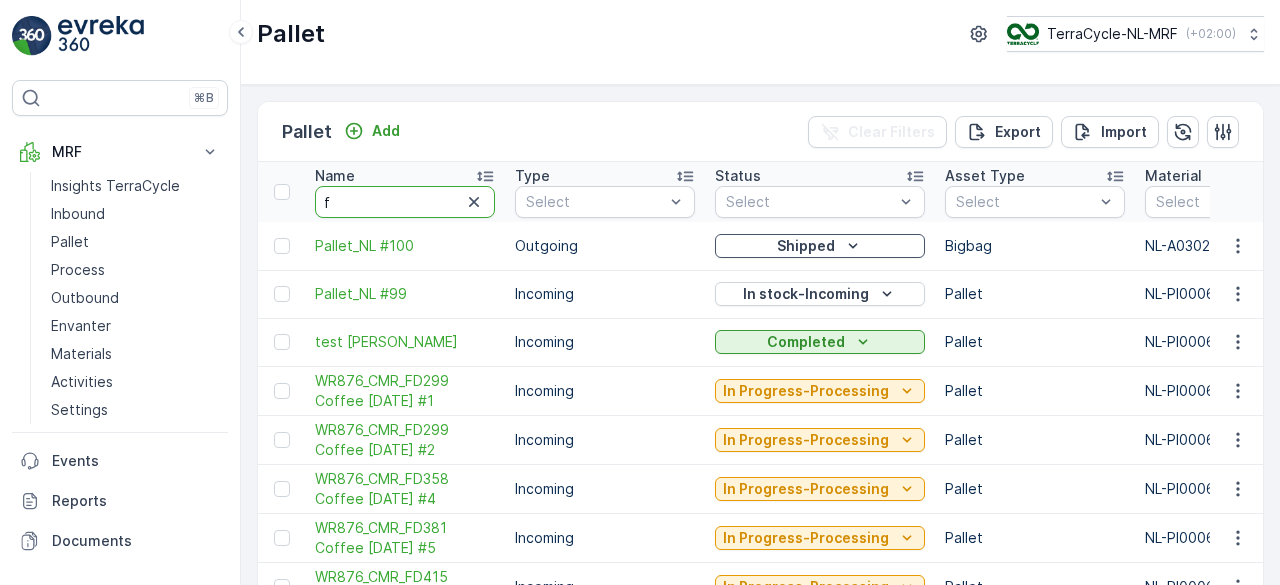 type on "fd" 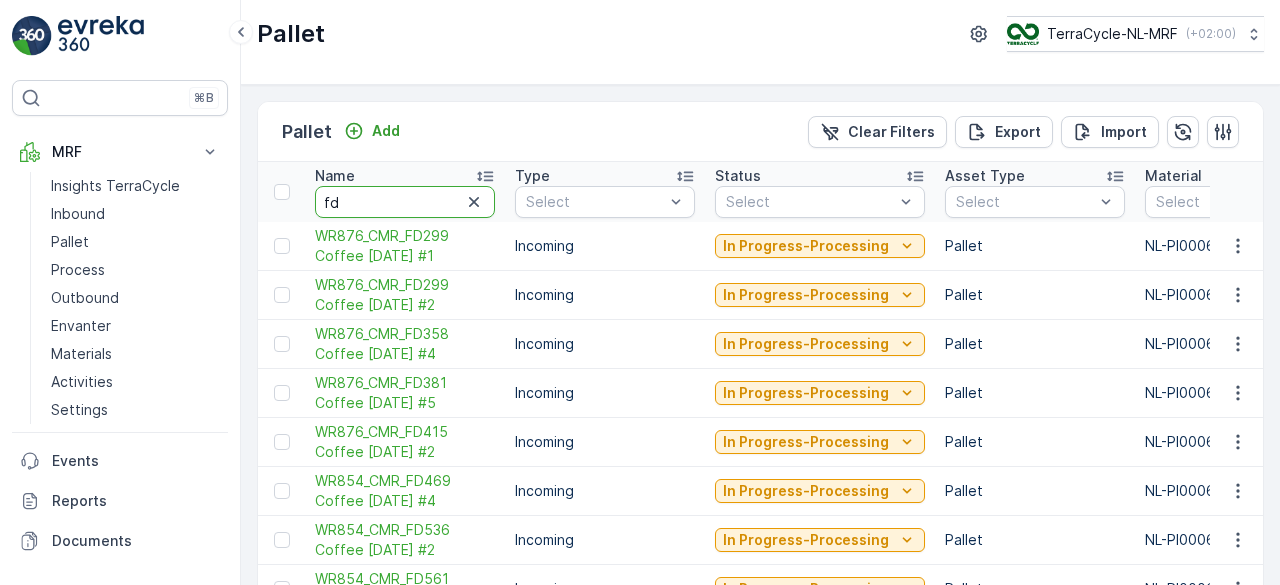 click on "fd" at bounding box center [405, 202] 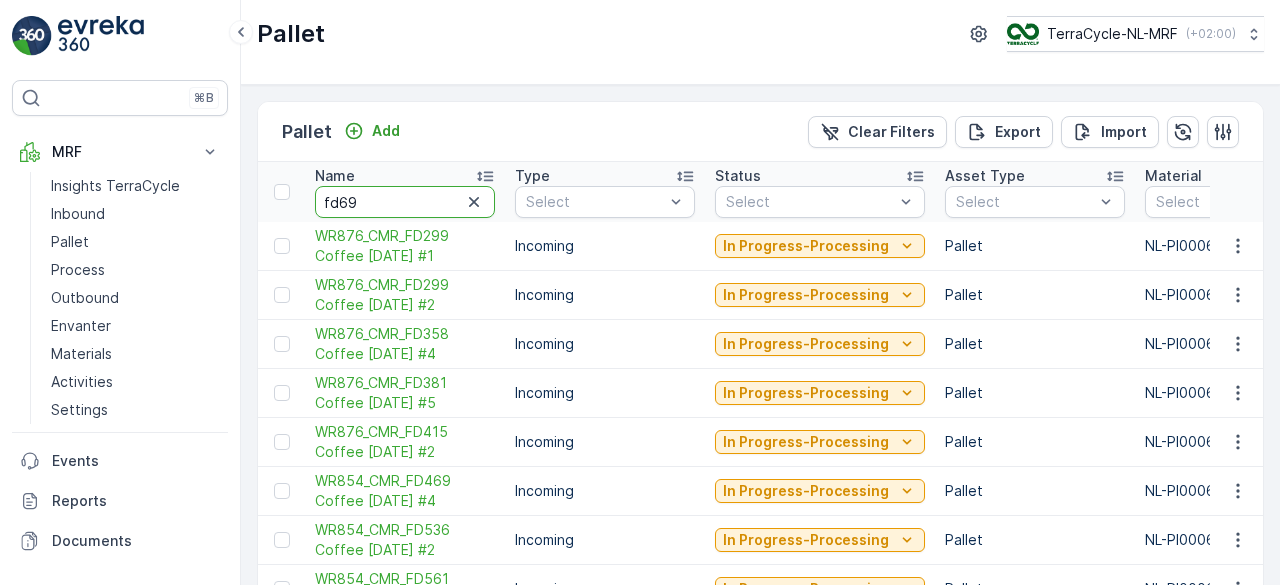 type on "fd695" 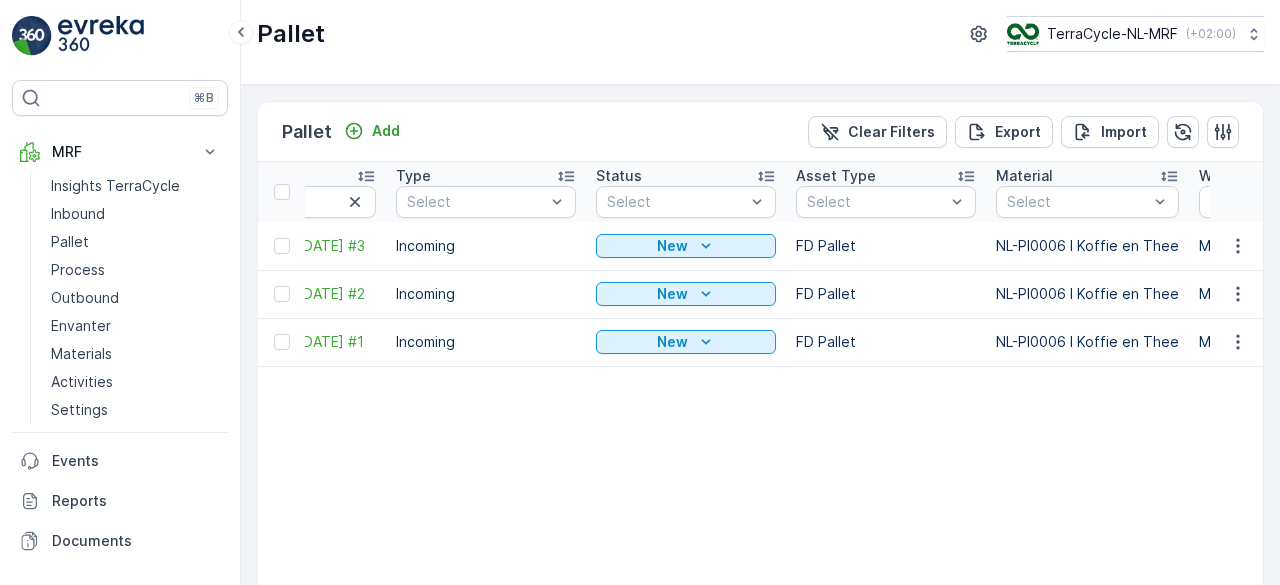 scroll, scrollTop: 0, scrollLeft: 0, axis: both 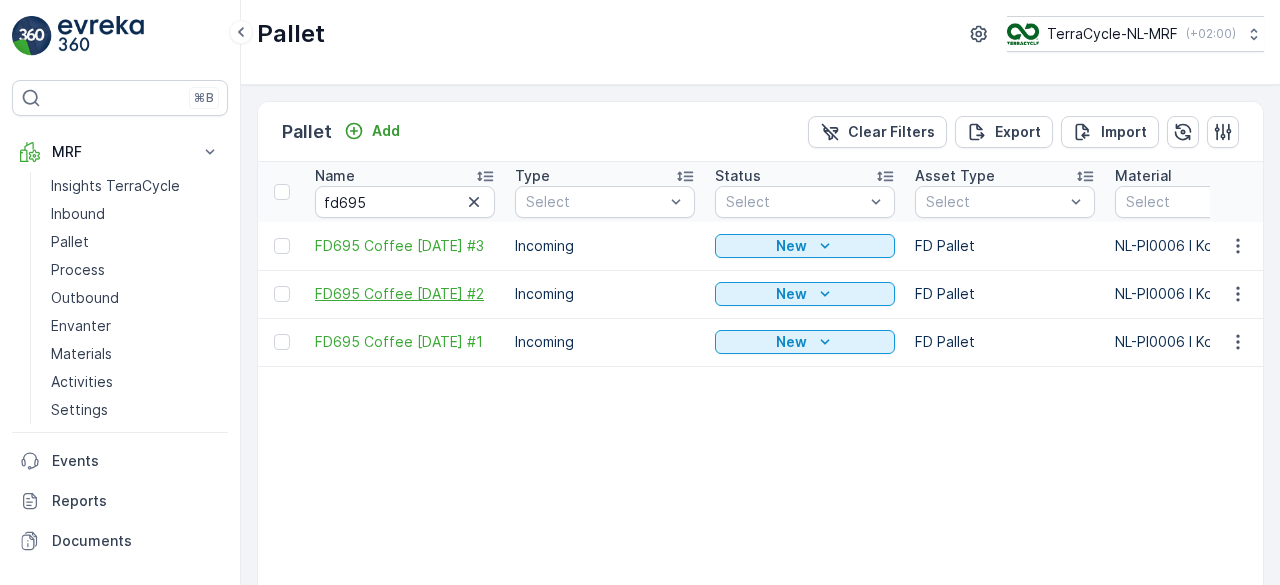 click on "FD695 Coffee [DATE] #2" at bounding box center (405, 294) 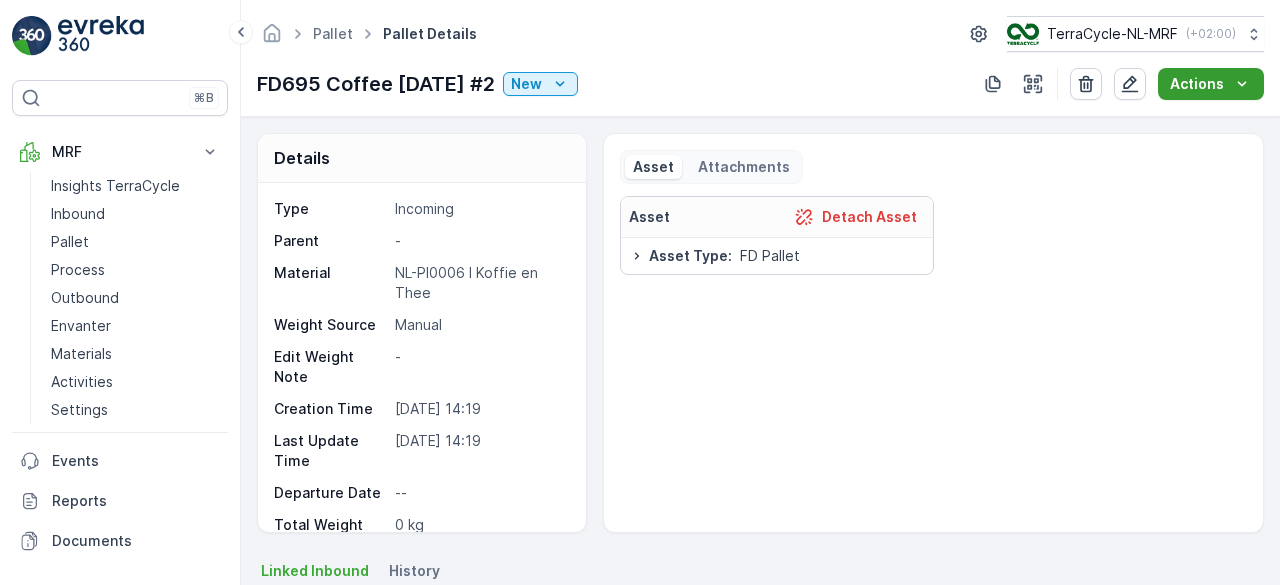 click 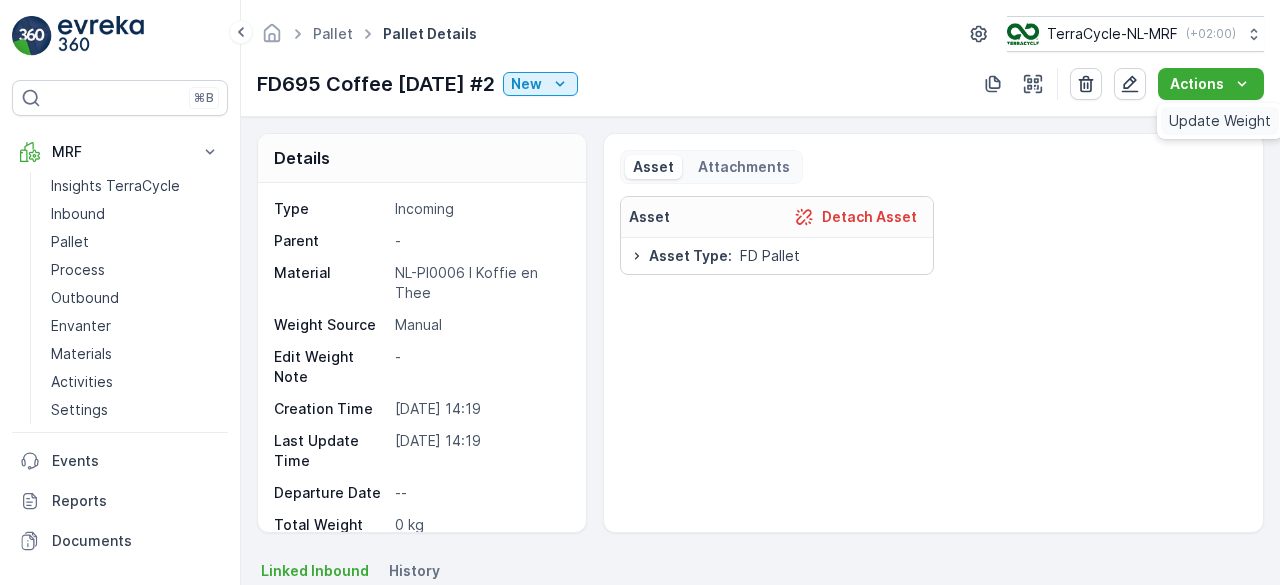 click on "Update Weight" at bounding box center [1220, 121] 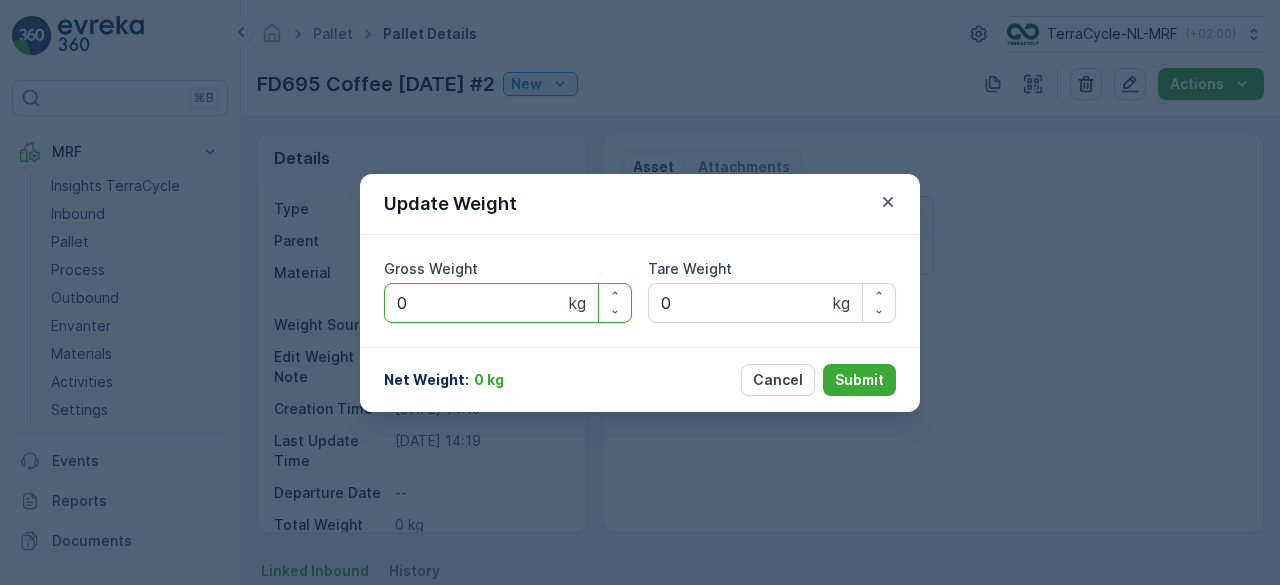 click on "0" at bounding box center (508, 303) 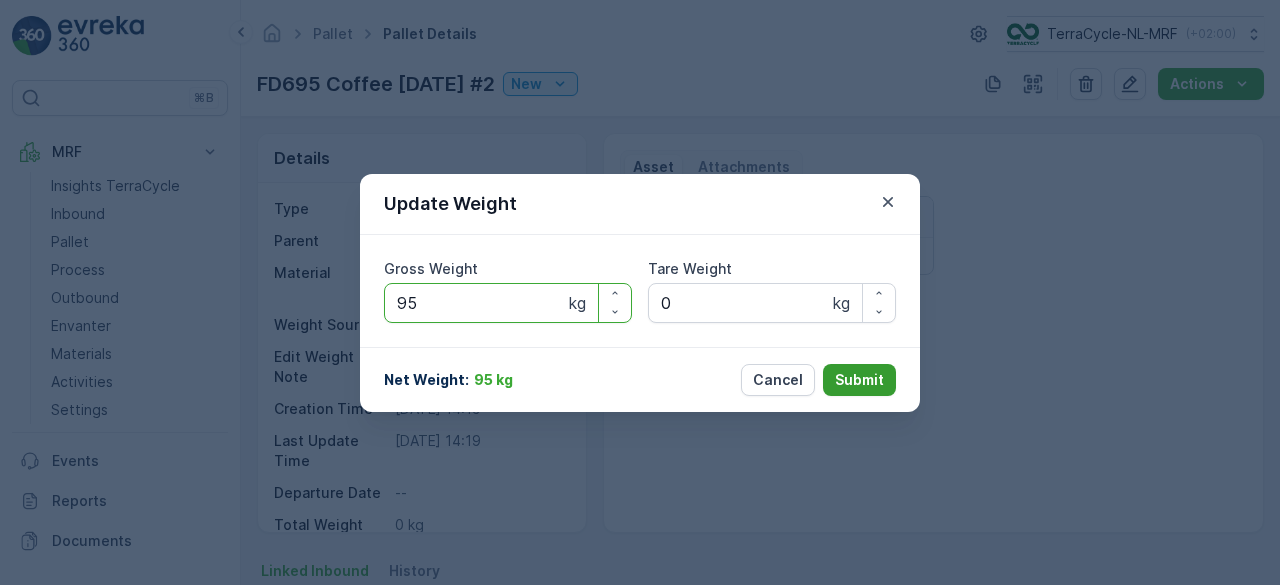 type on "95" 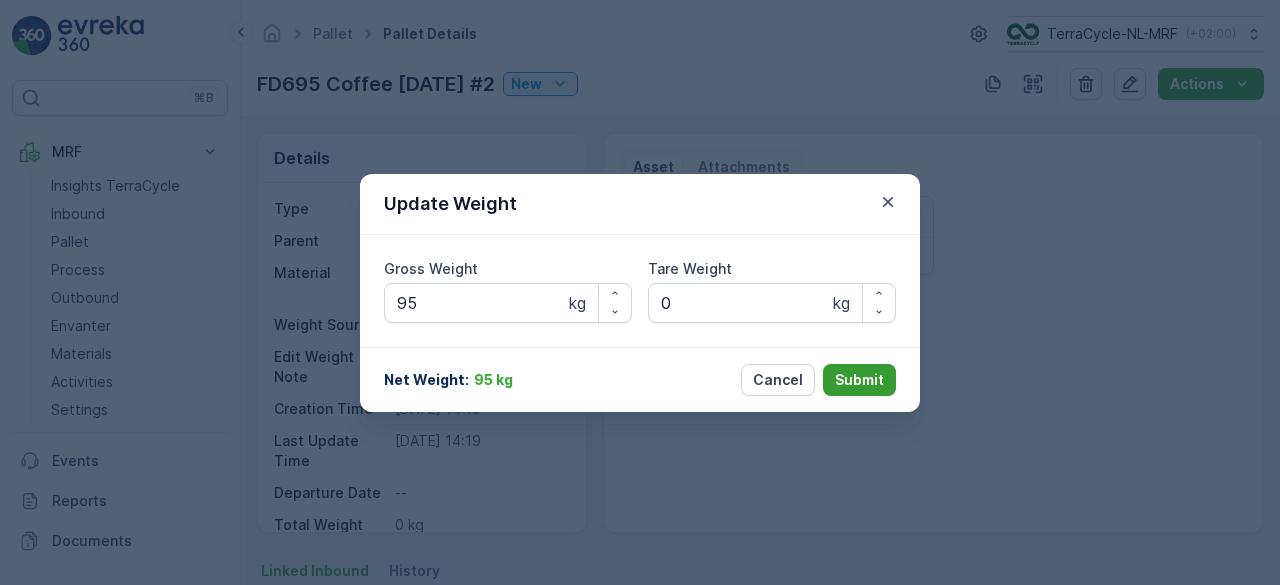 click on "Submit" at bounding box center (859, 380) 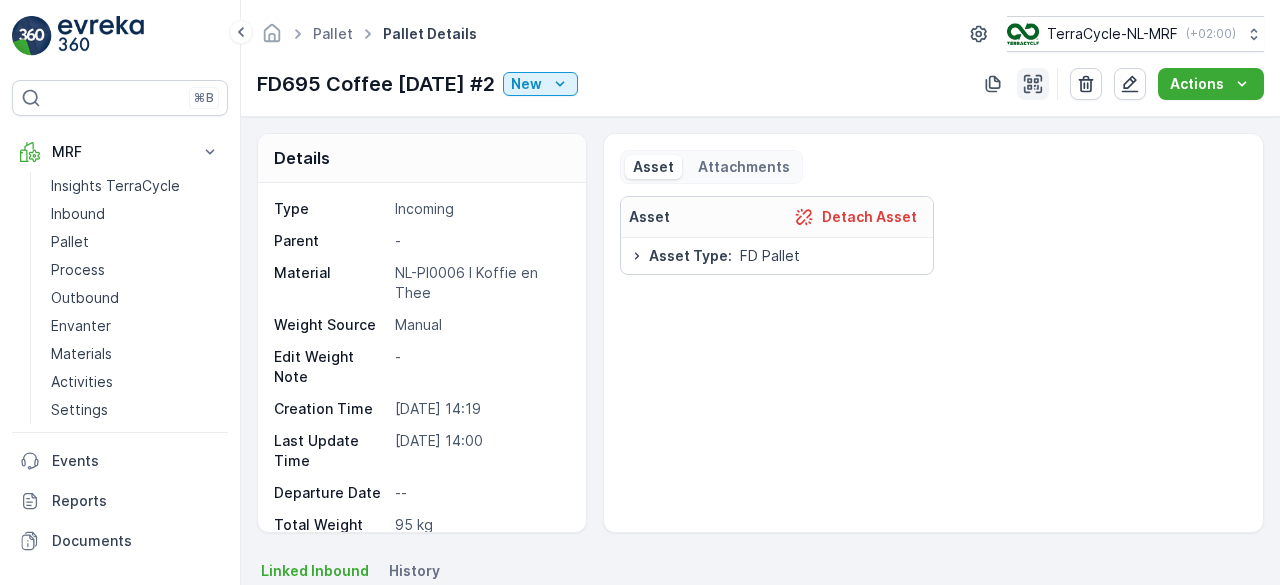 click at bounding box center [1033, 84] 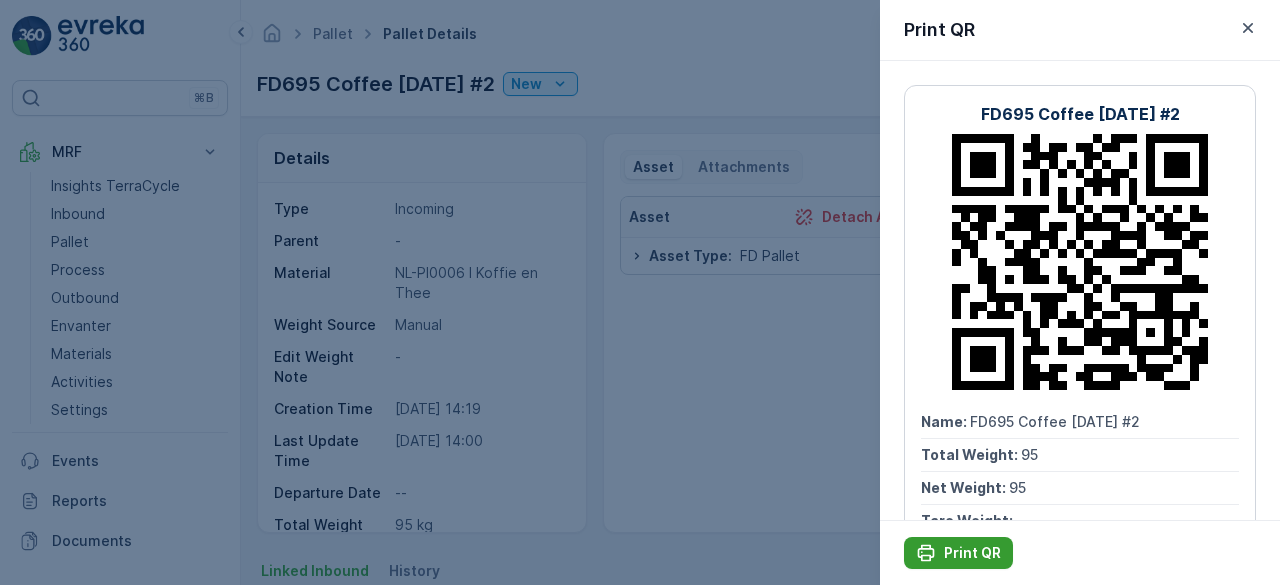 click on "Print QR" at bounding box center [972, 553] 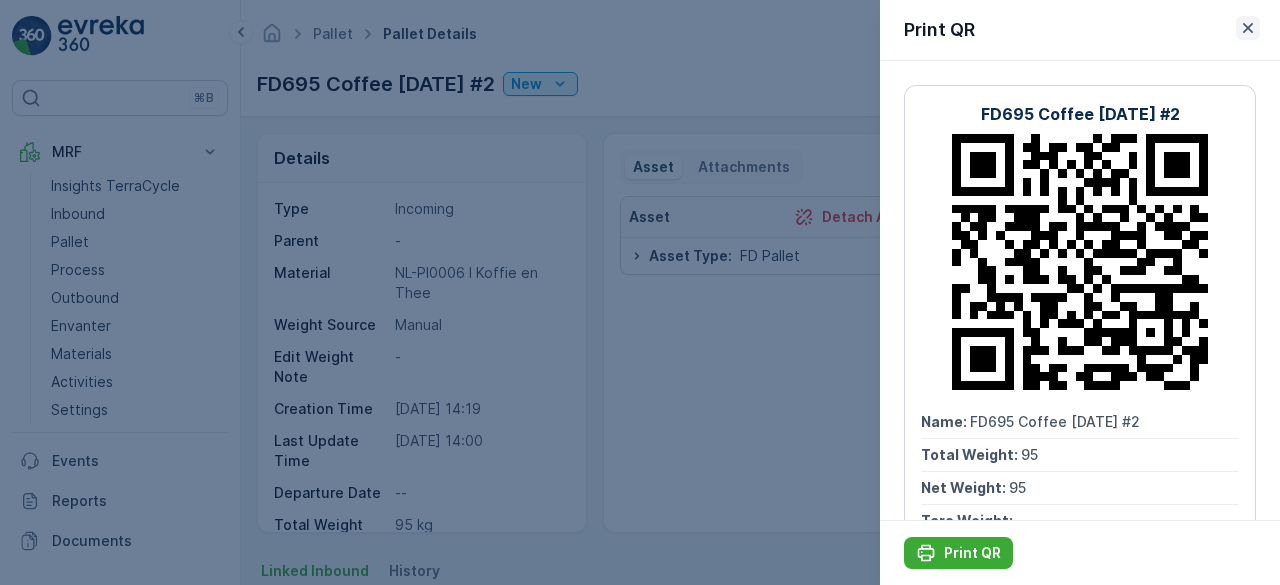 click 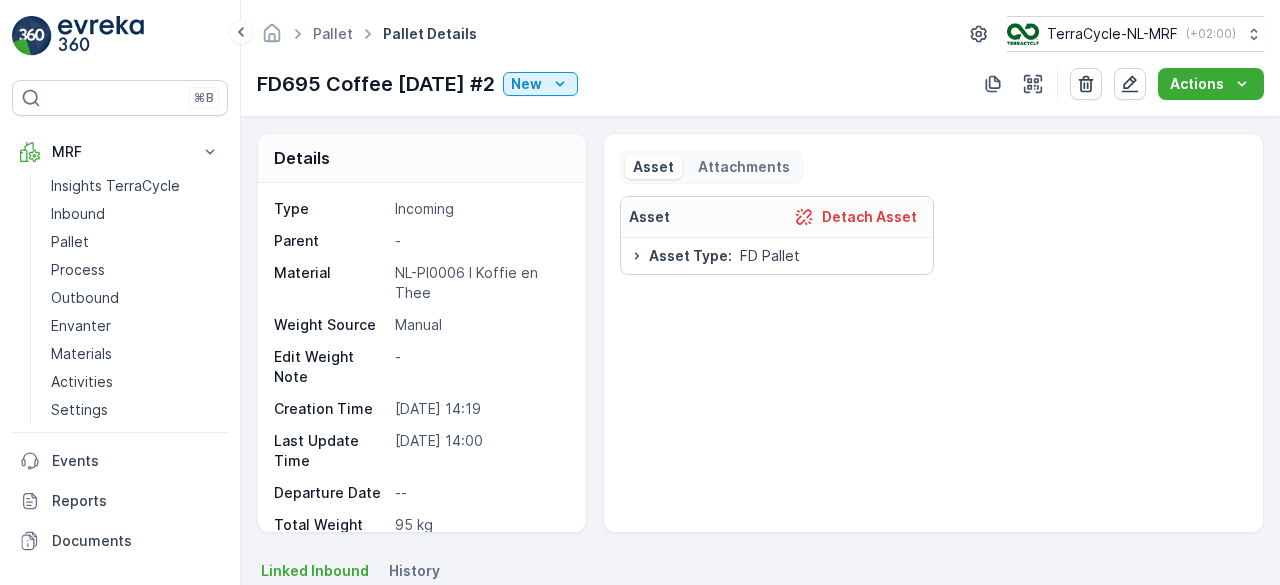 click on "Pallet Details" at bounding box center [430, 34] 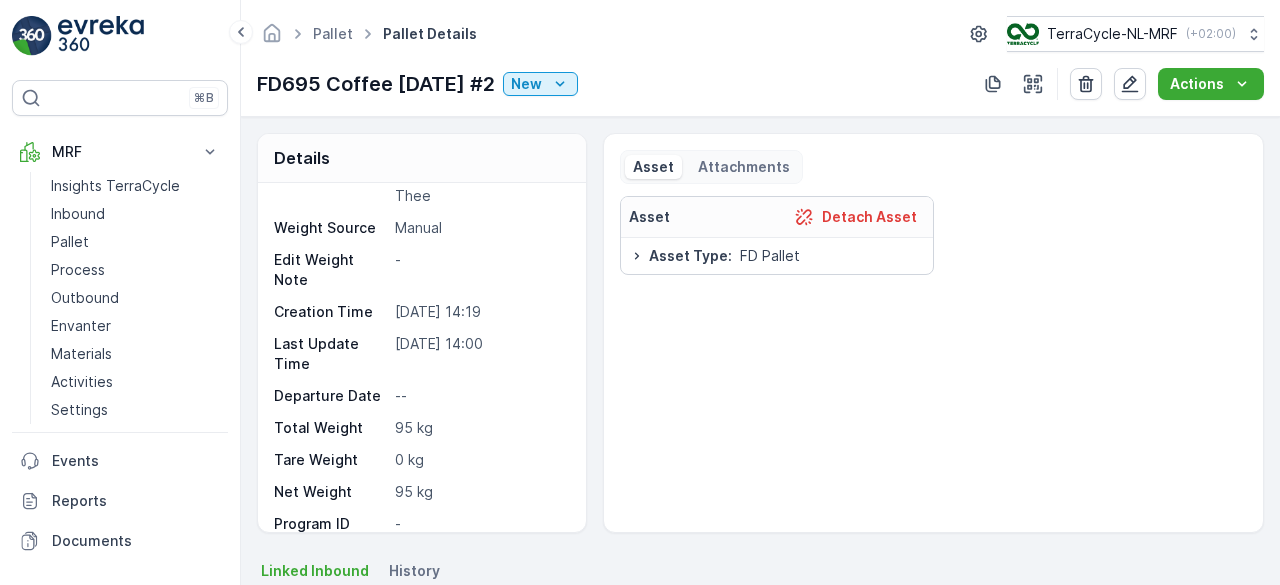 scroll, scrollTop: 91, scrollLeft: 0, axis: vertical 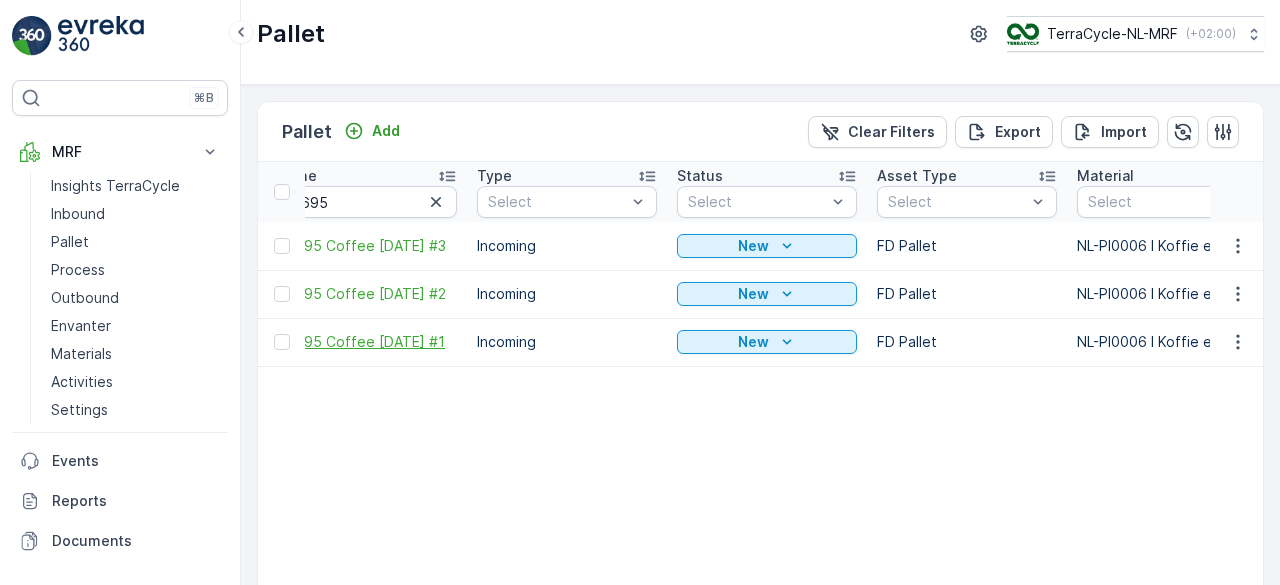 click on "FD695 Coffee [DATE] #1" at bounding box center (367, 342) 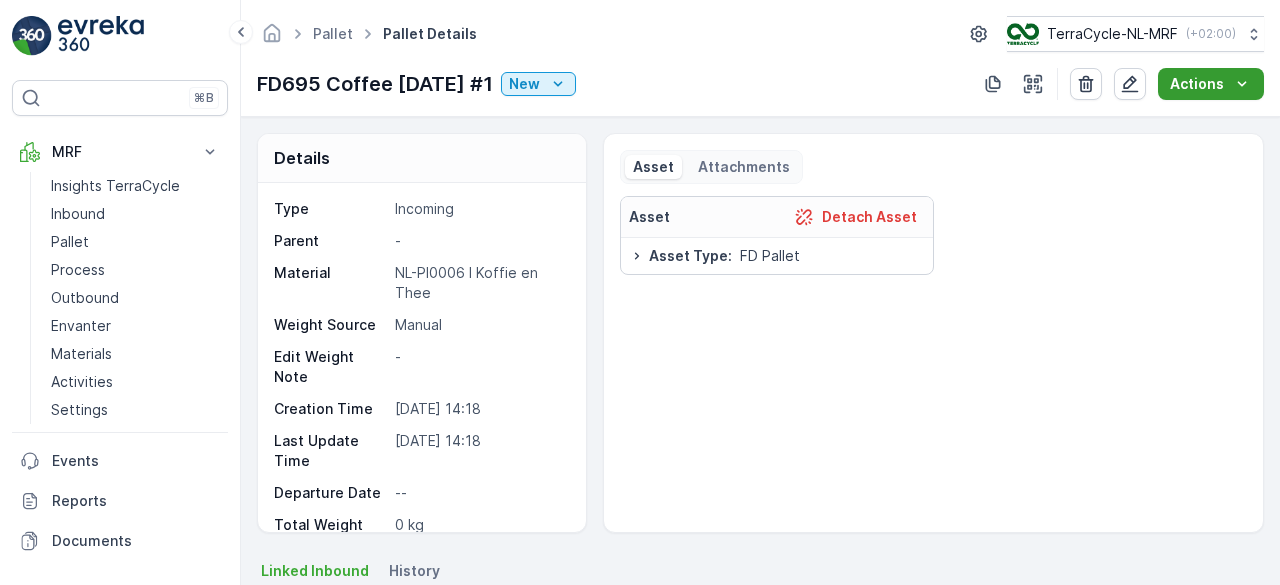 click on "Actions" at bounding box center [1197, 84] 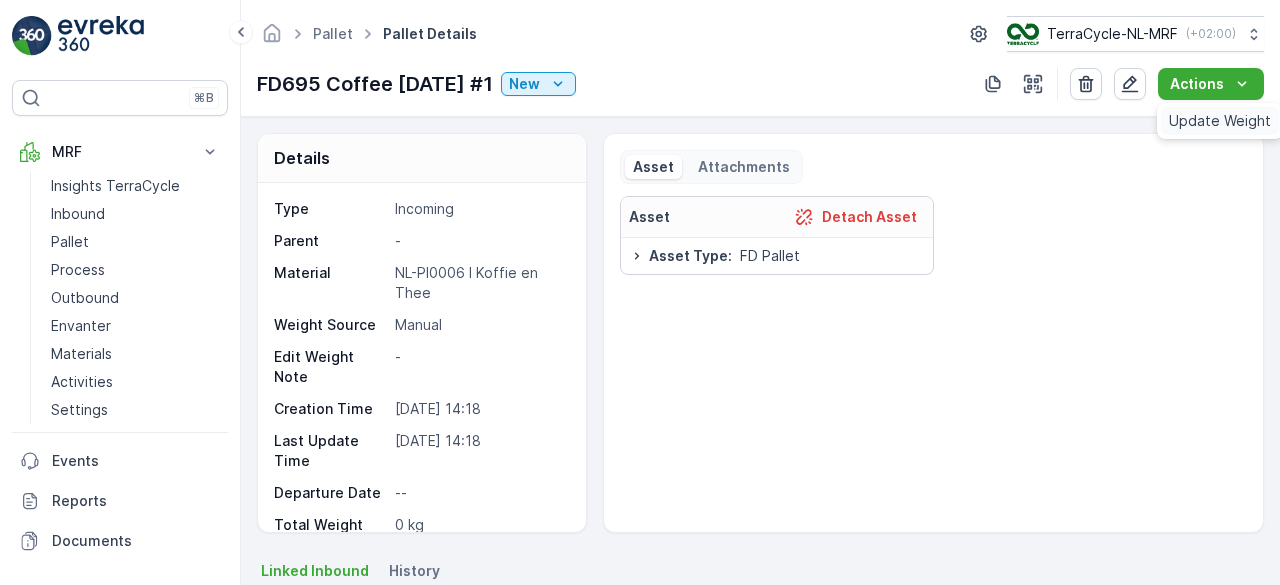 click on "Update Weight" at bounding box center (1220, 121) 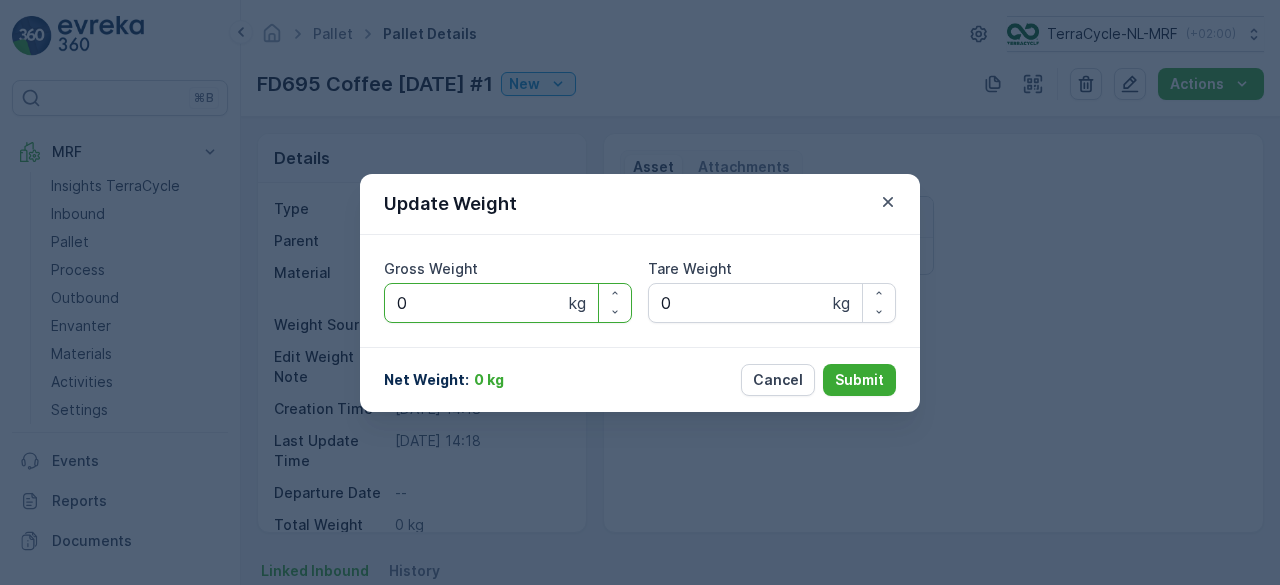 click on "0" at bounding box center [508, 303] 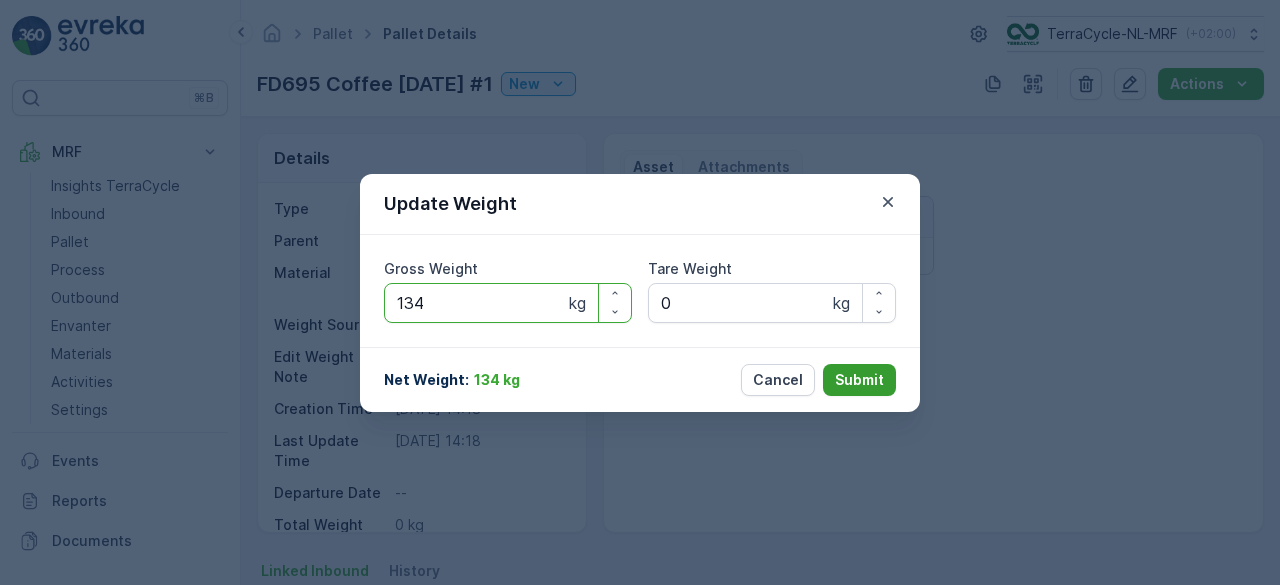 type on "134" 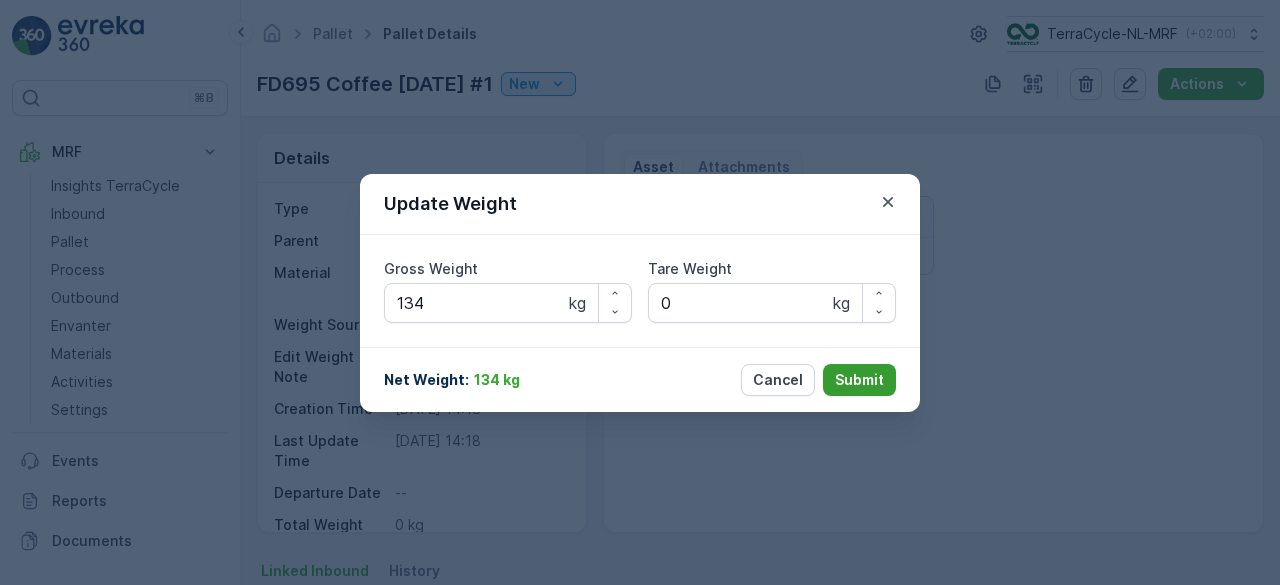 click on "Submit" at bounding box center (859, 380) 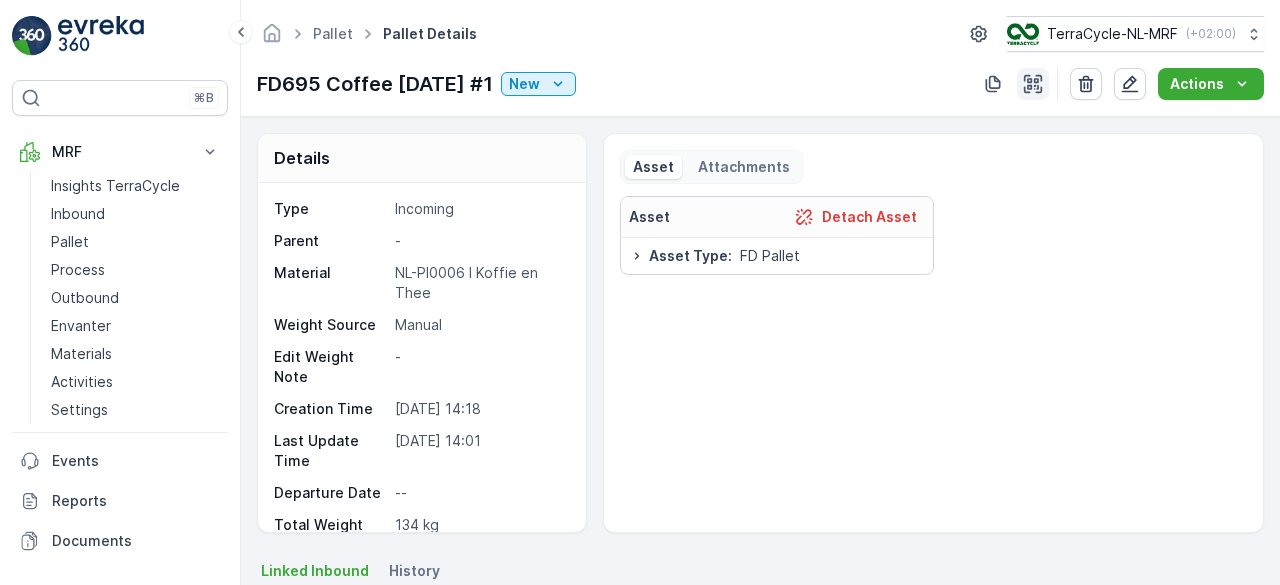 click 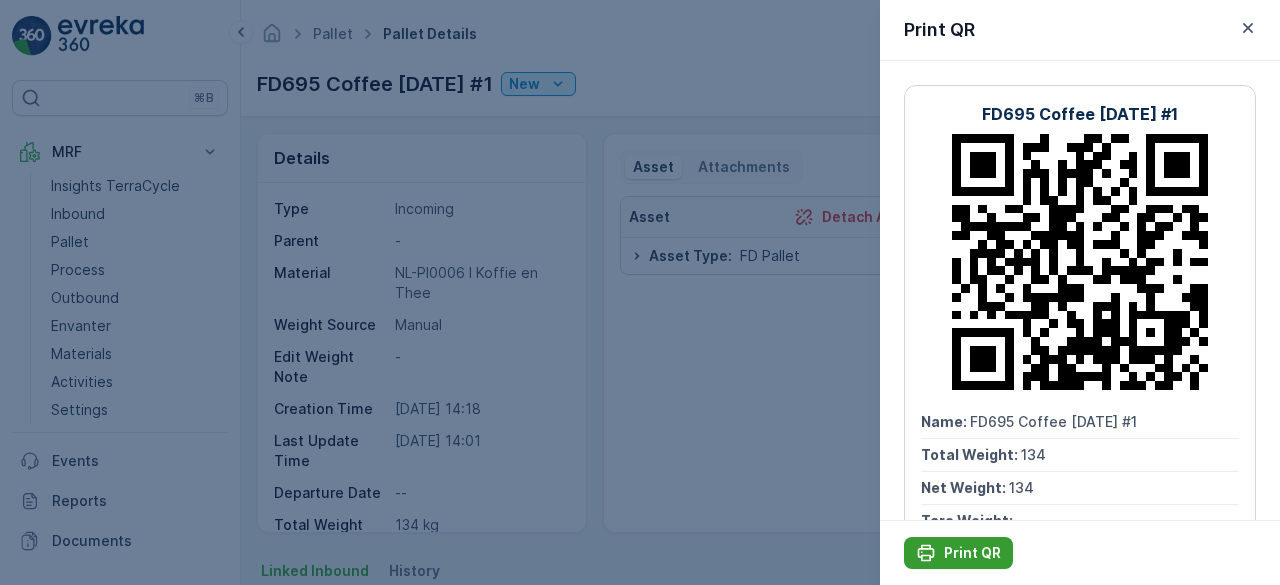 click on "Print QR" at bounding box center [972, 553] 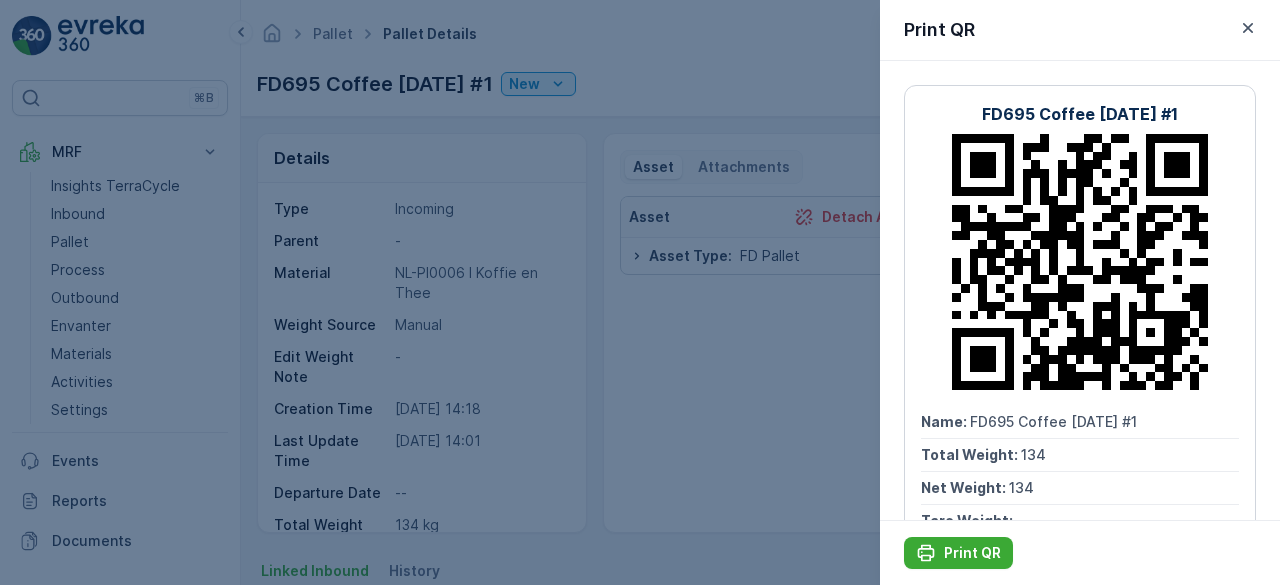 click on "Tare Weight :   -" at bounding box center (1080, 521) 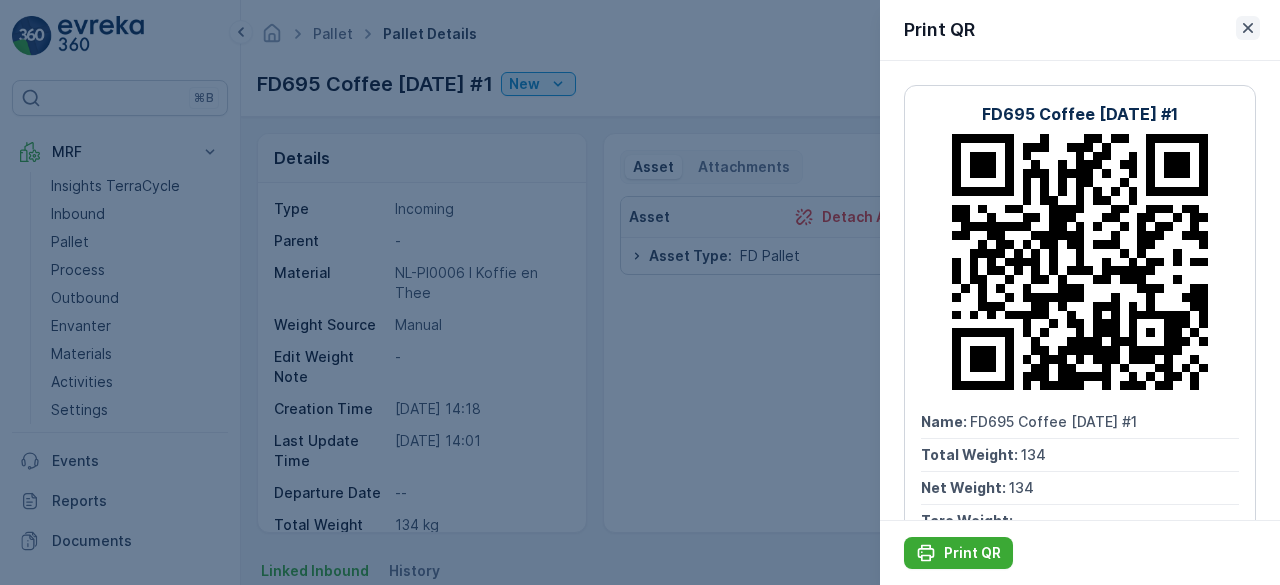 click 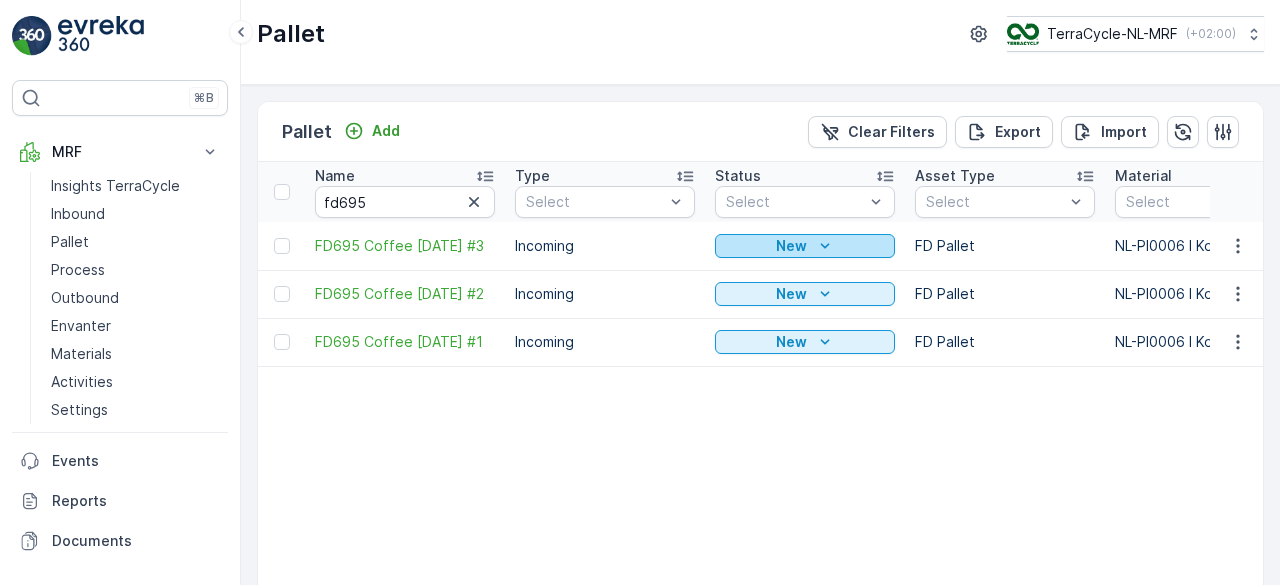 click 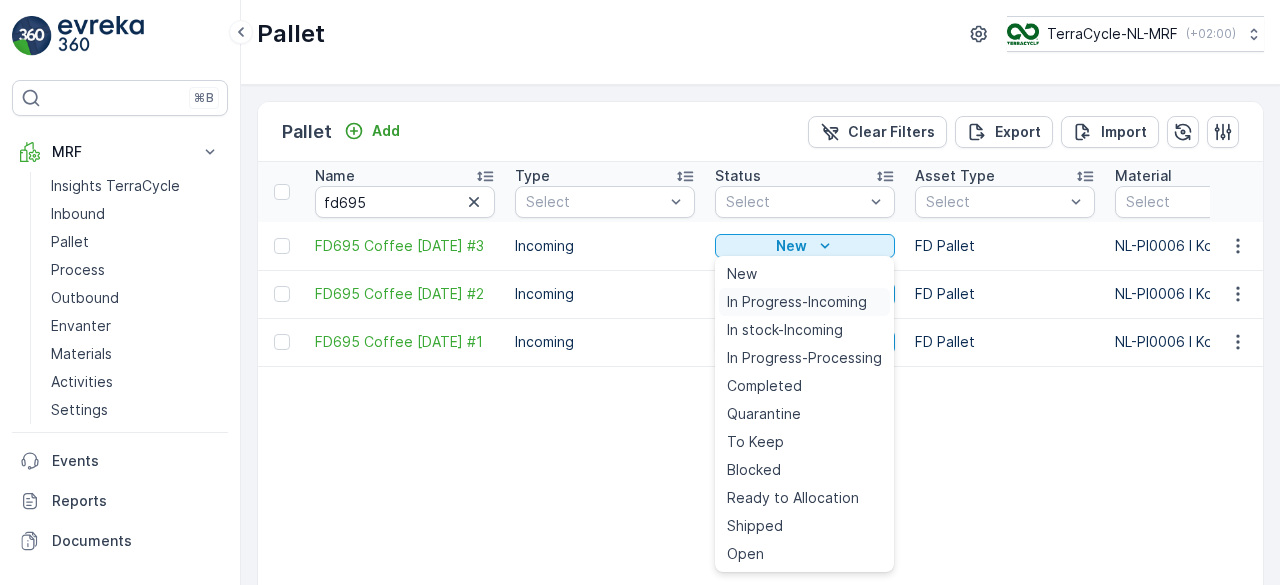 click on "In Progress-Incoming" at bounding box center [797, 302] 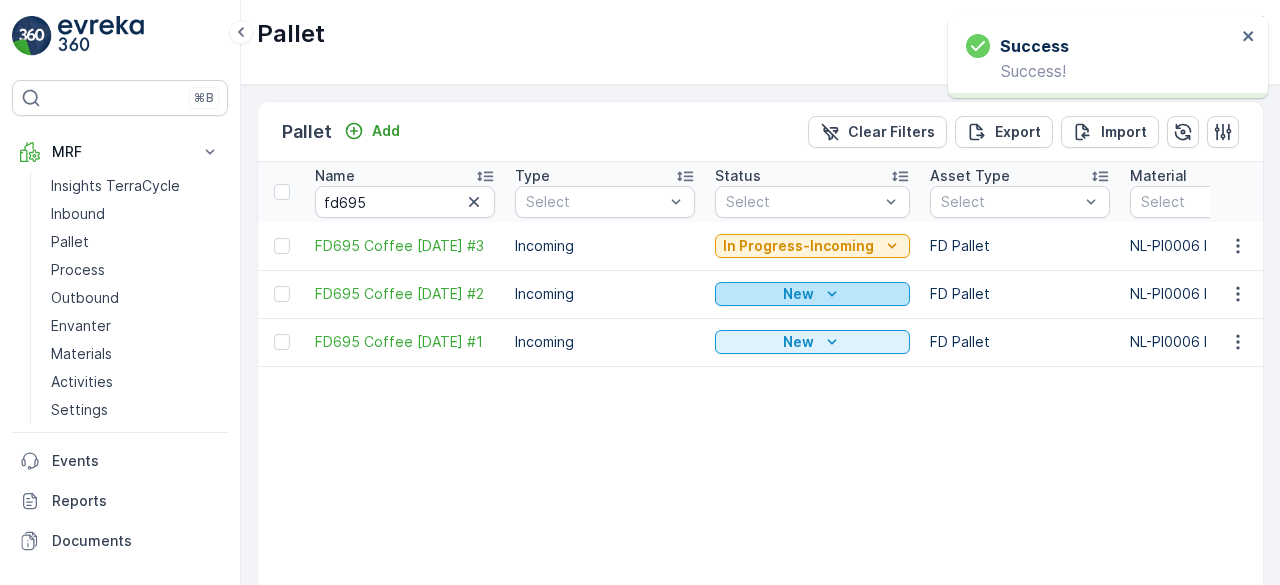 click on "New" at bounding box center [812, 294] 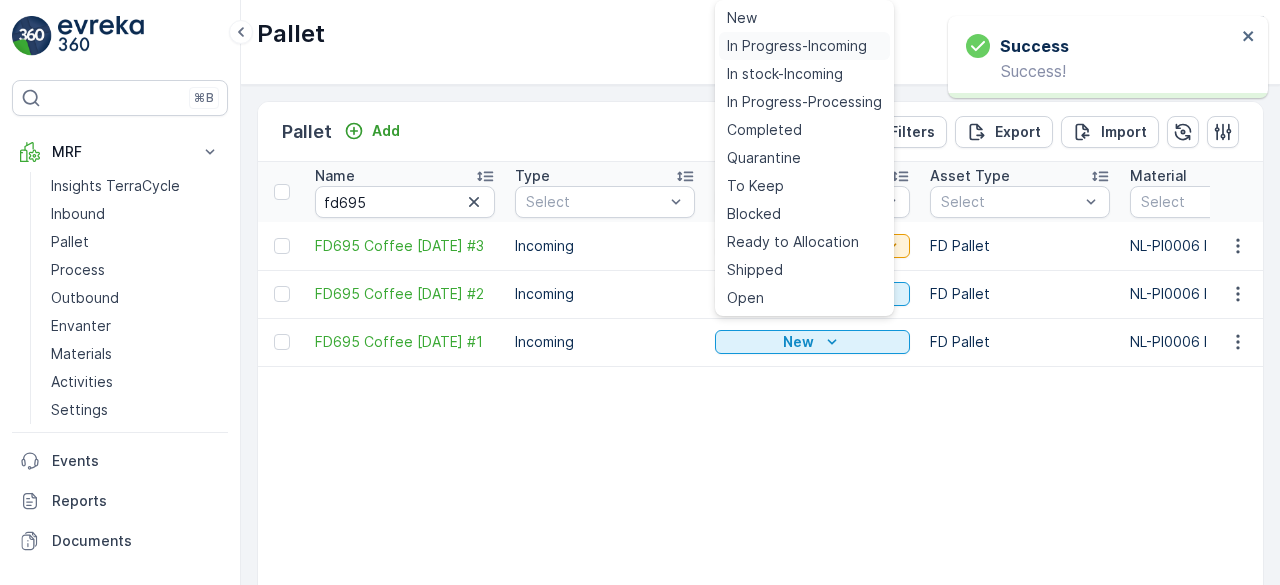 click on "In Progress-Incoming" at bounding box center [797, 46] 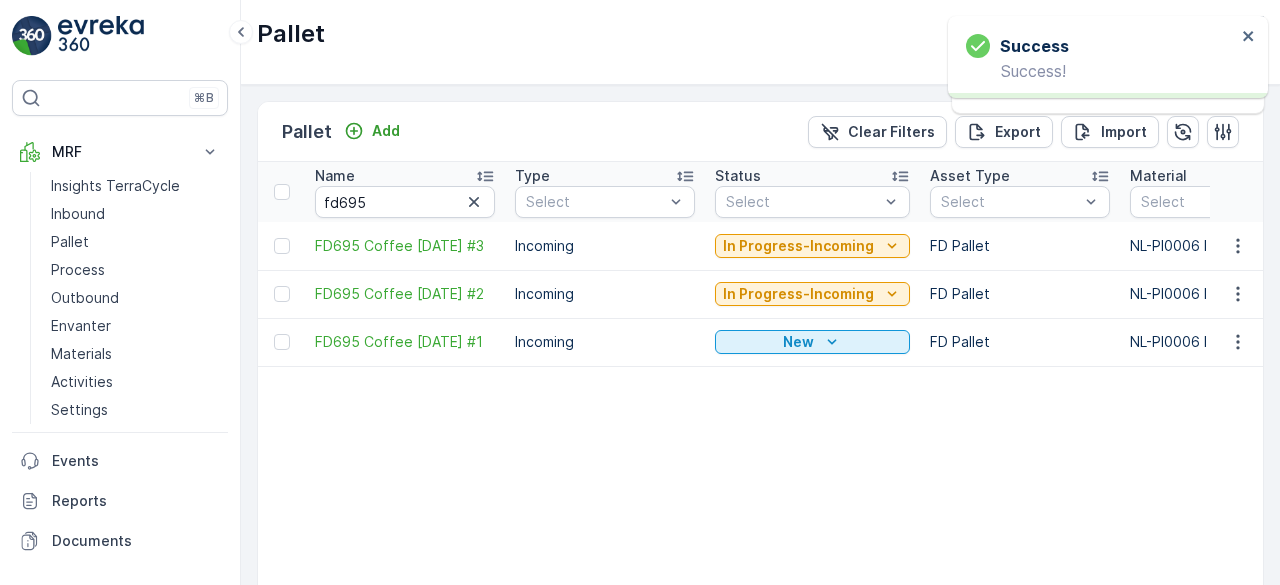 click 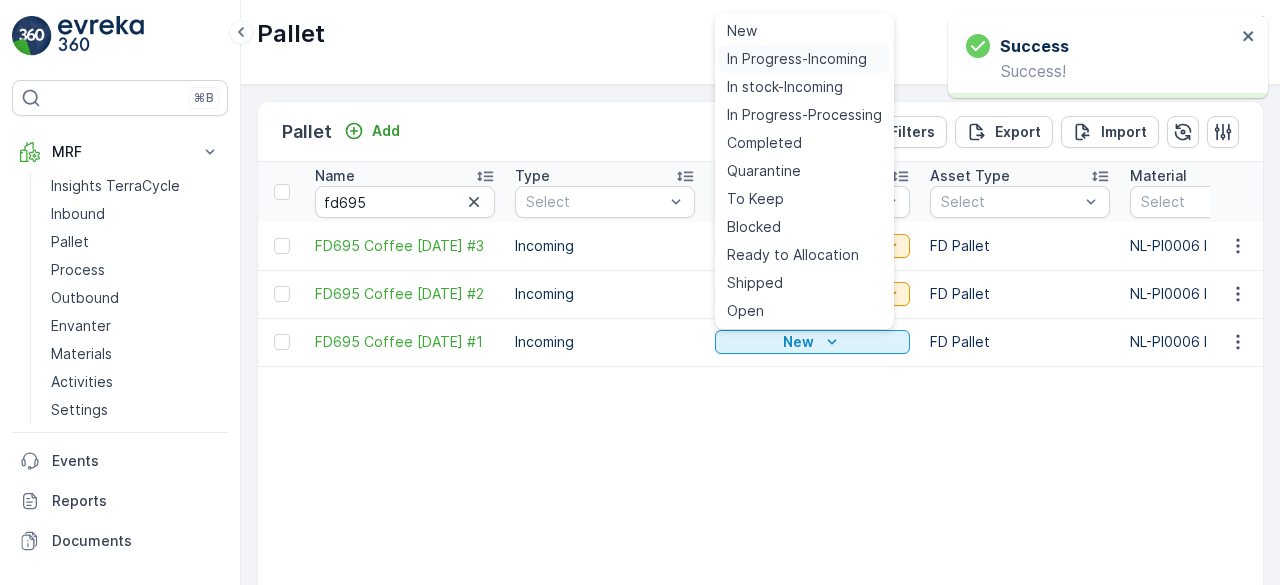 click on "In Progress-Incoming" at bounding box center (797, 59) 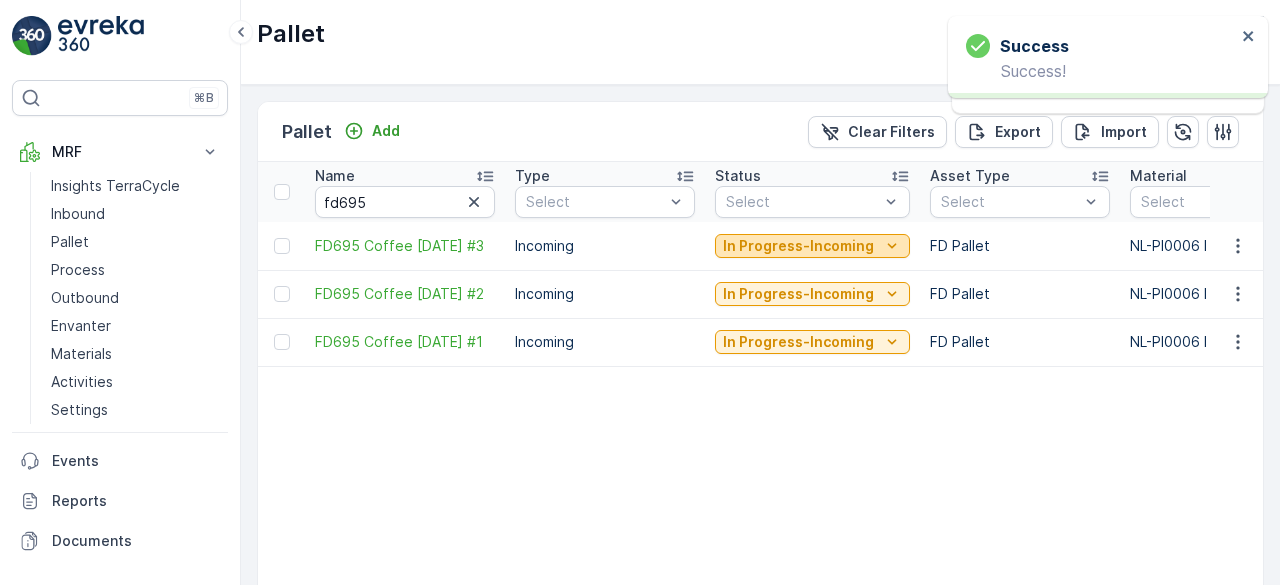 click on "In Progress-Incoming" at bounding box center [798, 246] 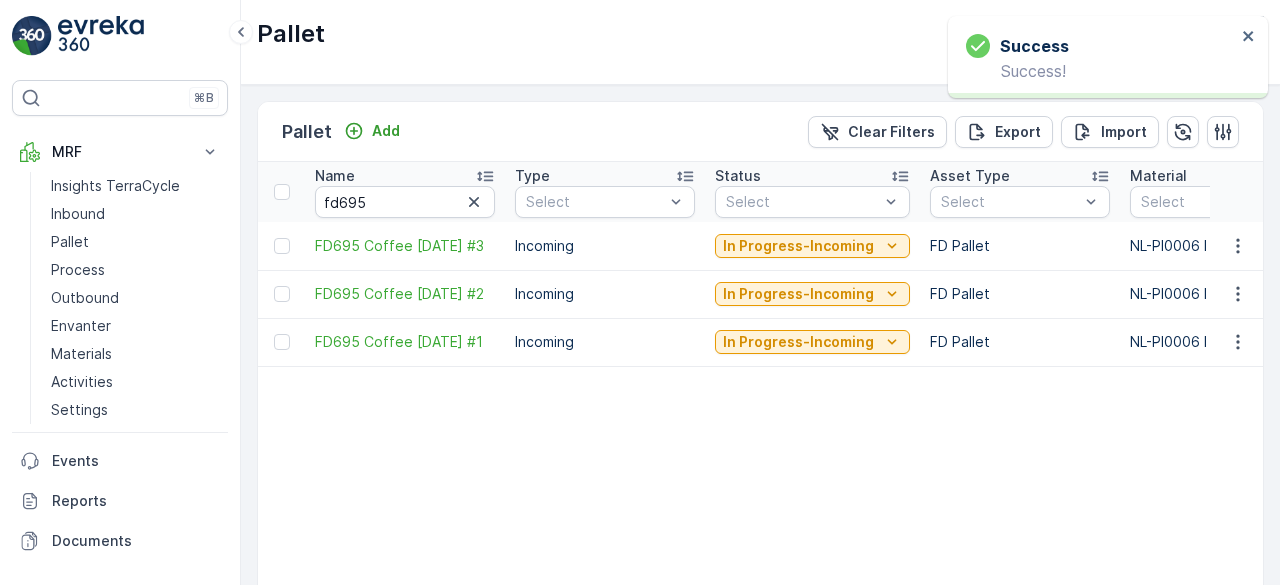 click on "Pallet TerraCycle-NL-MRF ( +02:00 )" at bounding box center [760, 42] 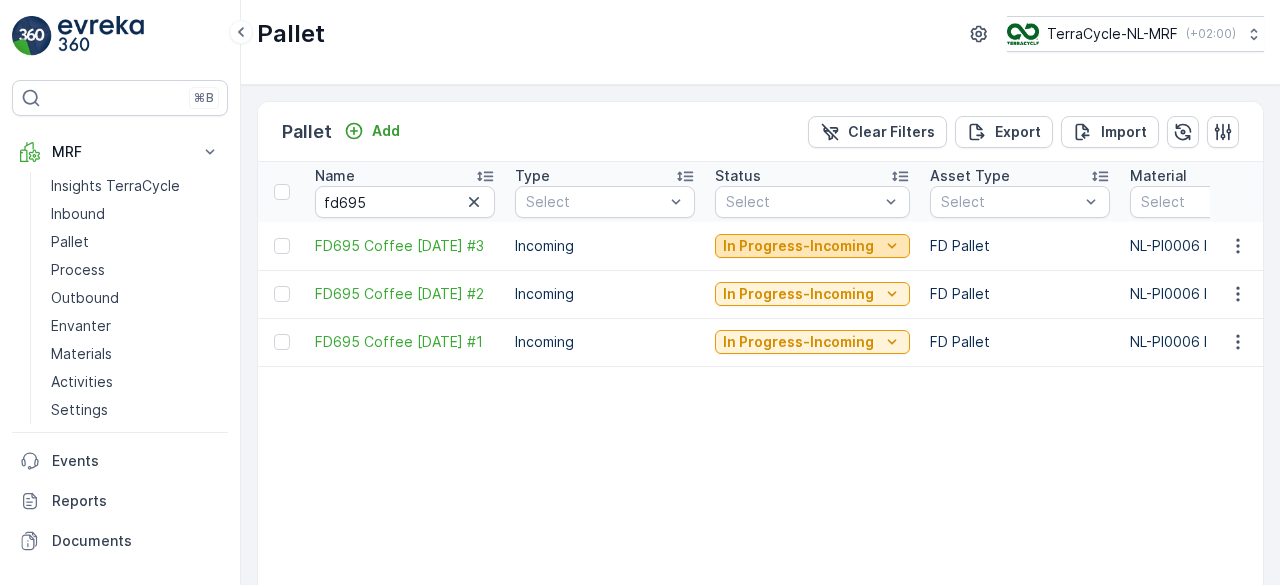 click 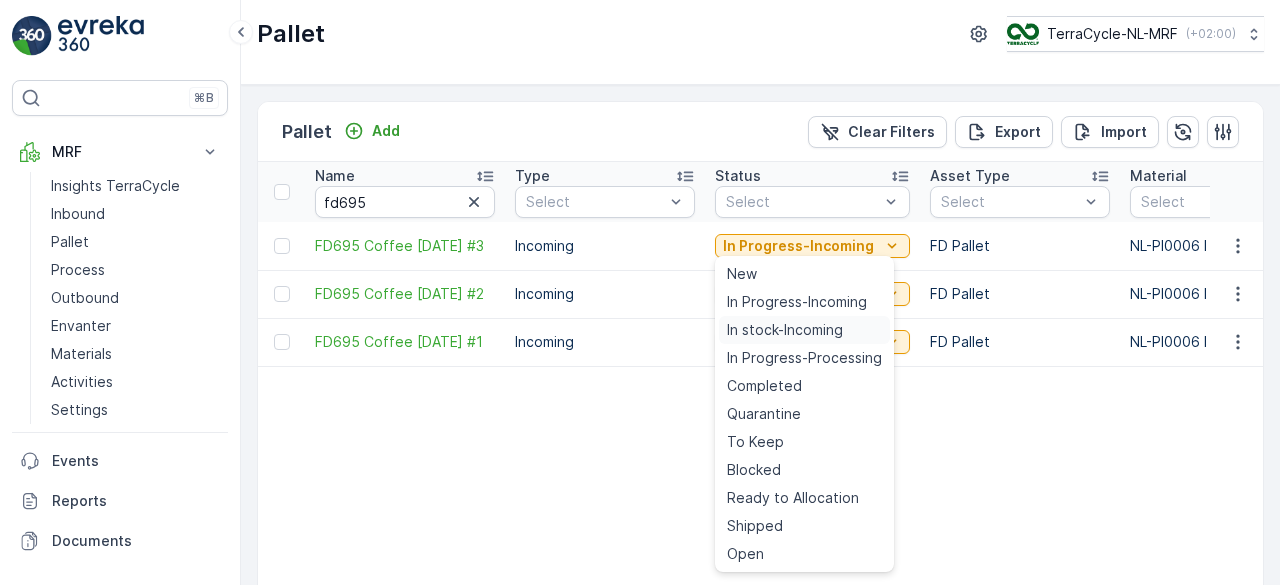 click on "In stock-Incoming" at bounding box center [785, 330] 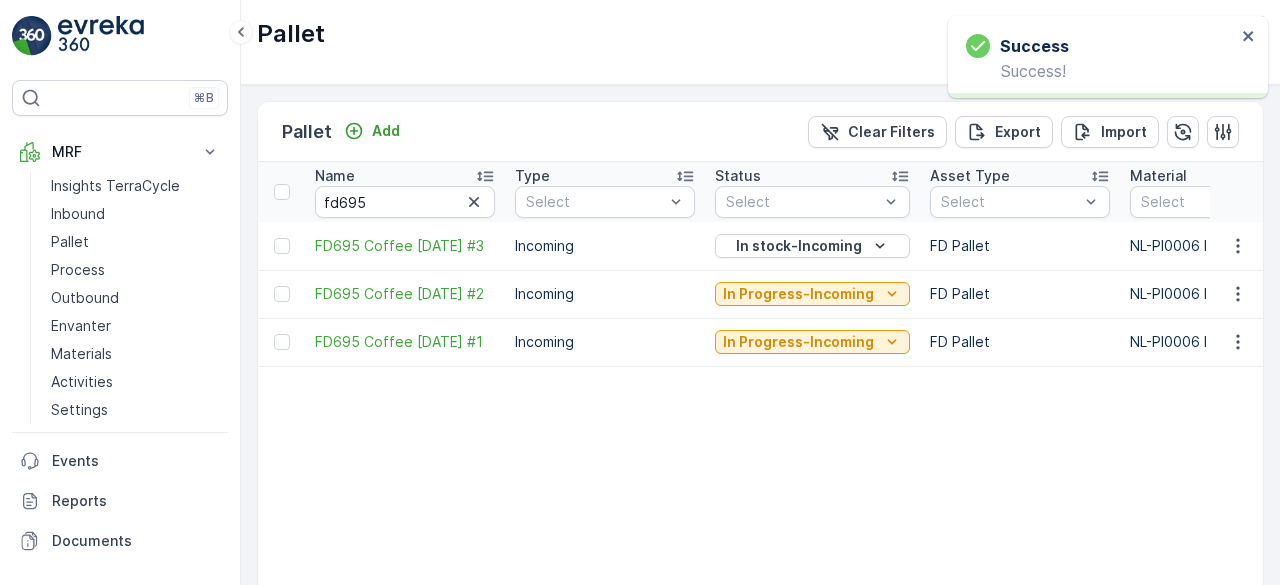 click on "In Progress-Incoming" at bounding box center (798, 294) 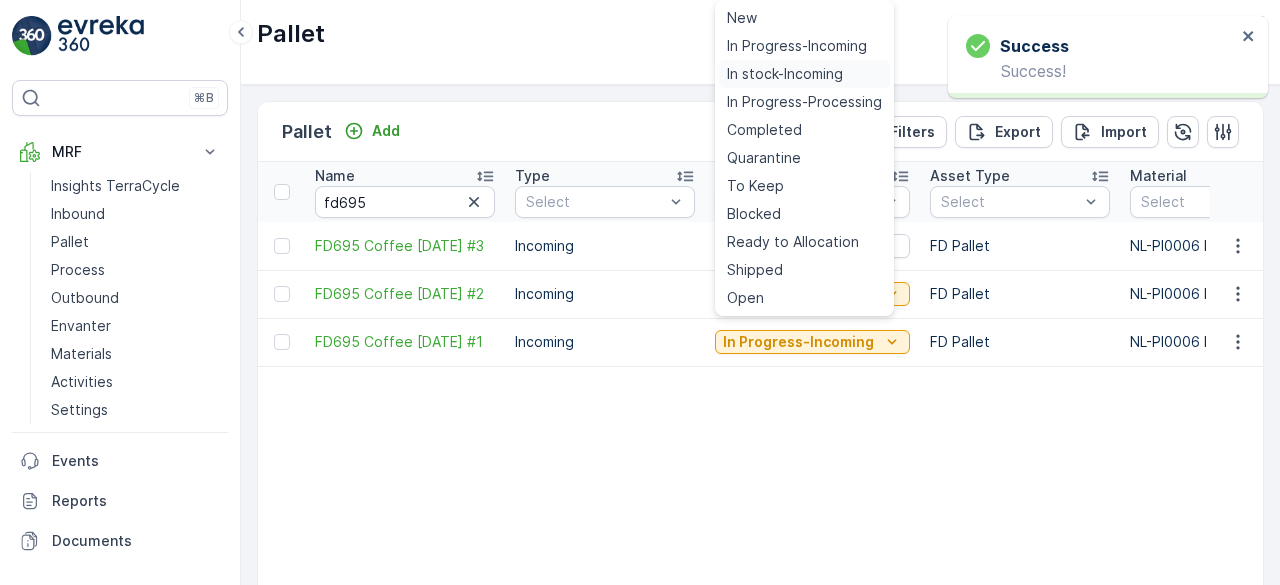click on "In stock-Incoming" at bounding box center [785, 74] 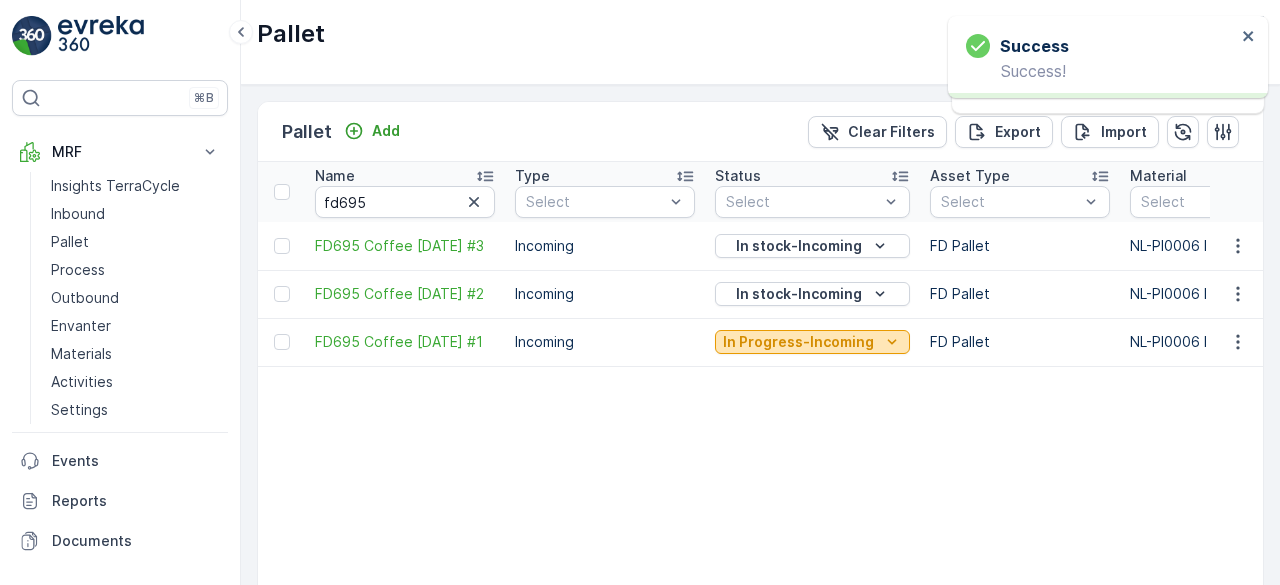 click on "In Progress-Incoming" at bounding box center [798, 342] 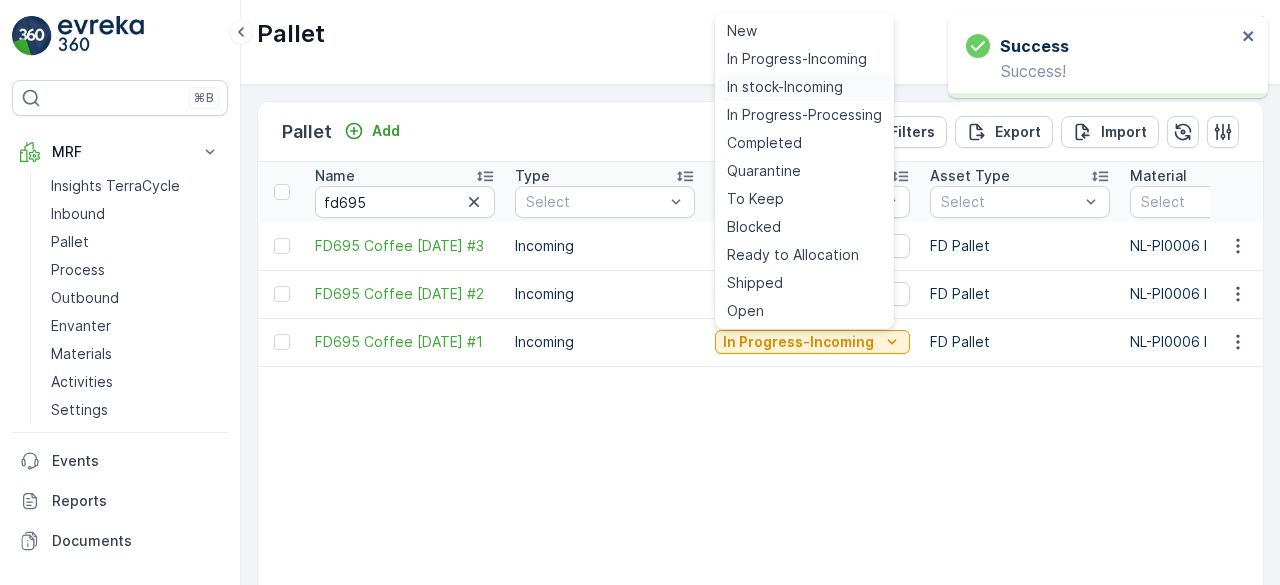 click on "In stock-Incoming" at bounding box center (785, 87) 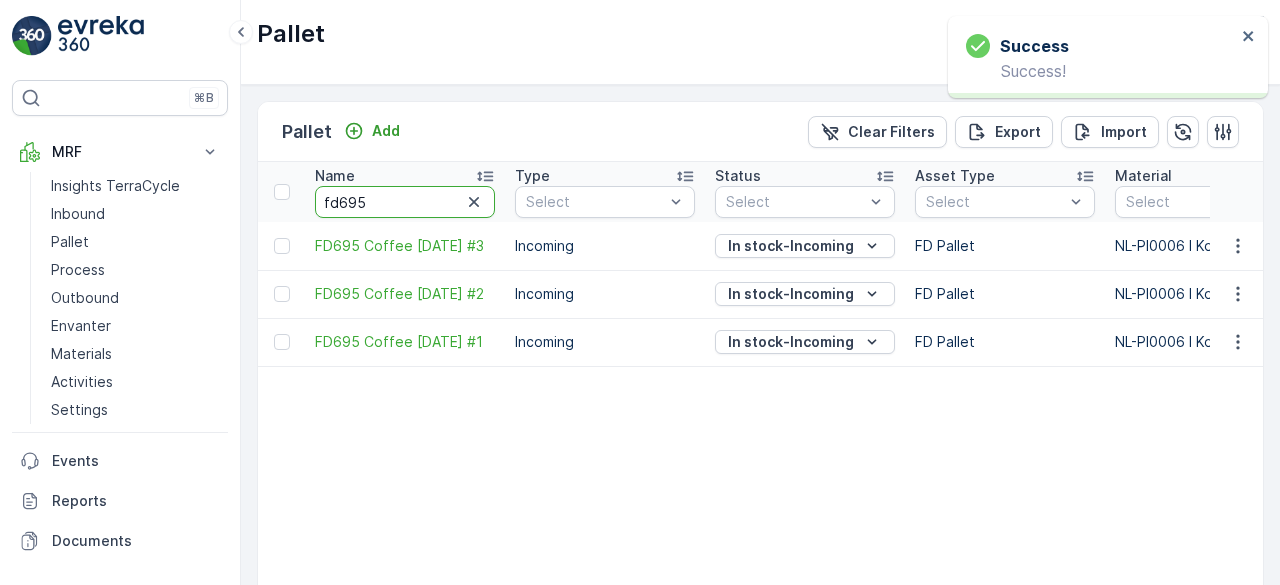click on "fd695" at bounding box center (405, 202) 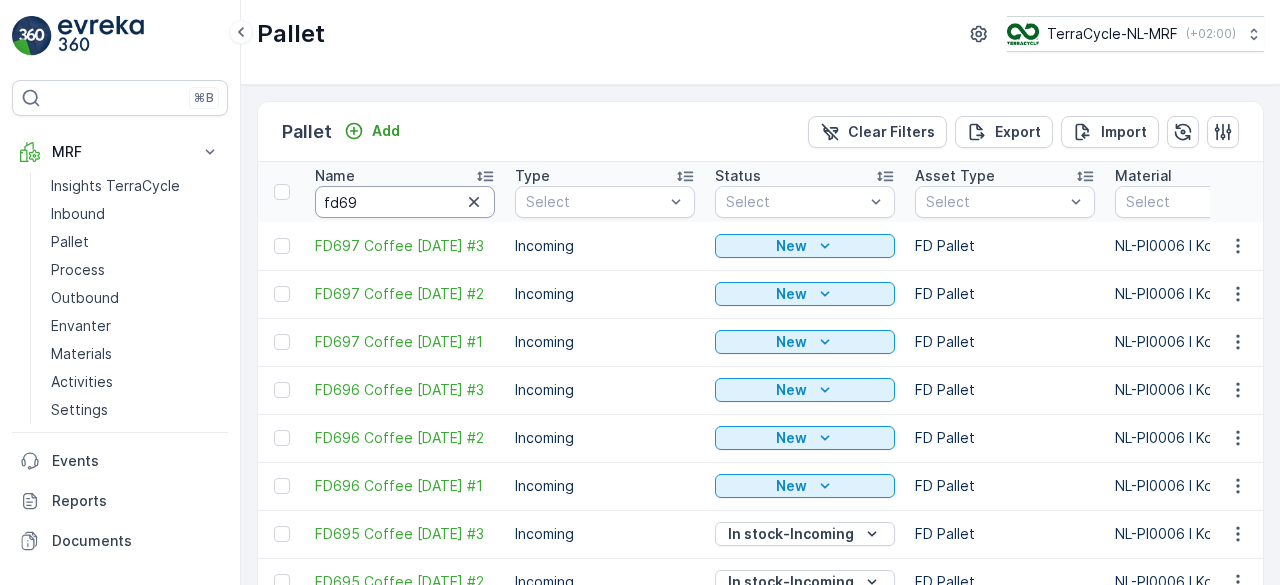click on "fd69" at bounding box center (405, 202) 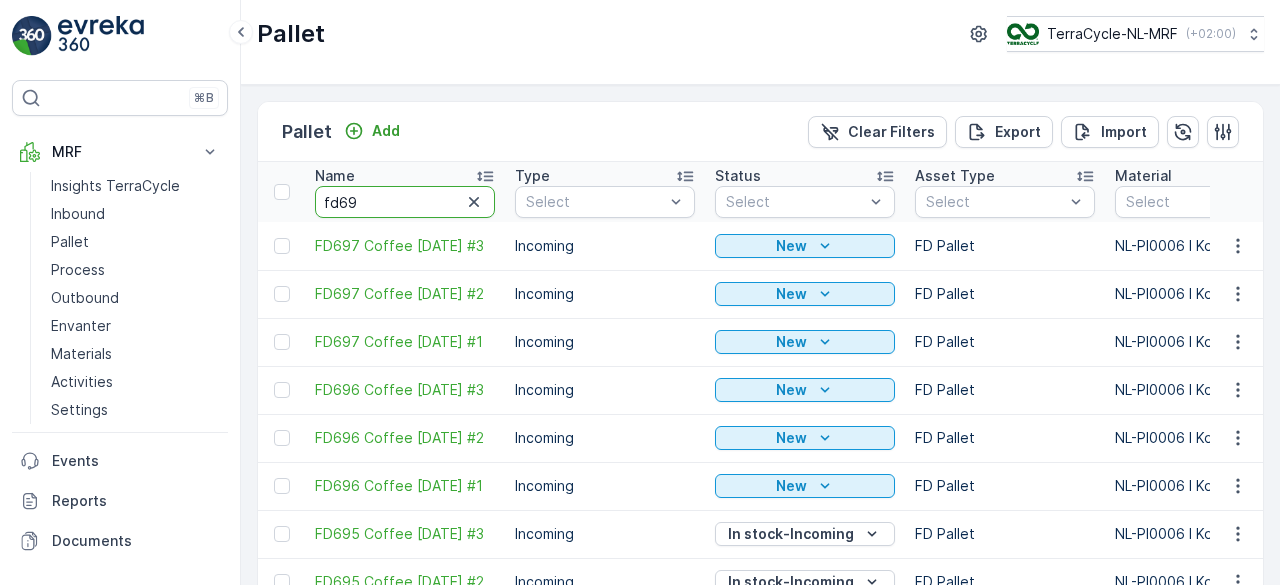 type on "fd696" 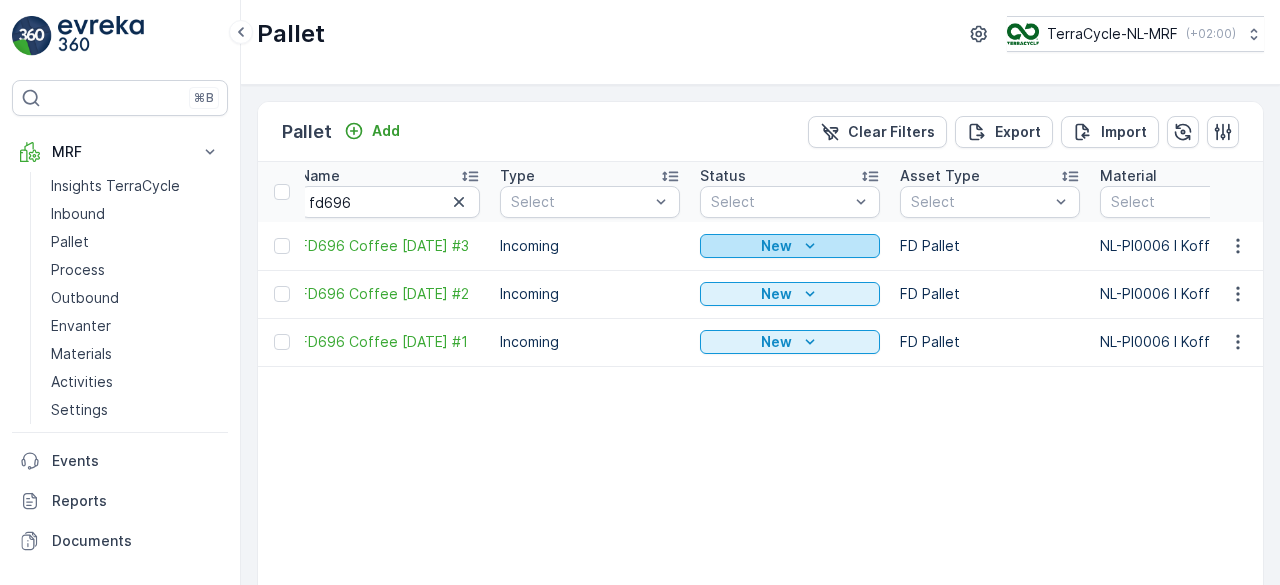 scroll, scrollTop: 0, scrollLeft: 0, axis: both 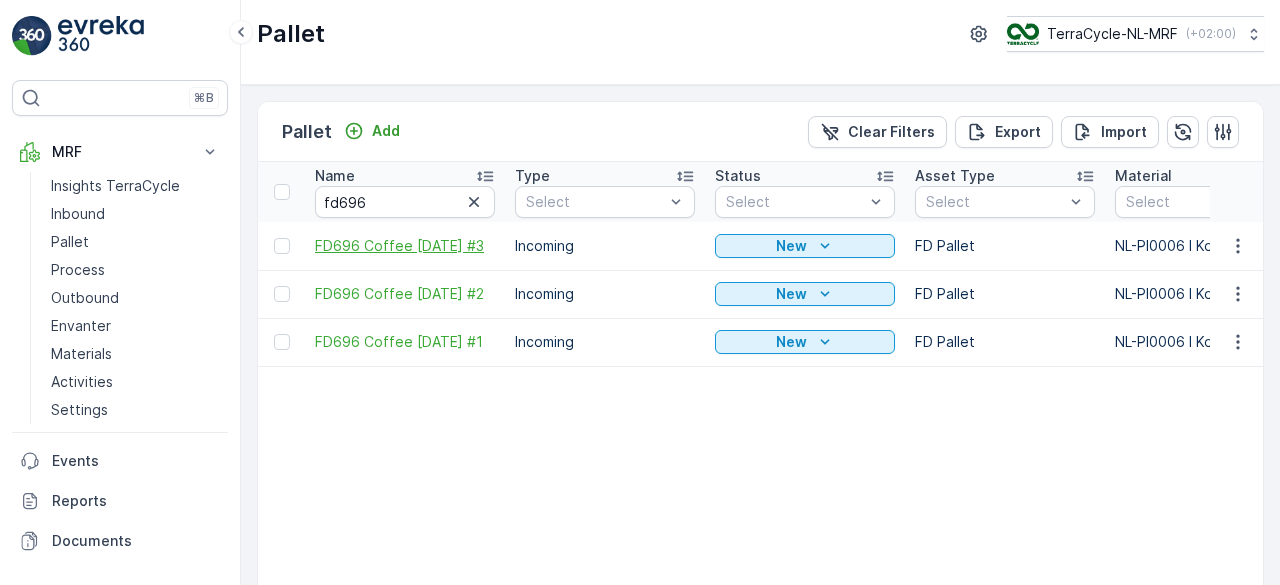 click on "FD696 Coffee [DATE] #3" at bounding box center (405, 246) 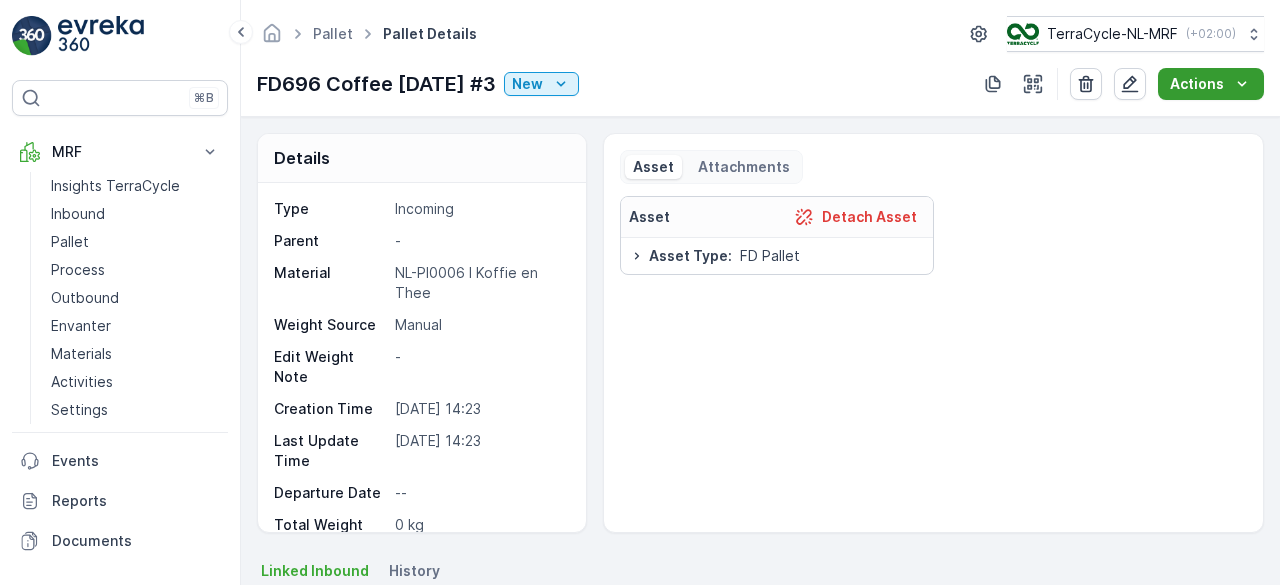 click on "Actions" at bounding box center (1197, 84) 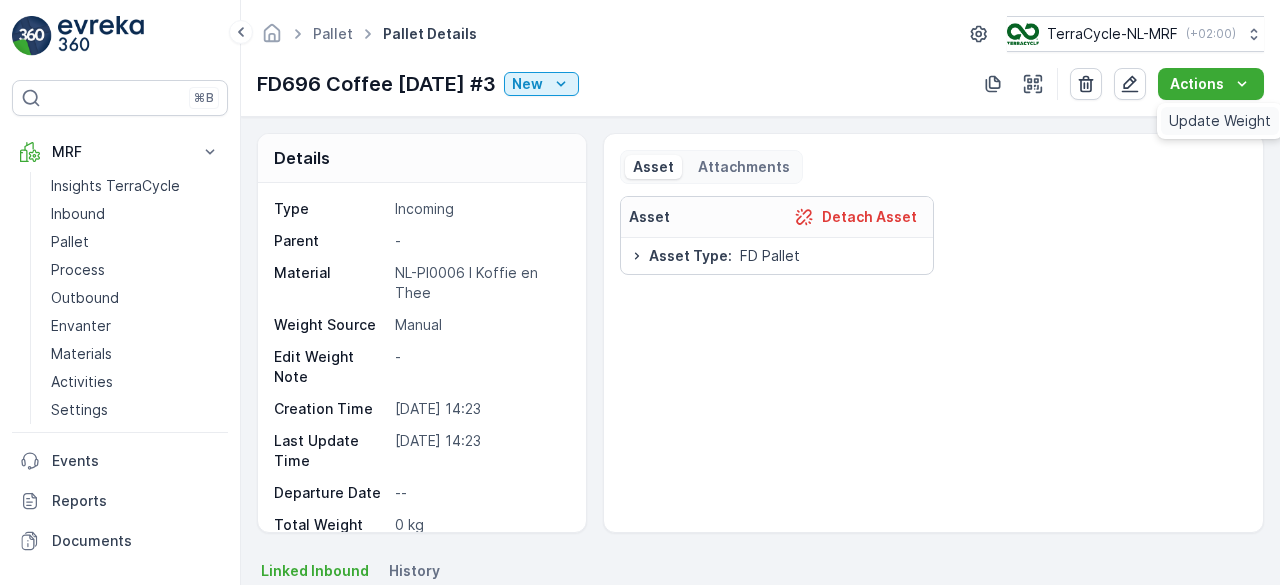 click on "Update Weight" at bounding box center [1220, 121] 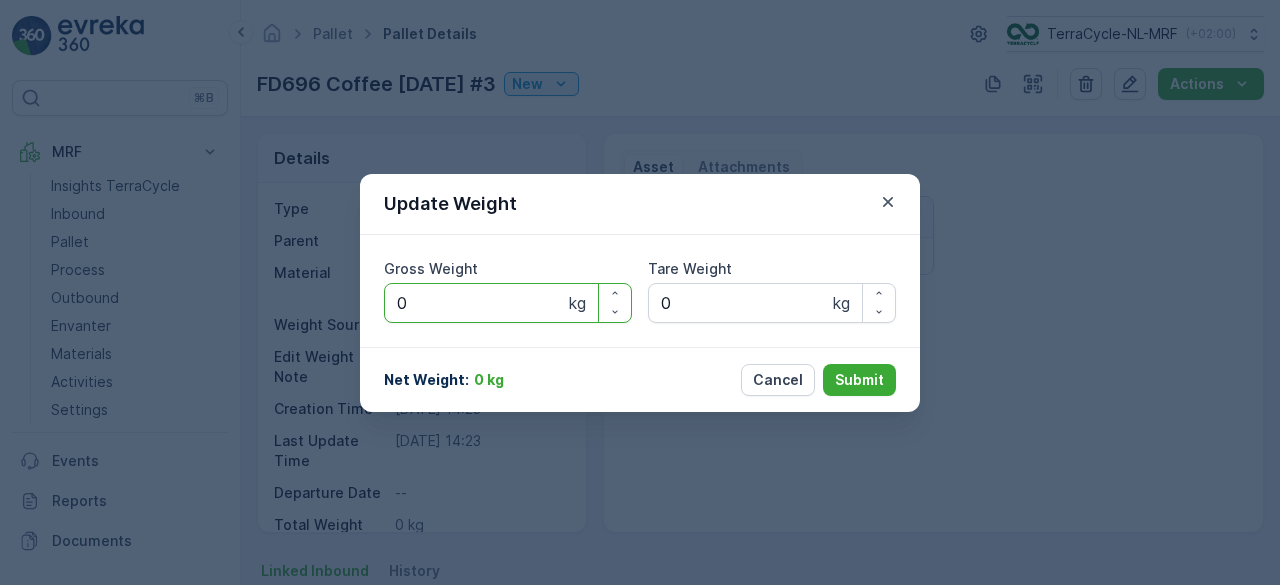 click on "0" at bounding box center [508, 303] 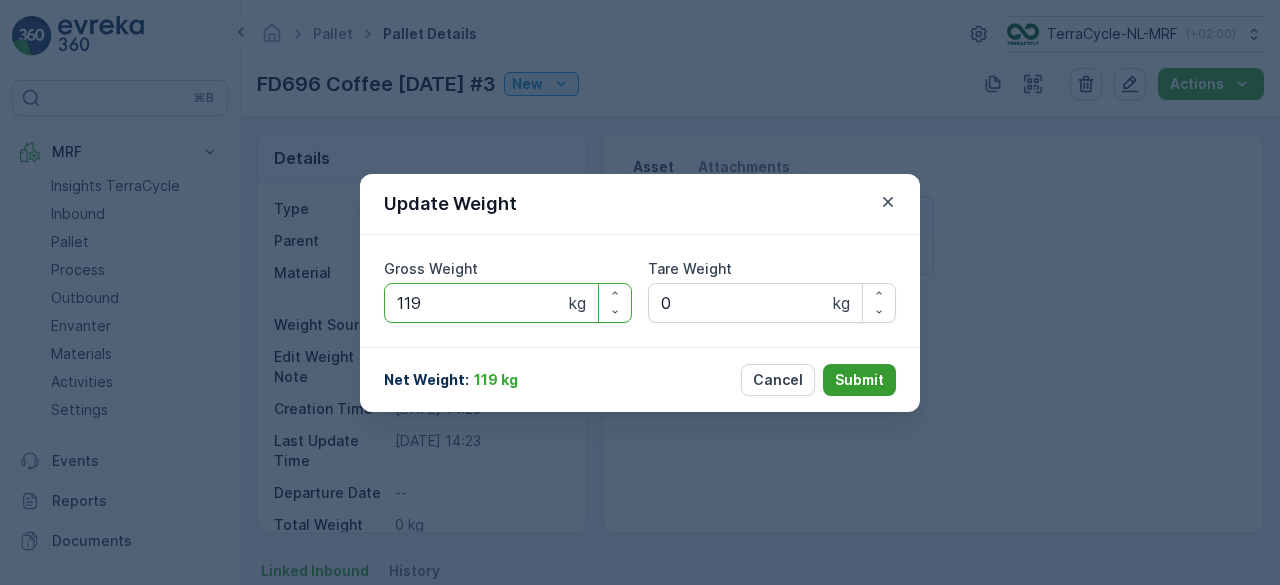 type on "119" 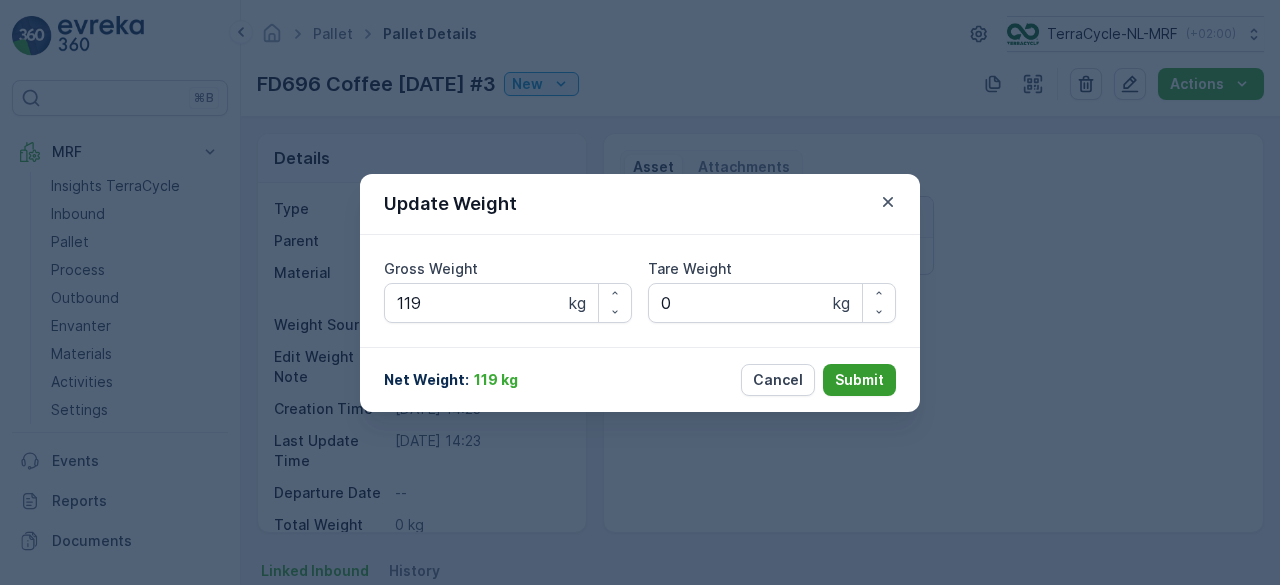 click on "Submit" at bounding box center (859, 380) 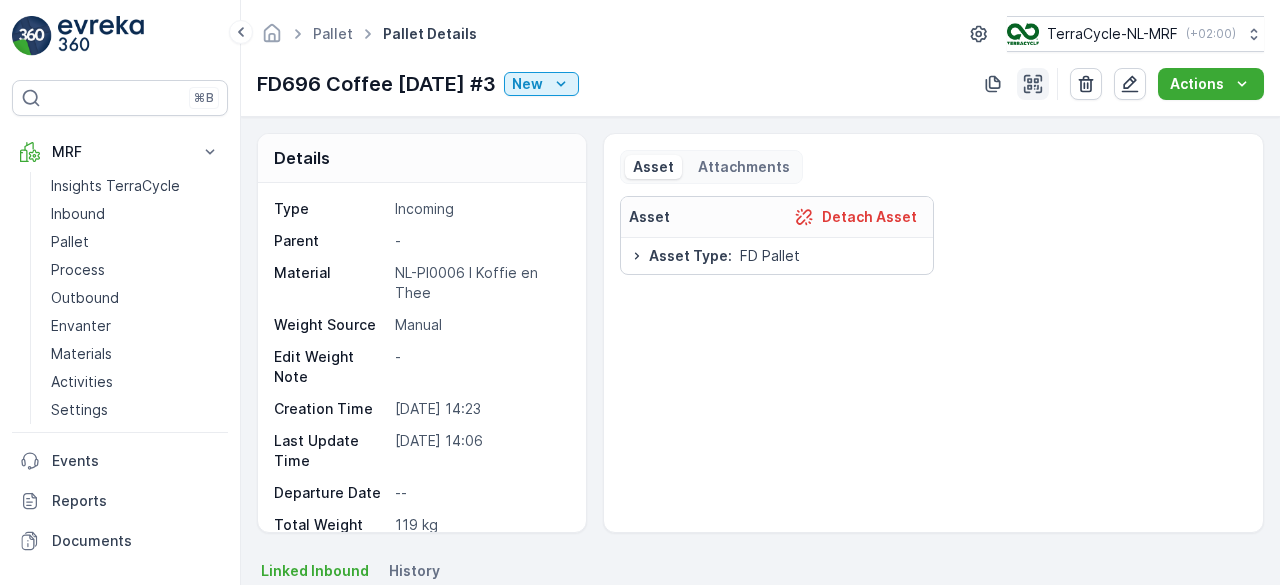 click 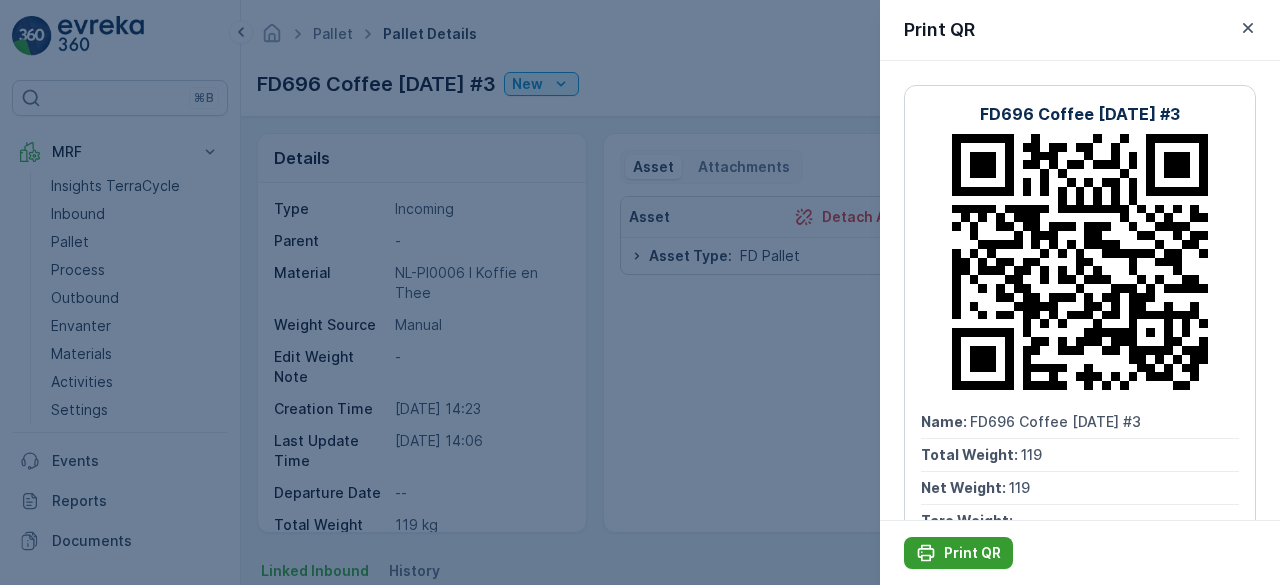 click on "Print QR" at bounding box center (972, 553) 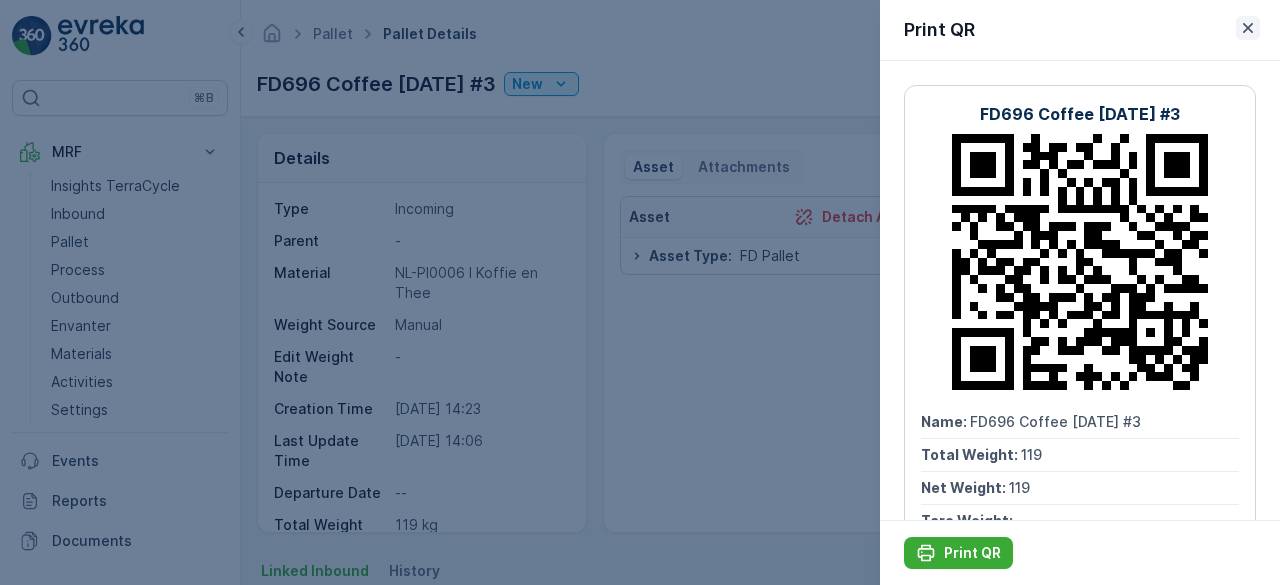 click 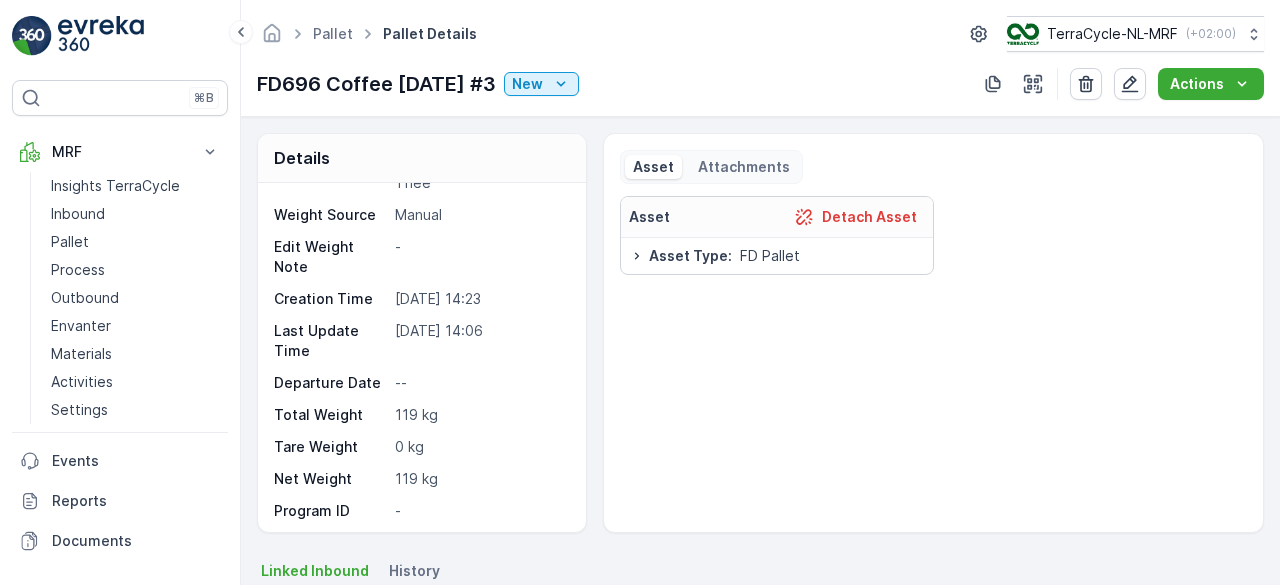 scroll, scrollTop: 158, scrollLeft: 0, axis: vertical 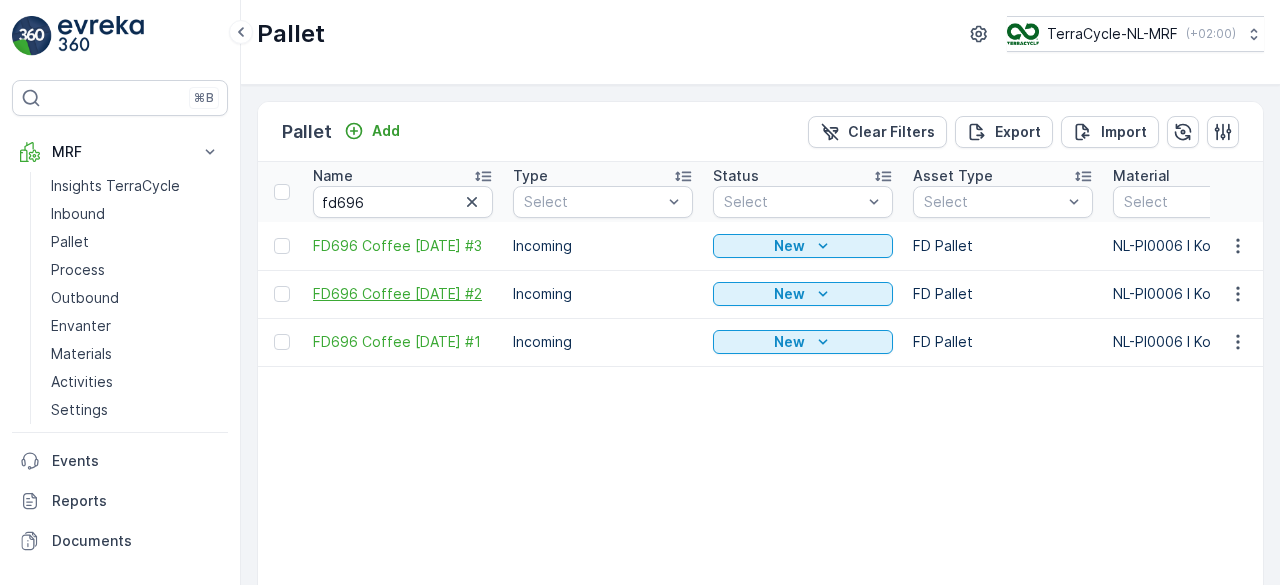 click on "FD696 Coffee [DATE] #2" at bounding box center [403, 294] 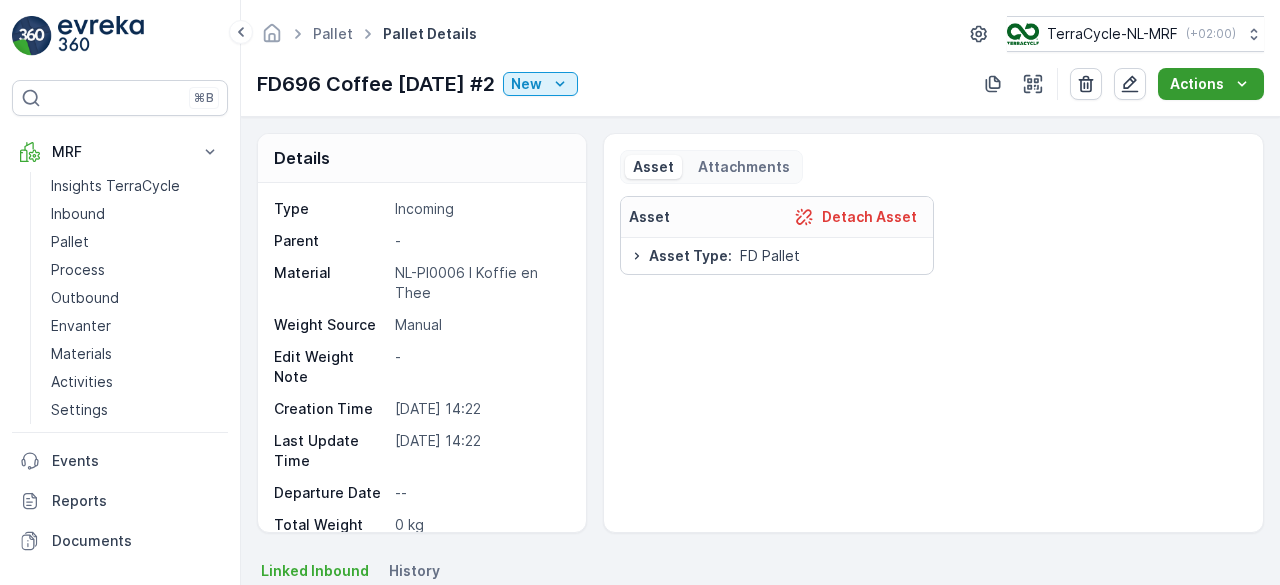 click on "Actions" at bounding box center [1197, 84] 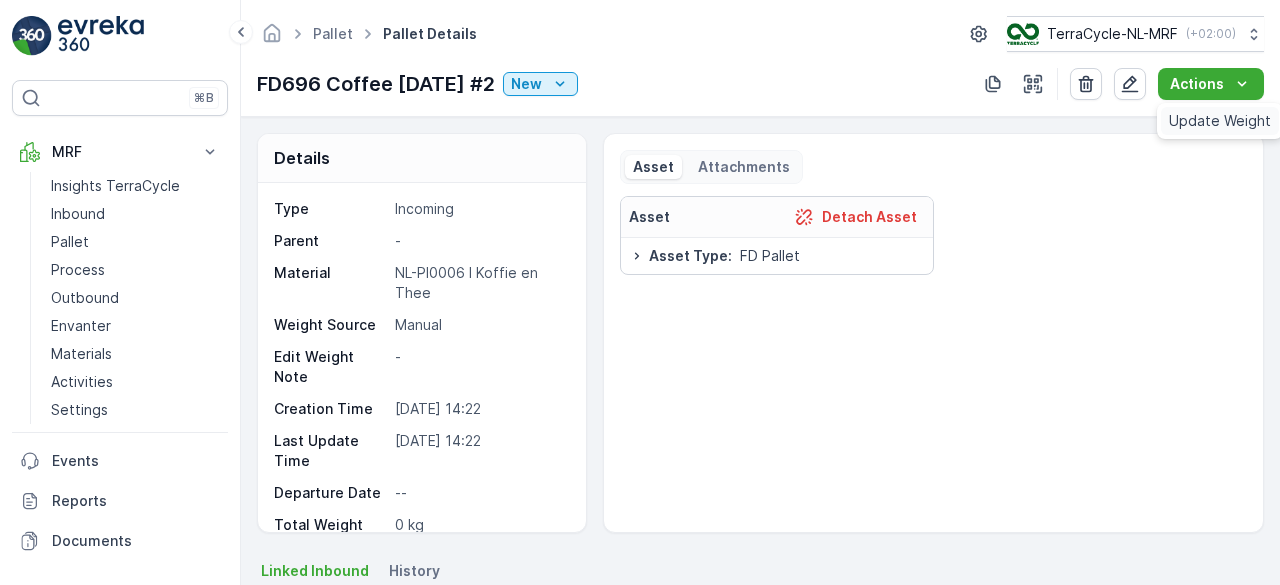click on "Update Weight" at bounding box center [1220, 121] 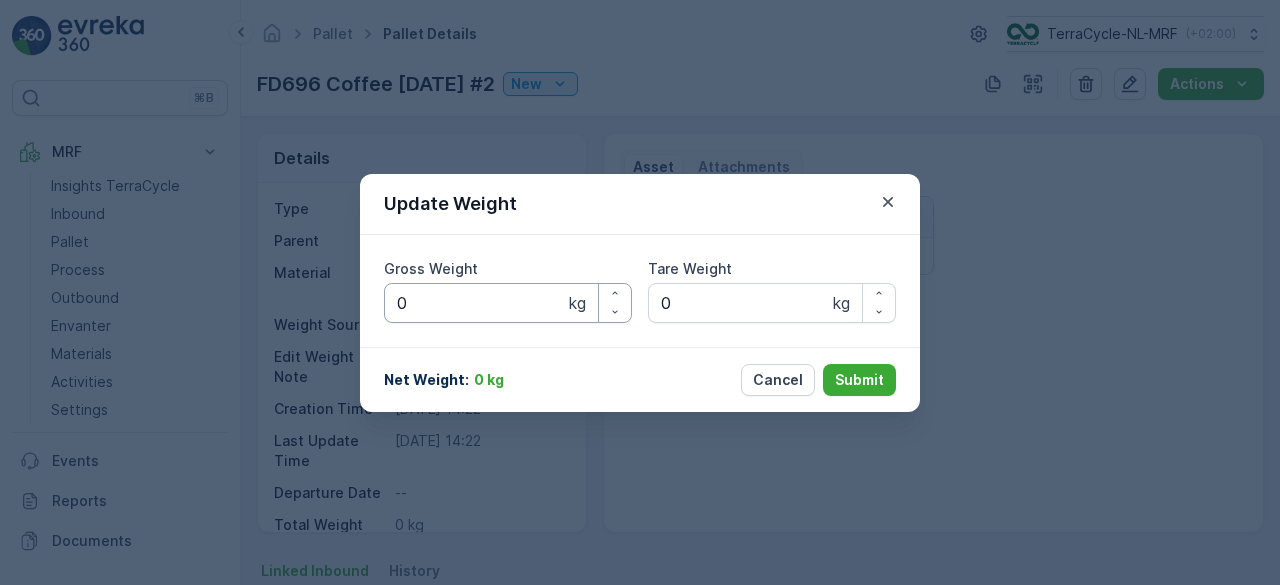 click on "0" at bounding box center (508, 303) 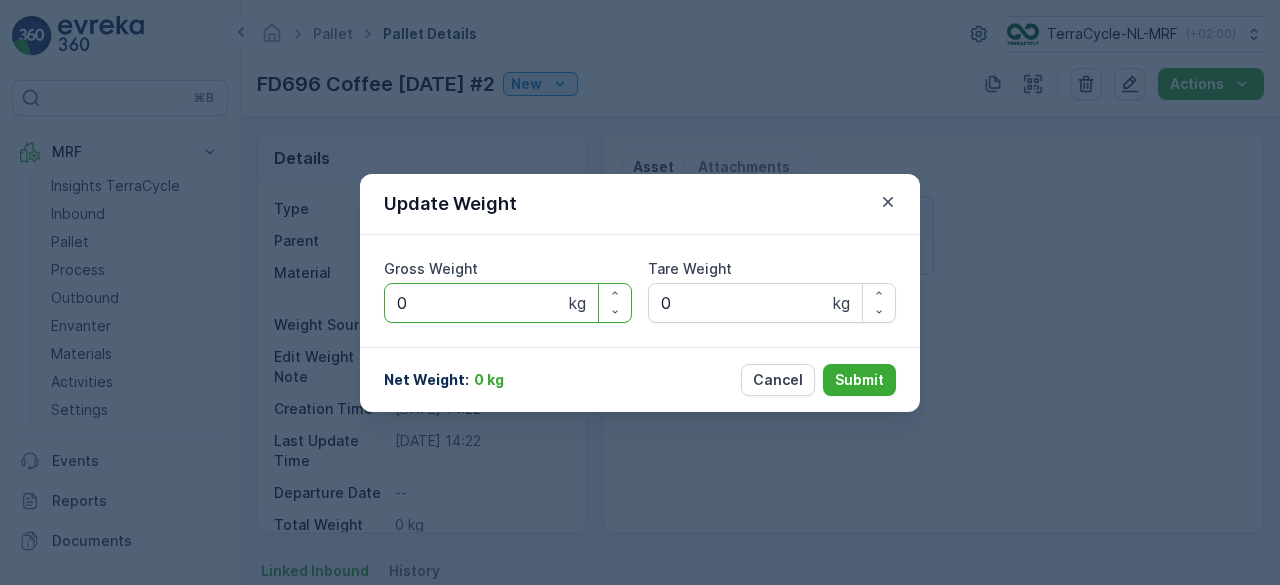 click on "0" at bounding box center [508, 303] 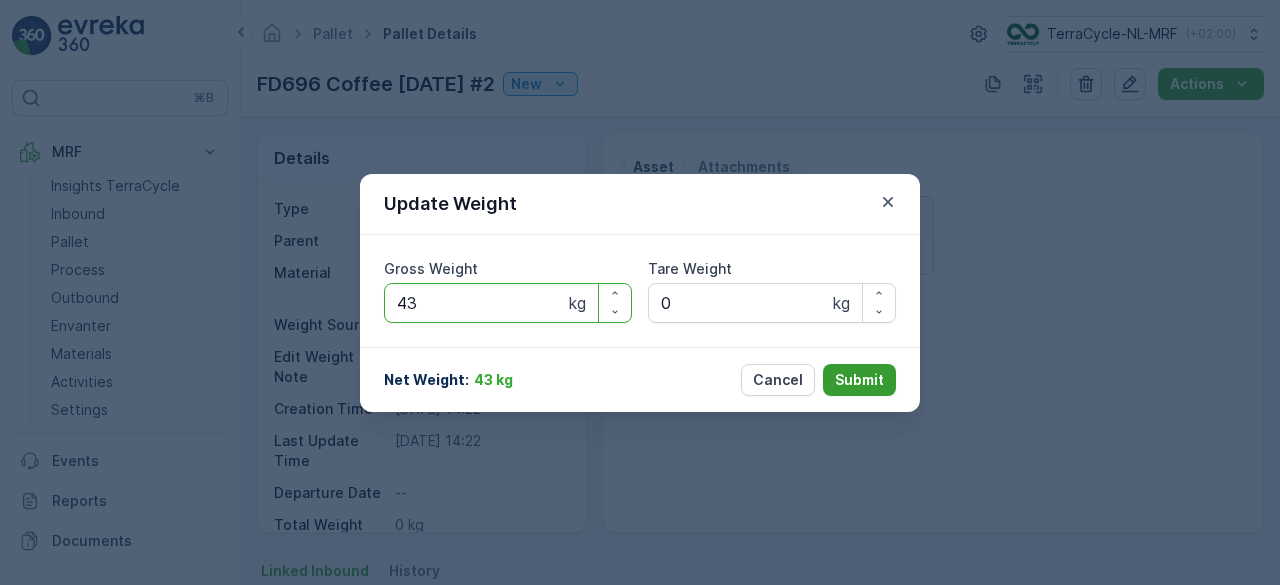 type on "43" 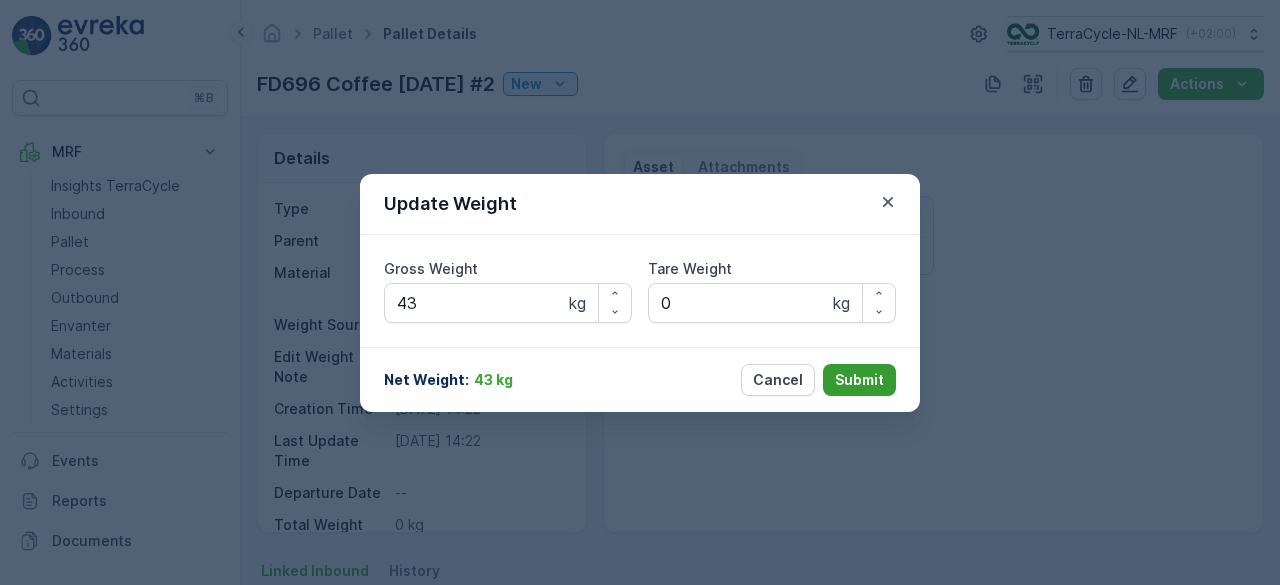 click on "Submit" at bounding box center [859, 380] 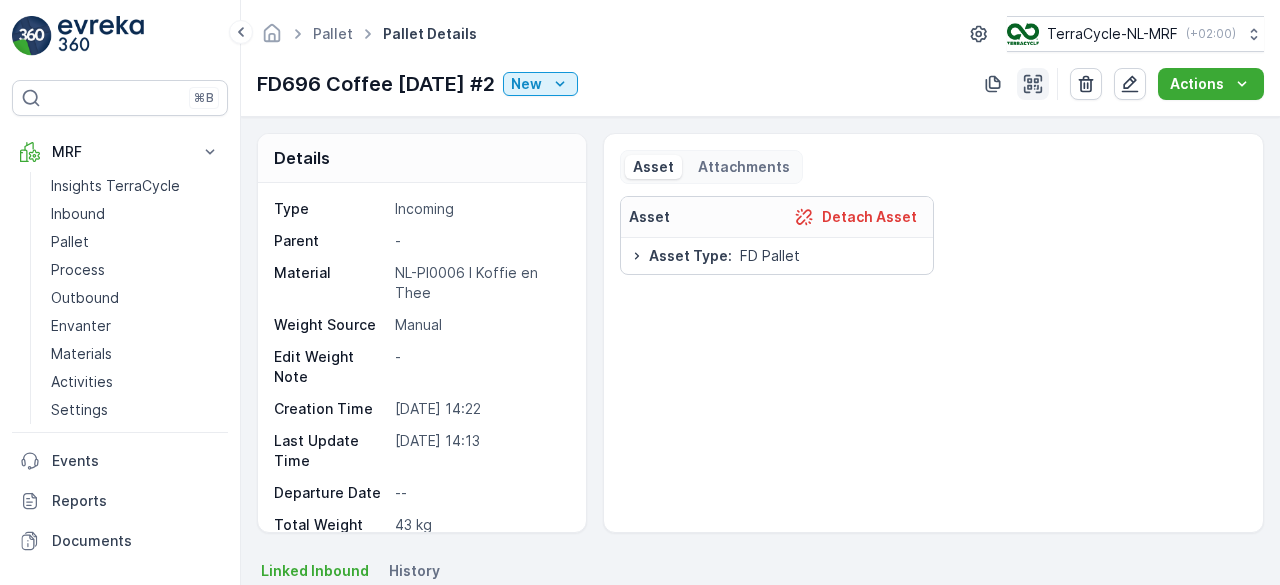 click 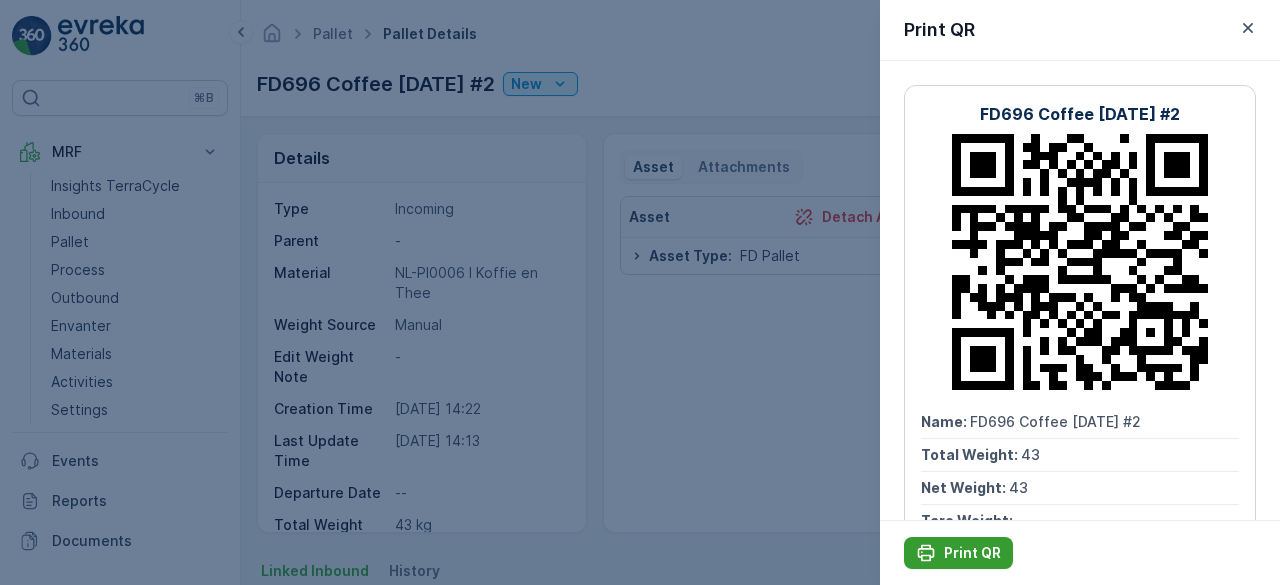 click on "Print QR" at bounding box center (972, 553) 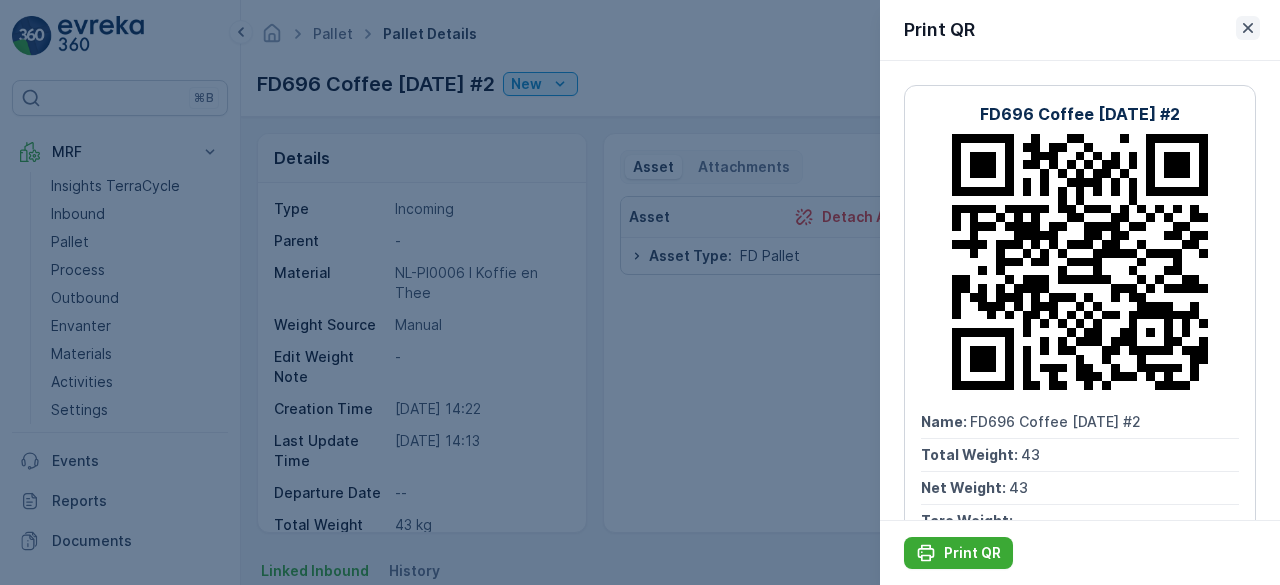 click 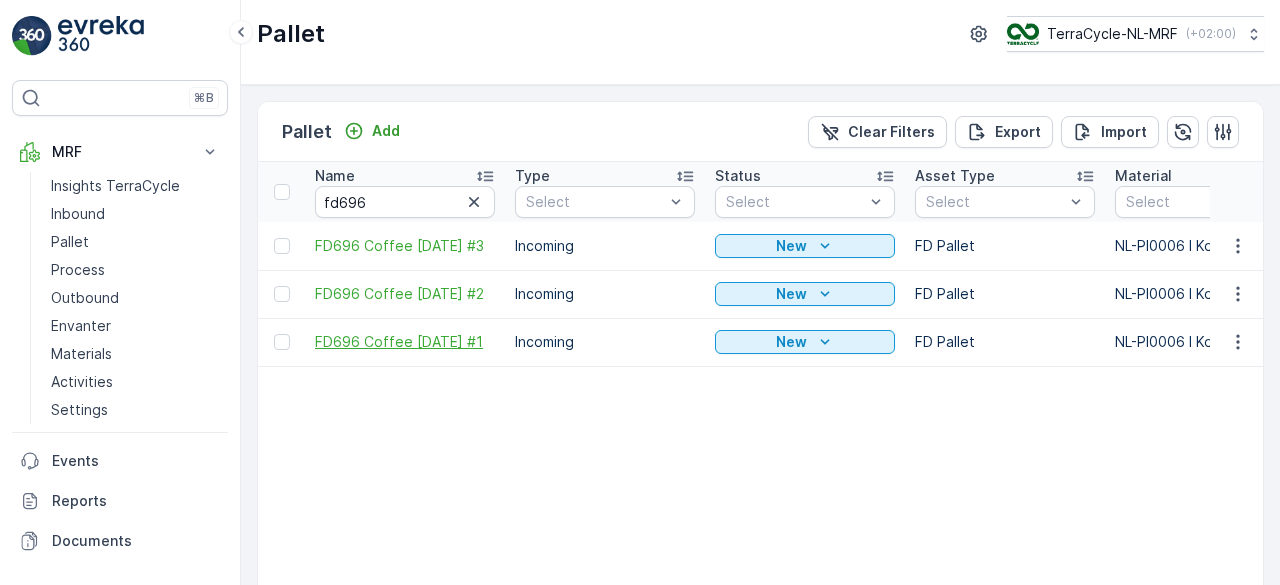 click on "FD696 Coffee [DATE] #1" at bounding box center [405, 342] 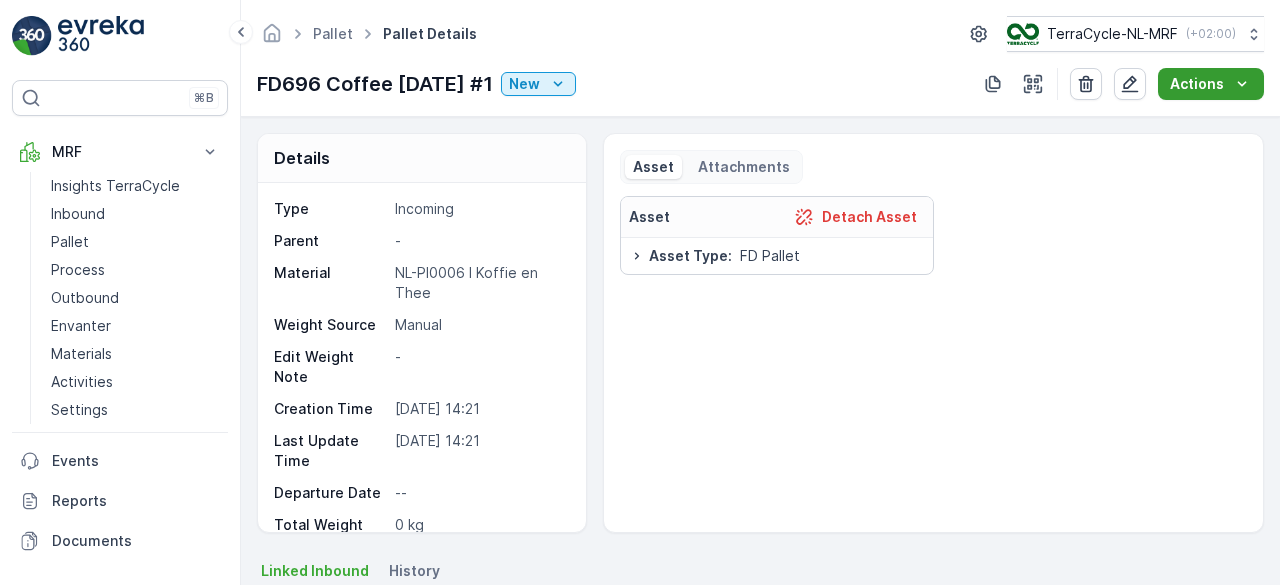 click on "Actions" at bounding box center (1211, 84) 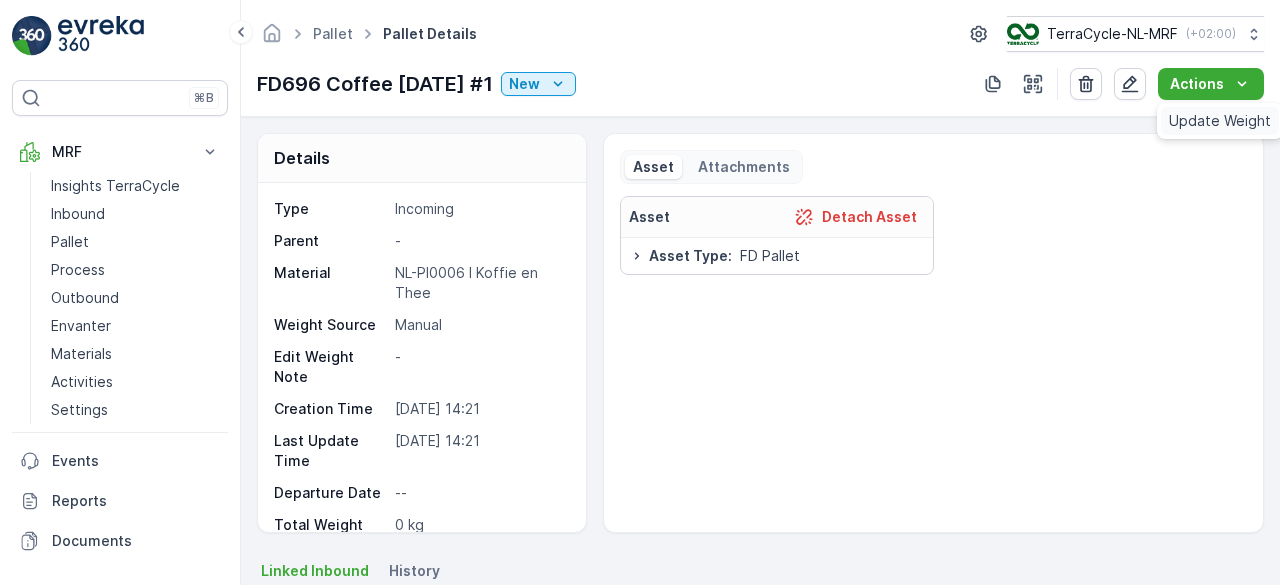 click on "Update Weight" at bounding box center (1220, 121) 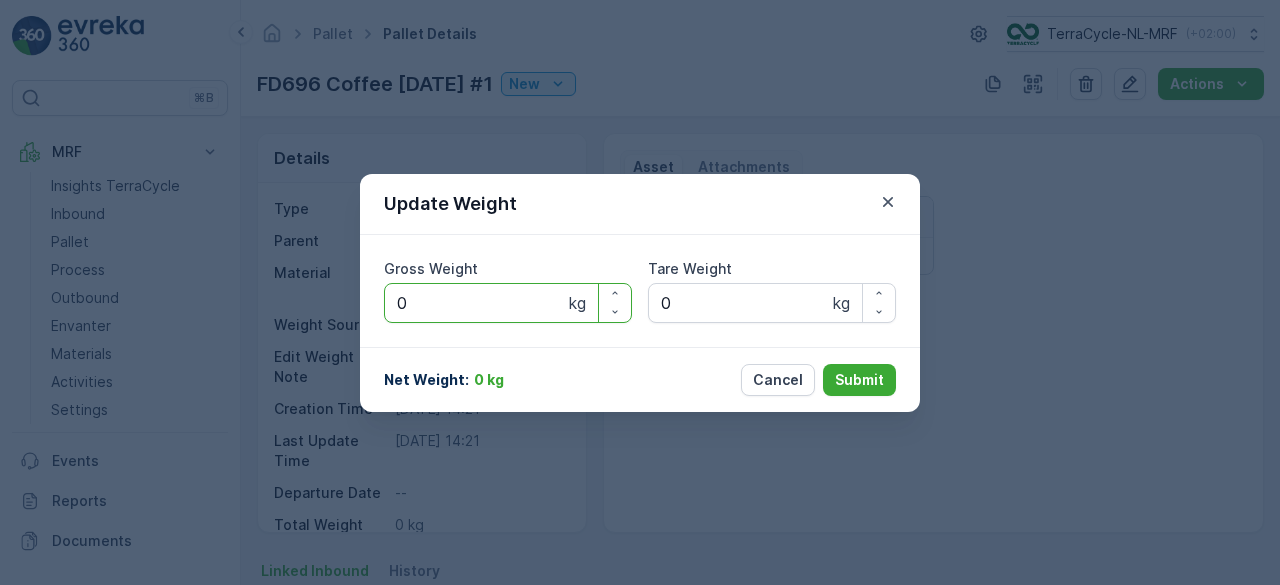 click on "0" at bounding box center (508, 303) 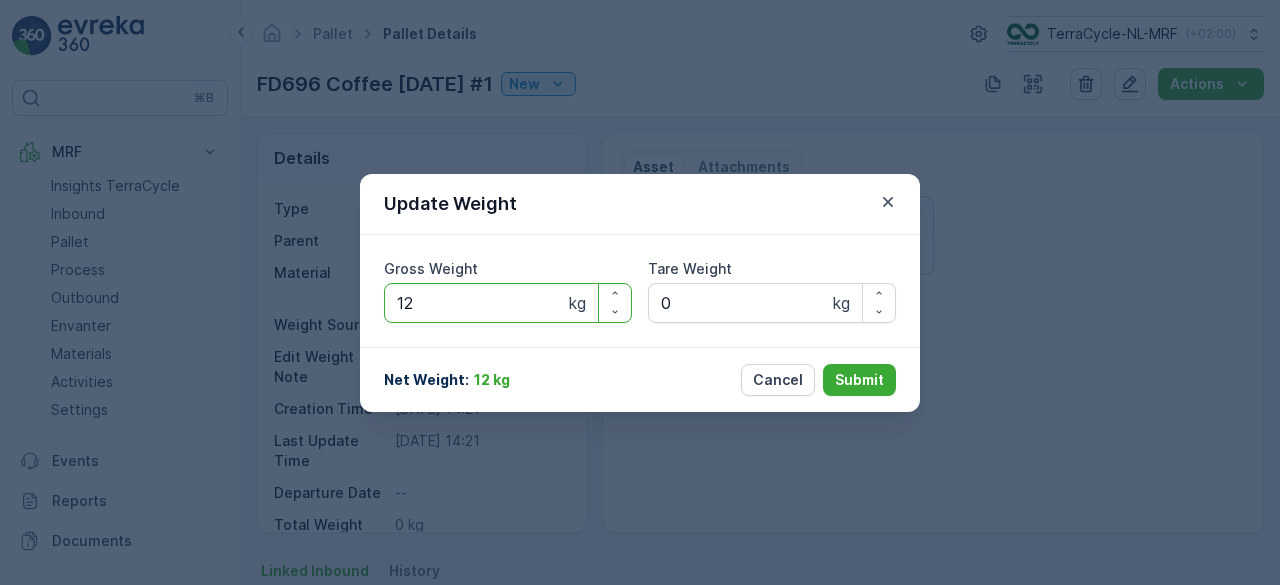 type on "127" 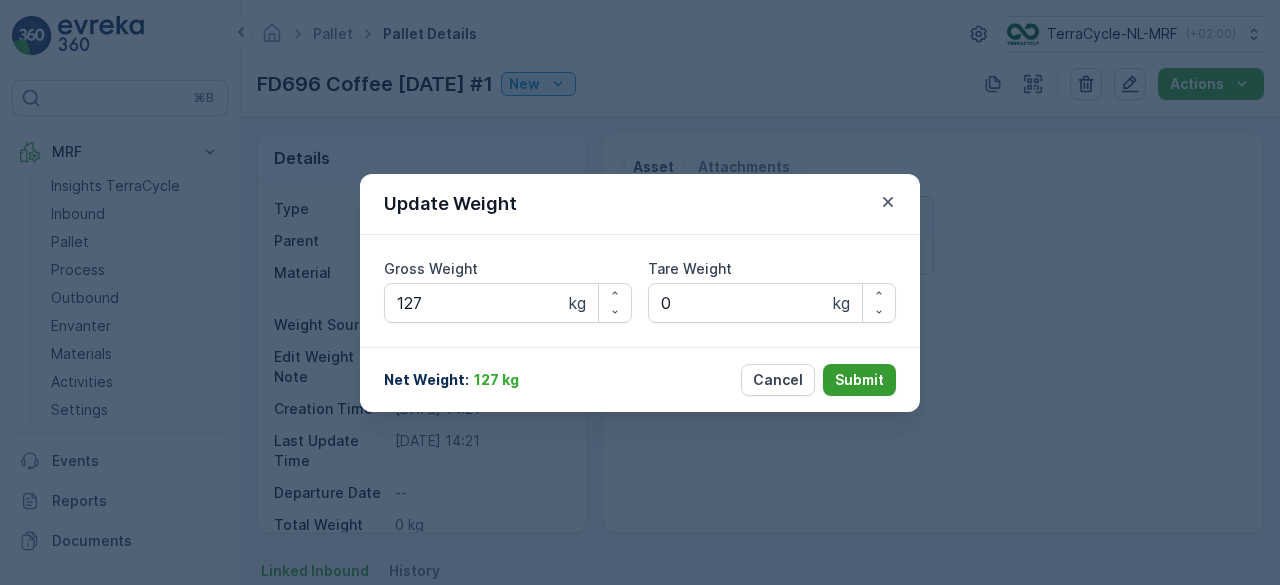 click on "Submit" at bounding box center (859, 380) 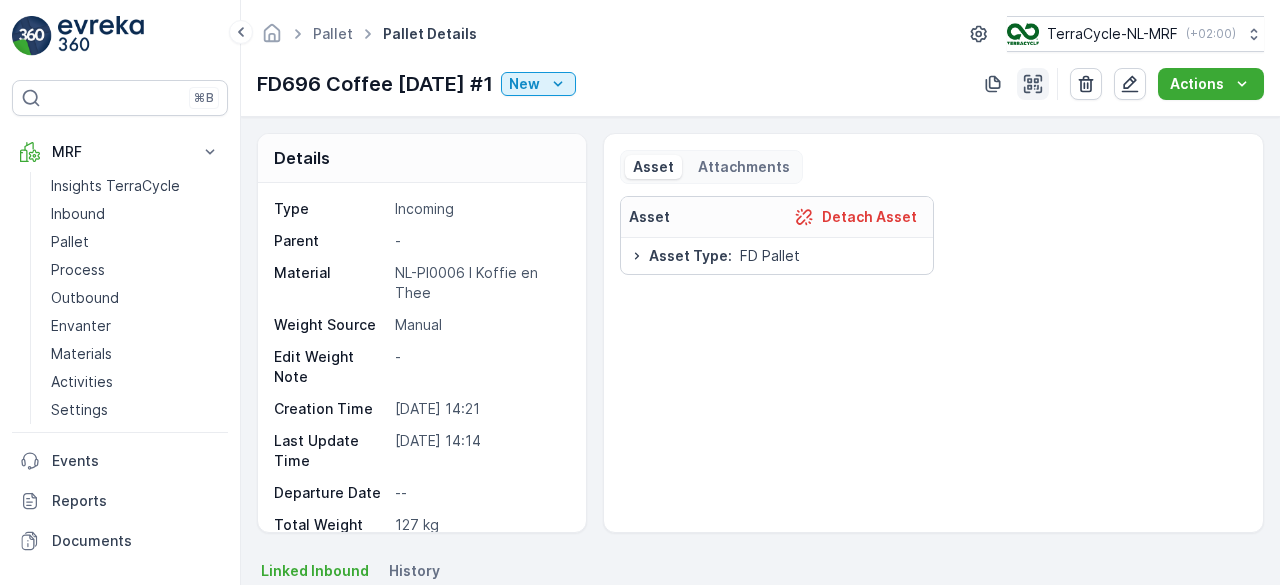 click 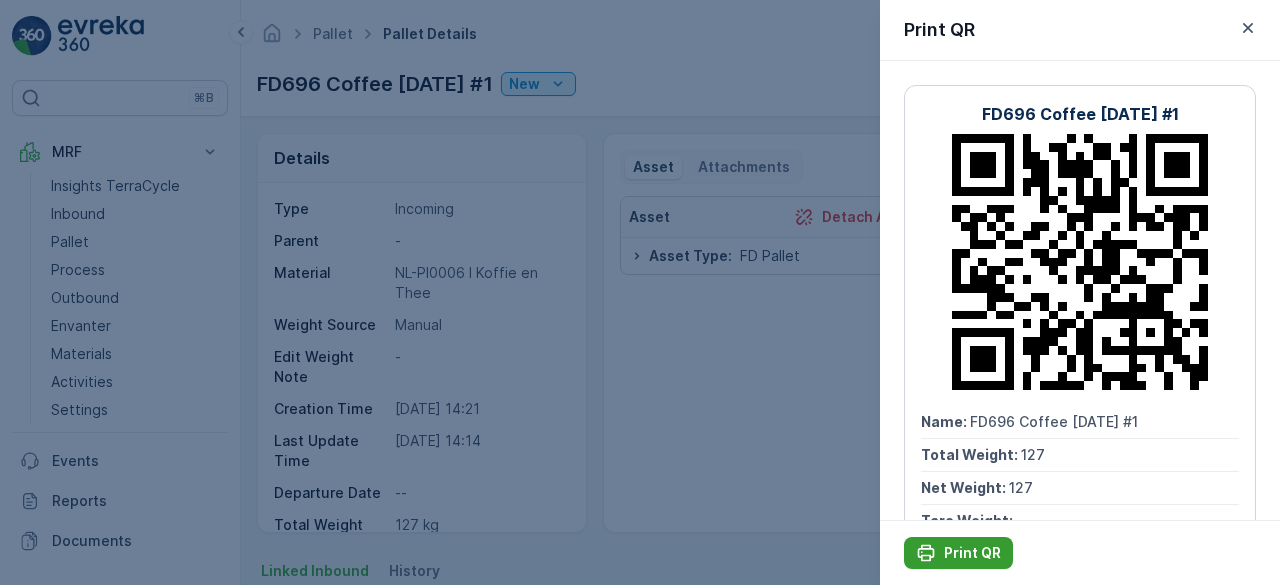 click on "Print QR" at bounding box center [958, 553] 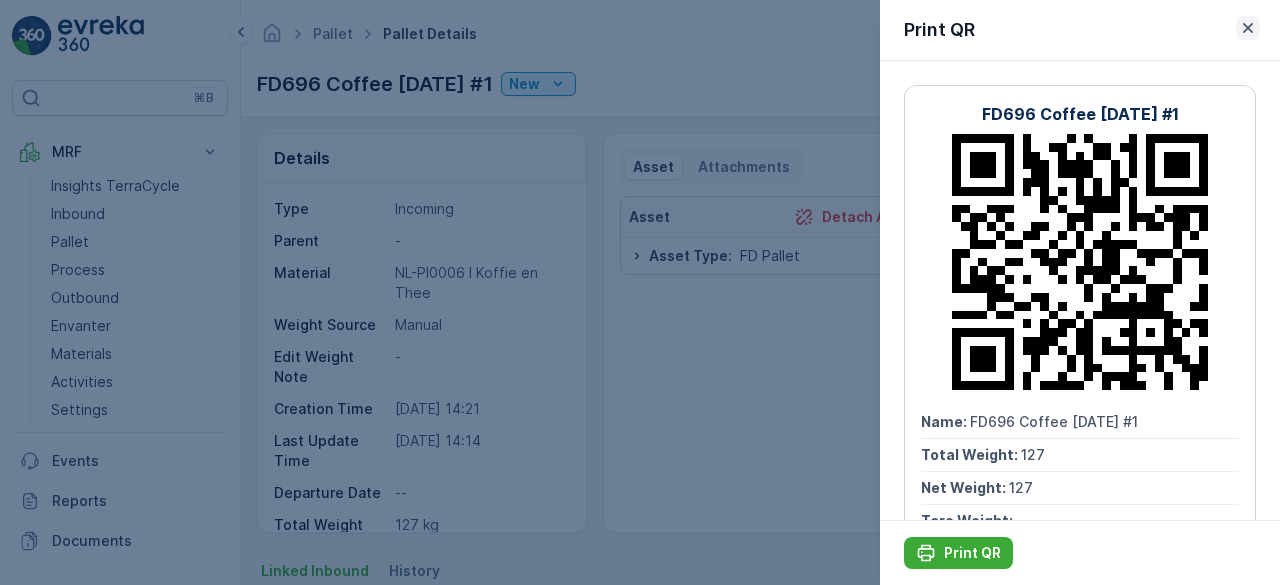 click 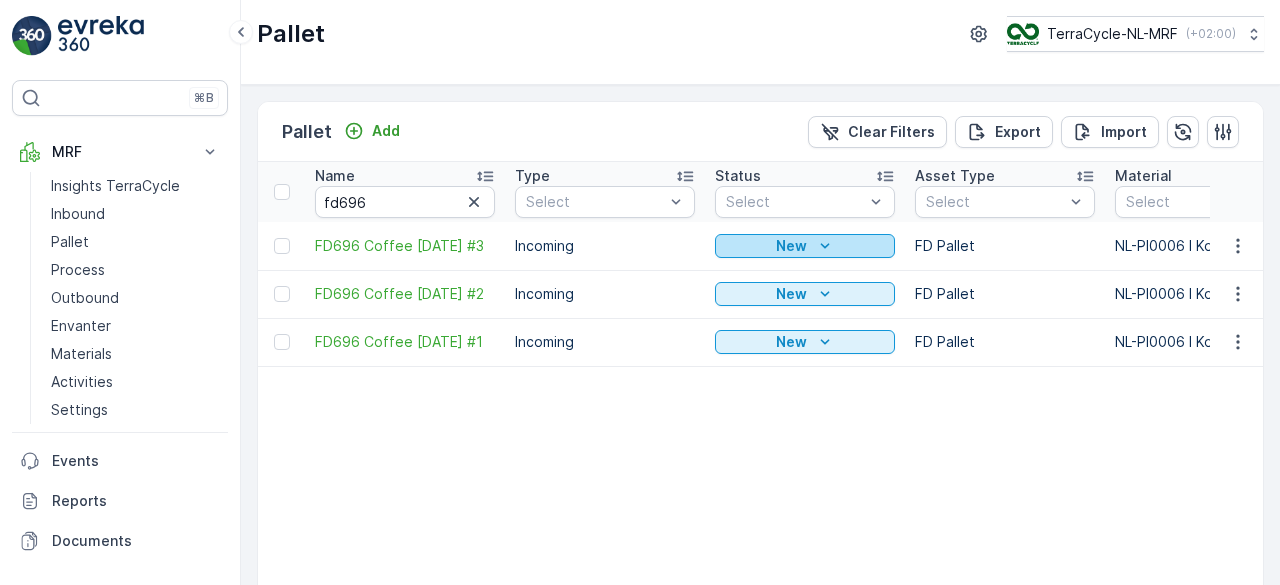 click on "New" at bounding box center [805, 246] 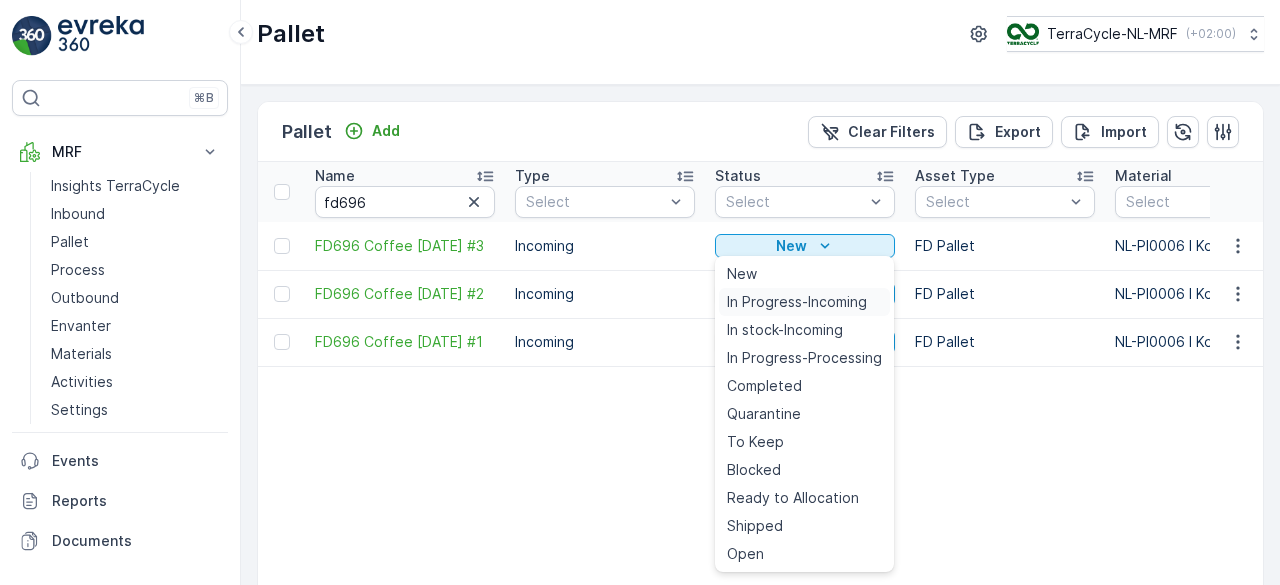click on "In Progress-Incoming" at bounding box center [797, 302] 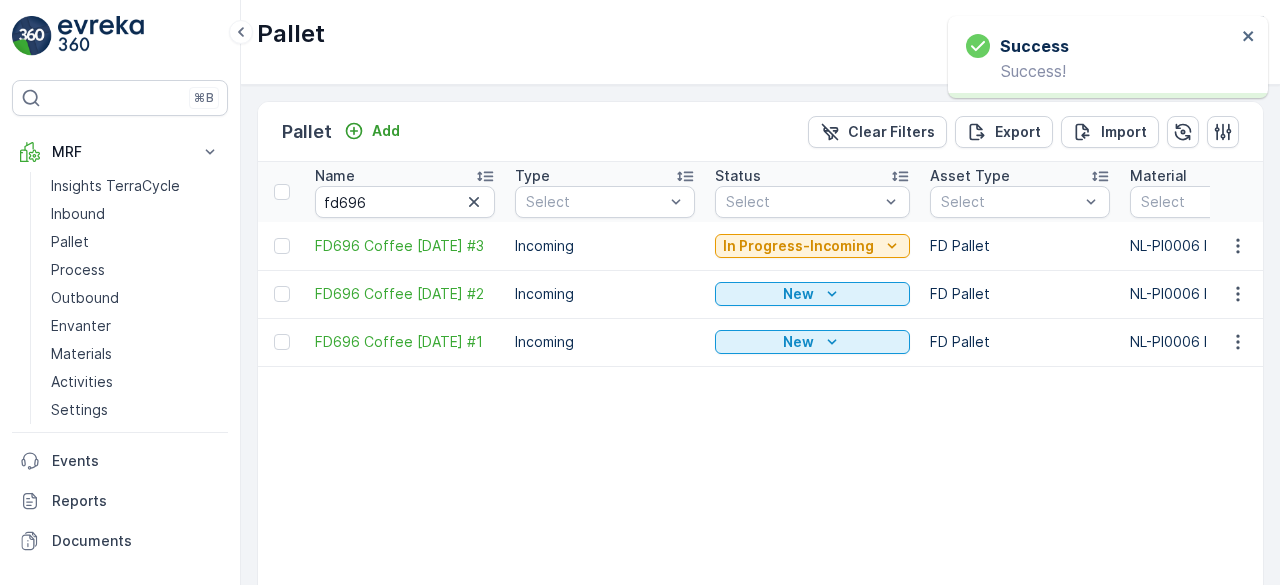 click 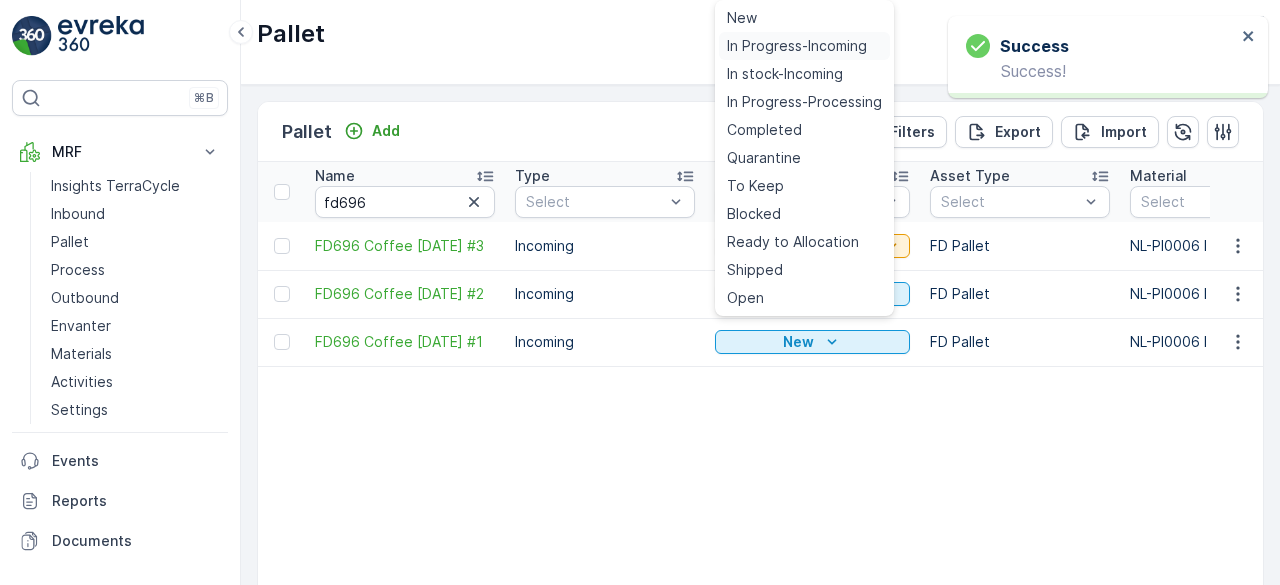 click on "In Progress-Incoming" at bounding box center (797, 46) 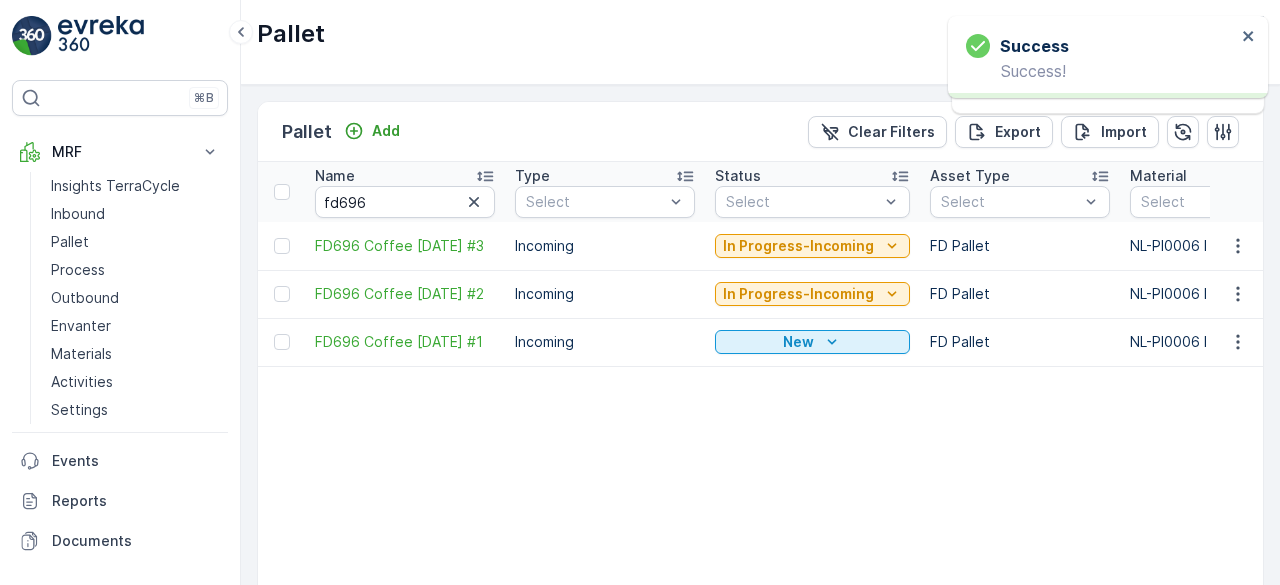 click 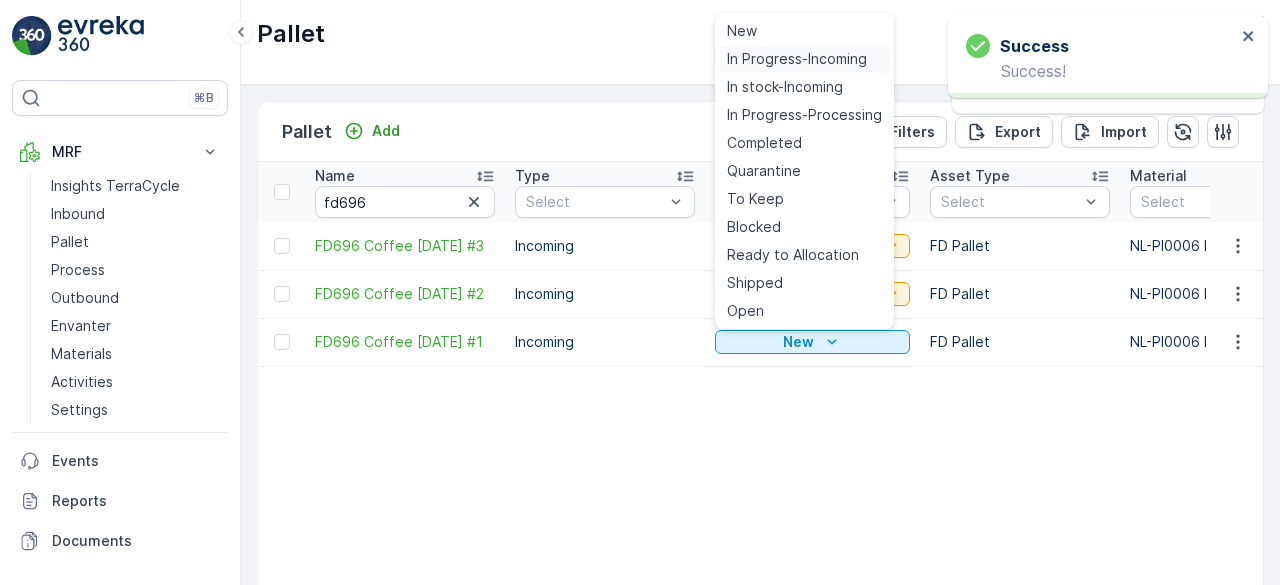 click on "In Progress-Incoming" at bounding box center [797, 59] 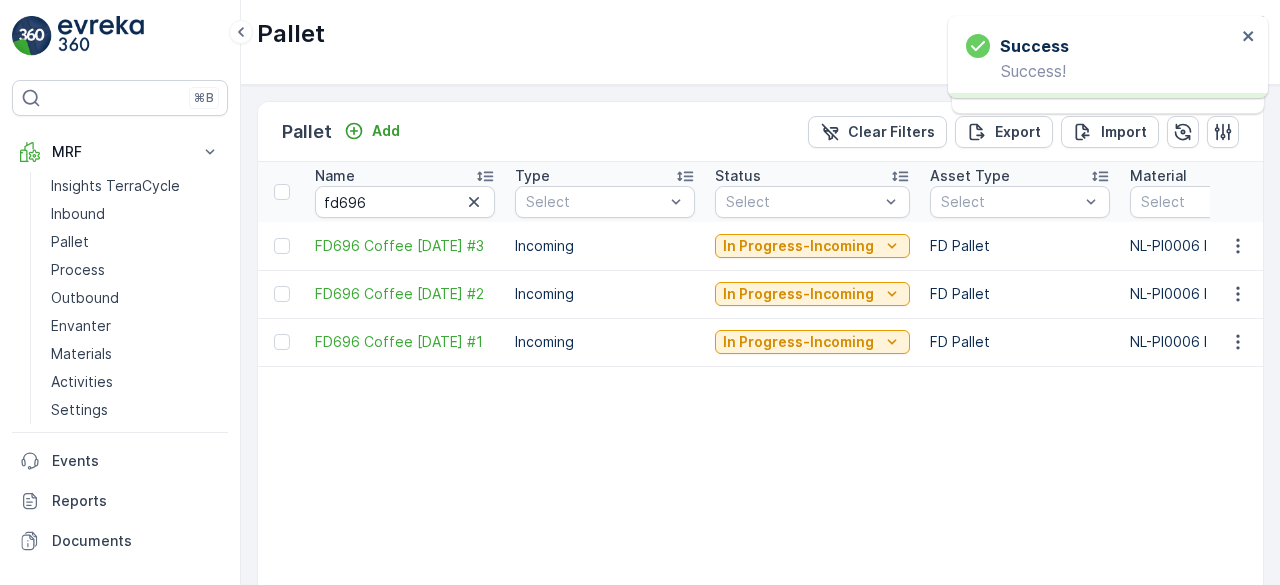 click on "In Progress-Incoming" at bounding box center (798, 246) 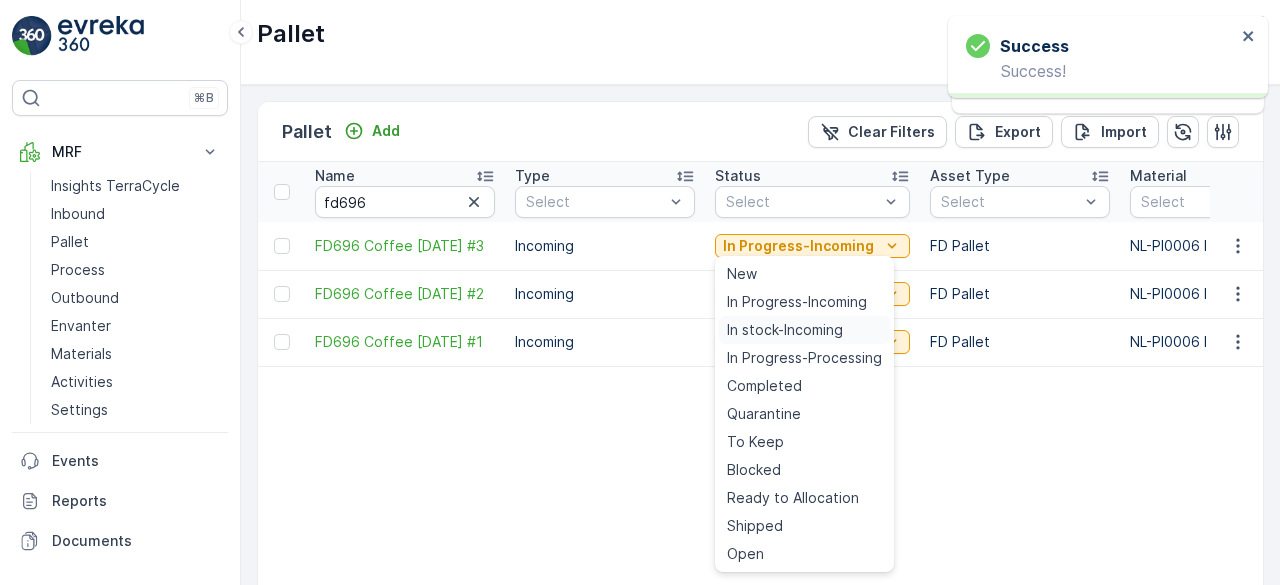 click on "In stock-Incoming" at bounding box center (785, 330) 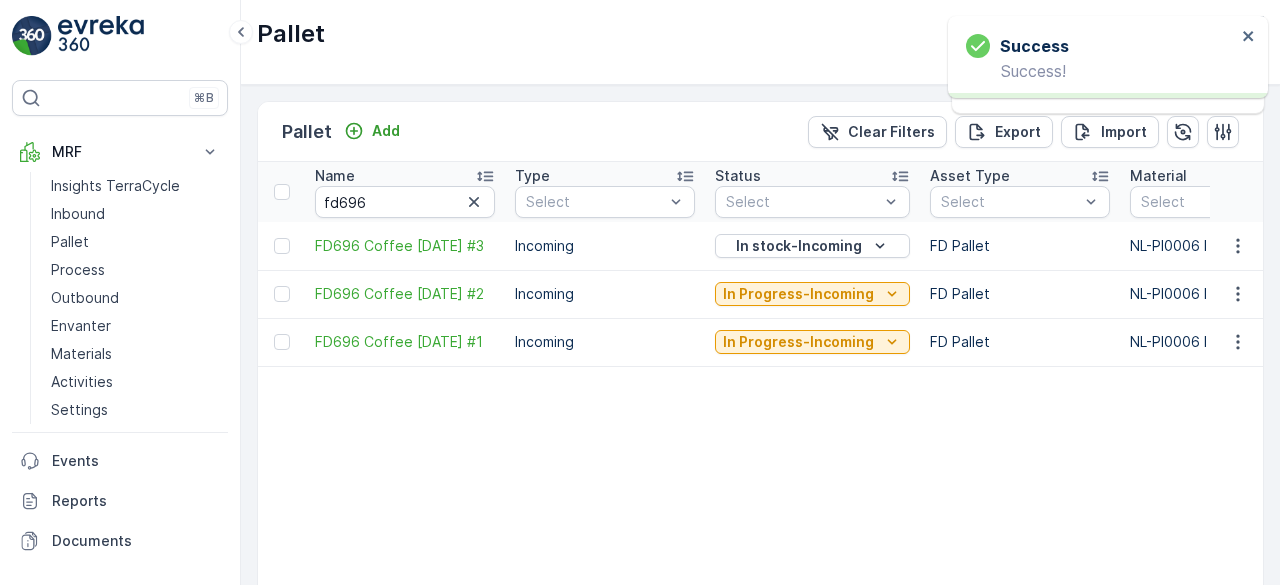 click on "In Progress-Incoming" at bounding box center [798, 294] 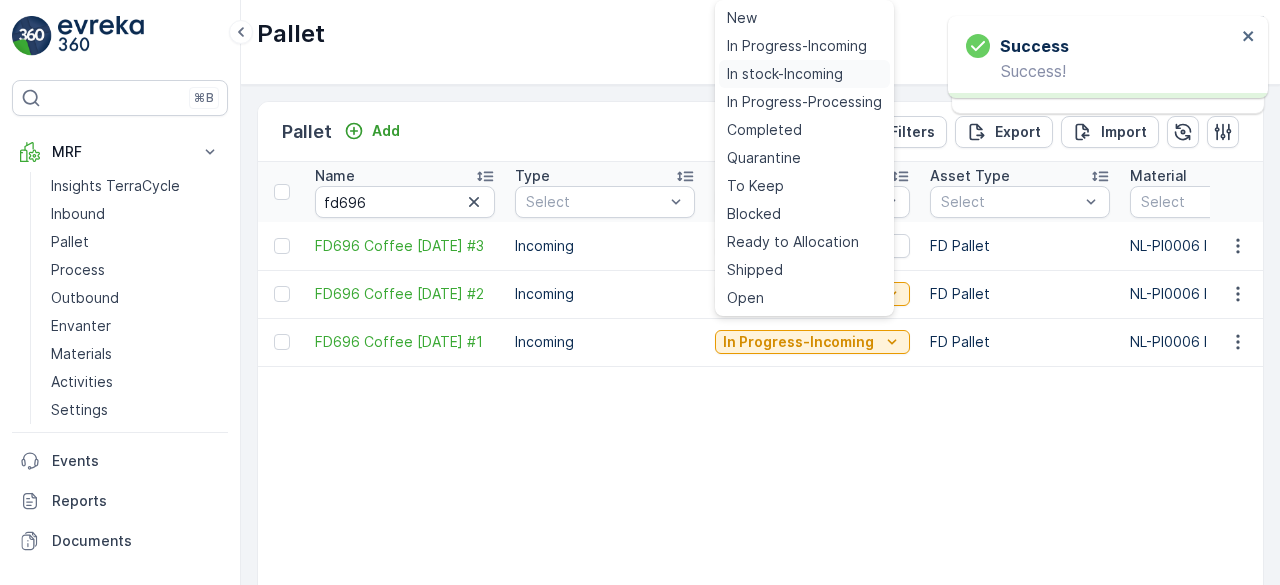 click on "In stock-Incoming" at bounding box center (785, 74) 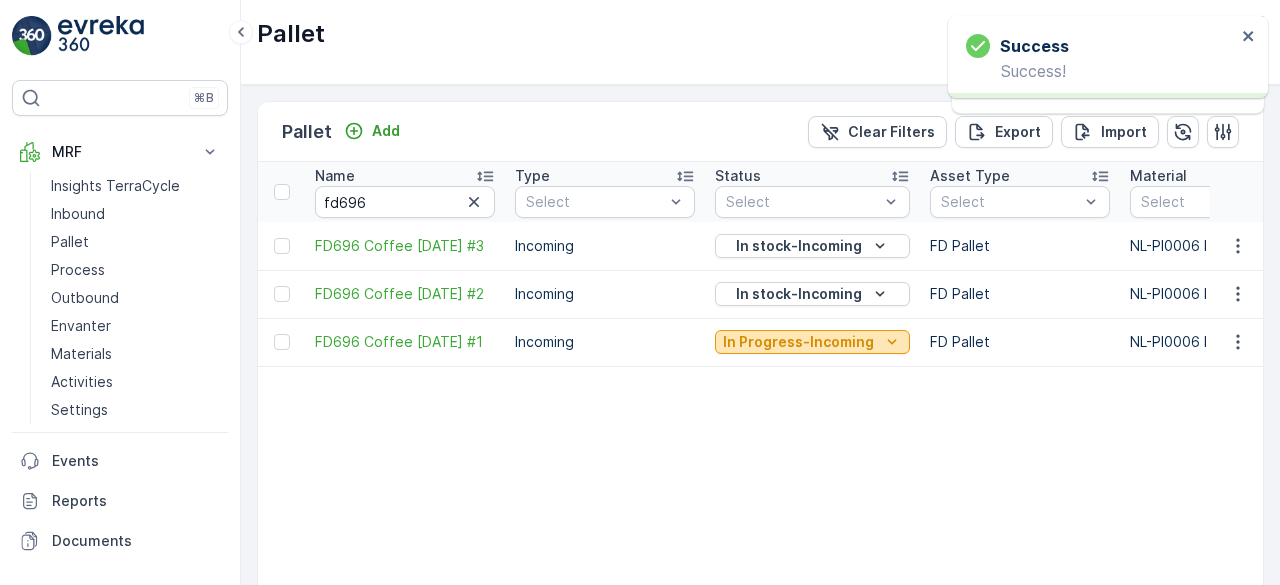 click on "In Progress-Incoming" at bounding box center [798, 342] 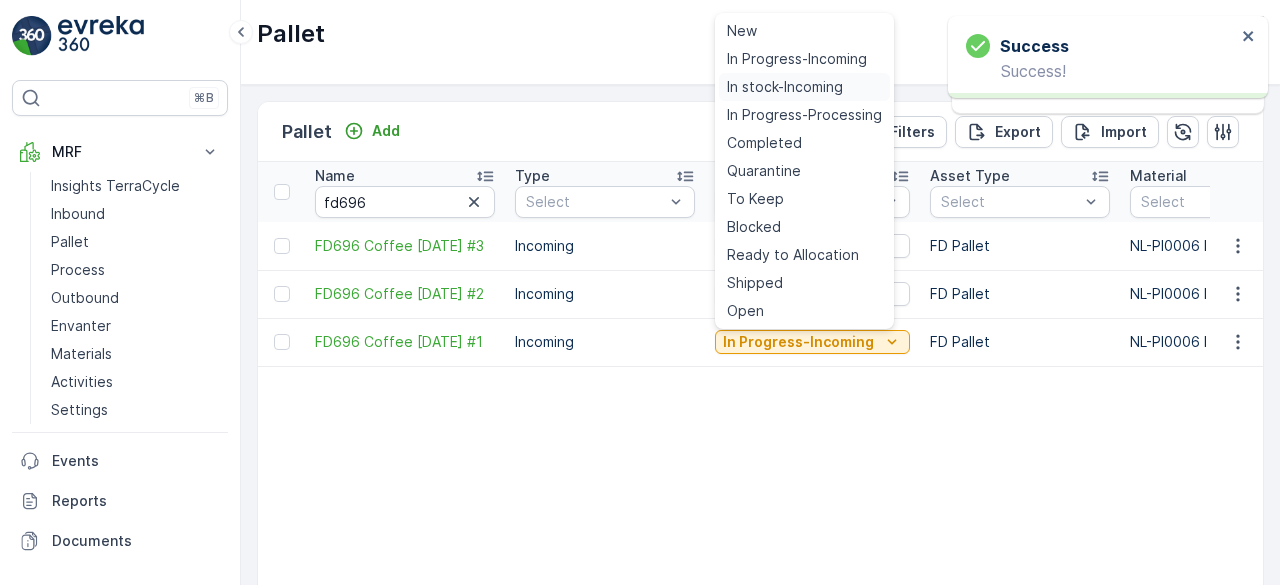 click on "In stock-Incoming" at bounding box center [804, 87] 